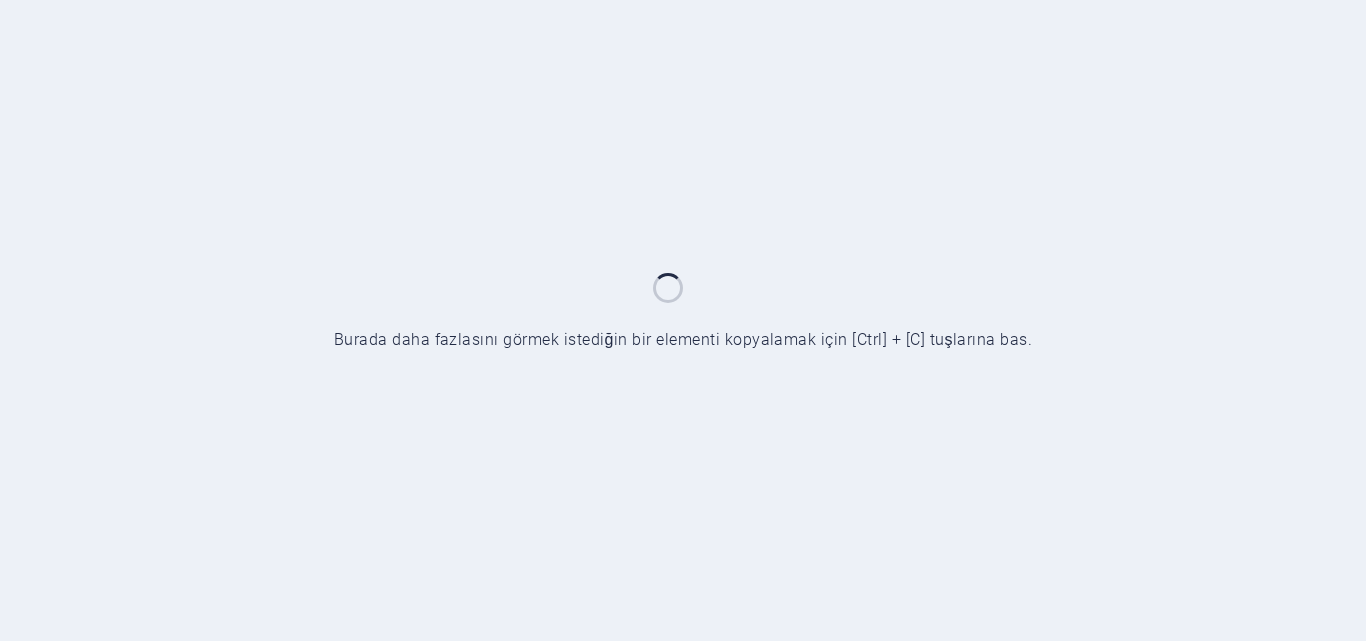 scroll, scrollTop: 0, scrollLeft: 0, axis: both 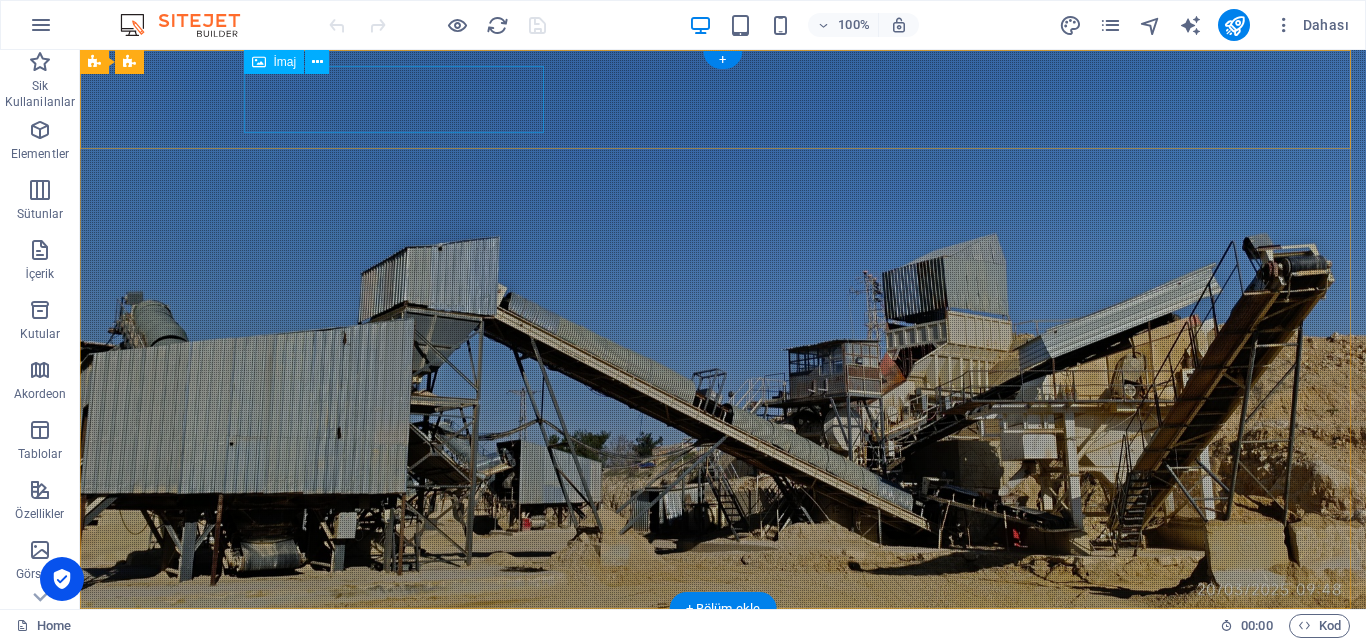 click at bounding box center [723, 658] 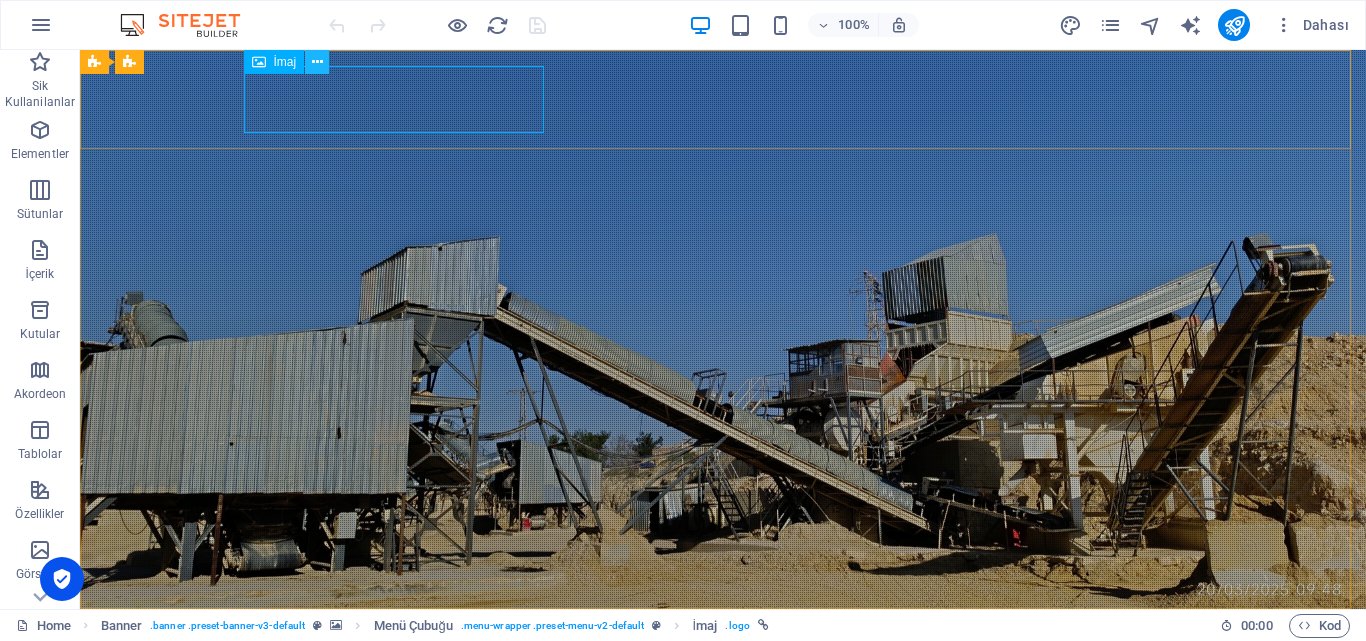 click at bounding box center (317, 62) 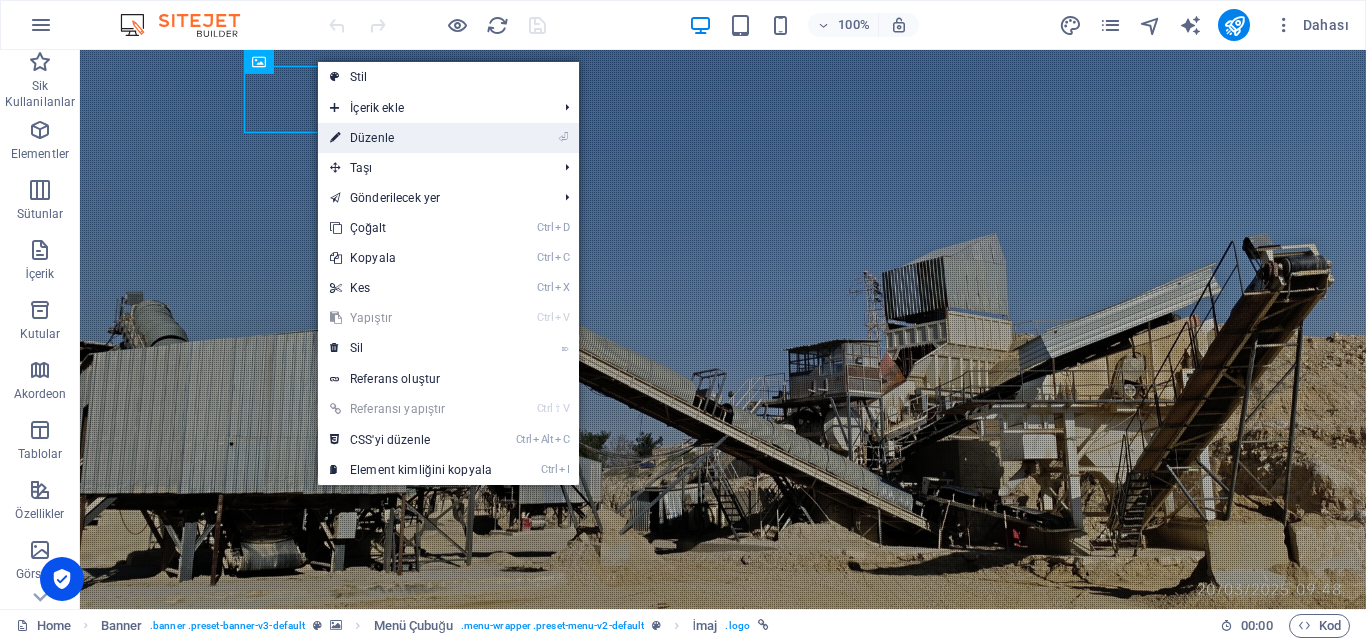 click on "⏎  Düzenle" at bounding box center [411, 138] 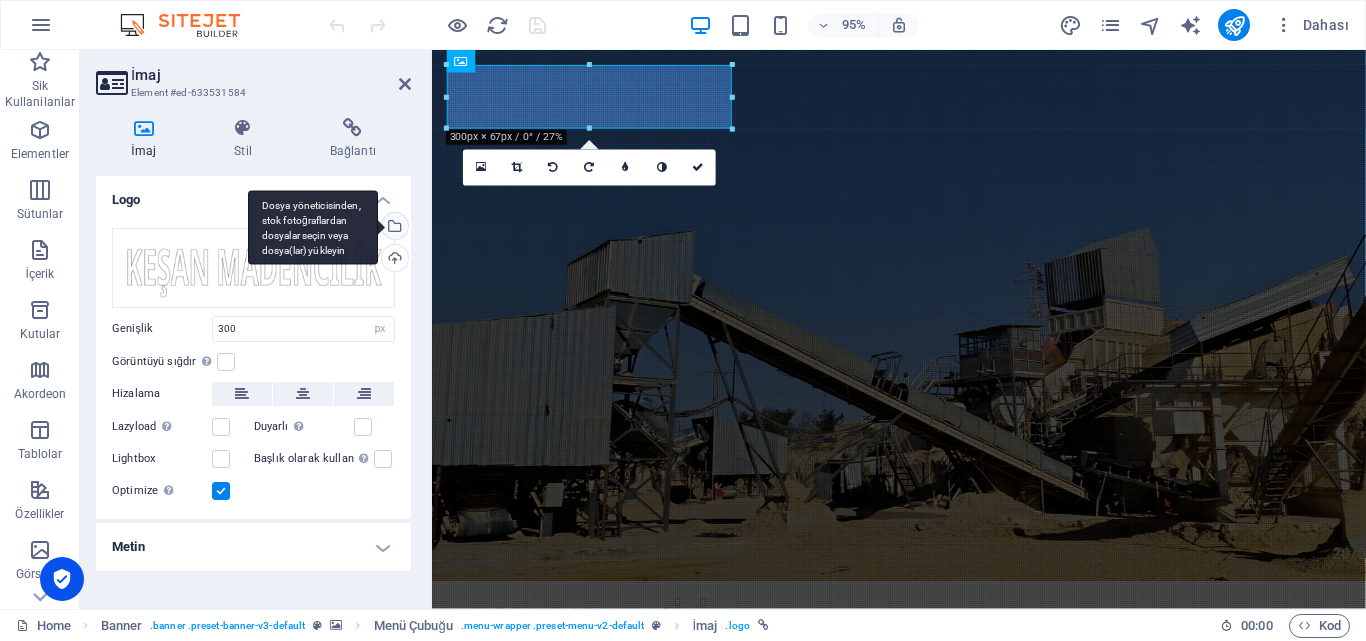 click on "Dosya yöneticisinden, stok fotoğraflardan dosyalar seçin veya dosya(lar) yükleyin" at bounding box center [393, 228] 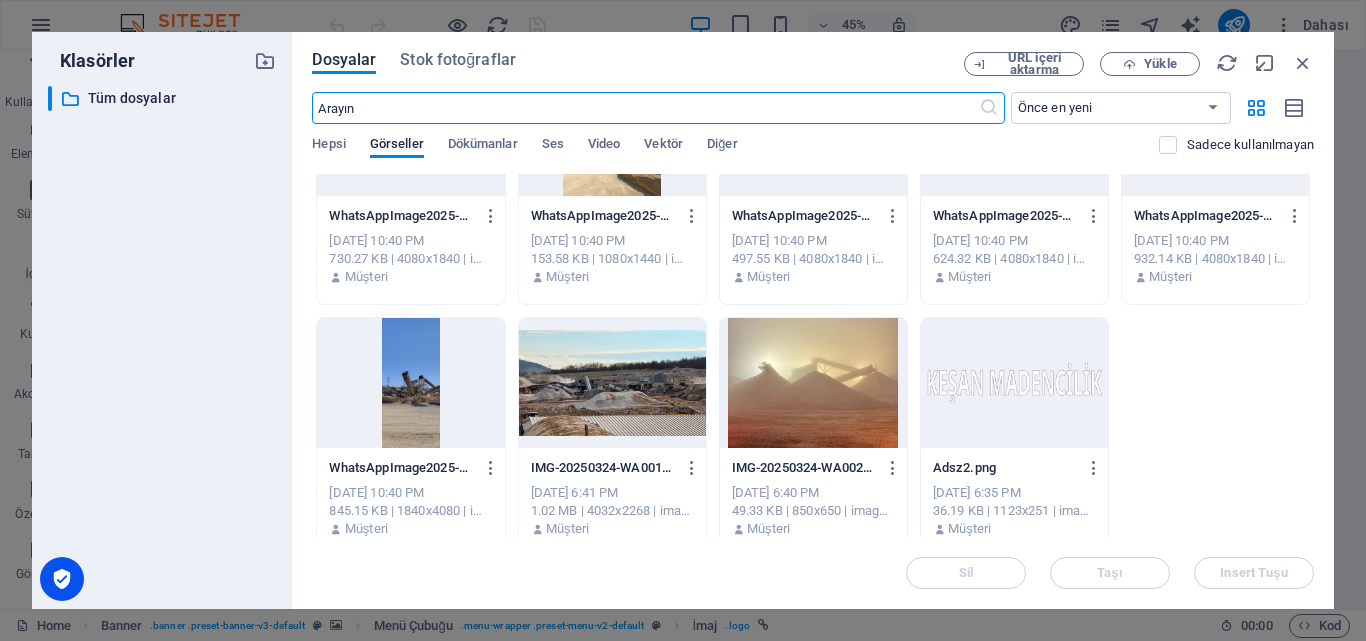 scroll, scrollTop: 885, scrollLeft: 0, axis: vertical 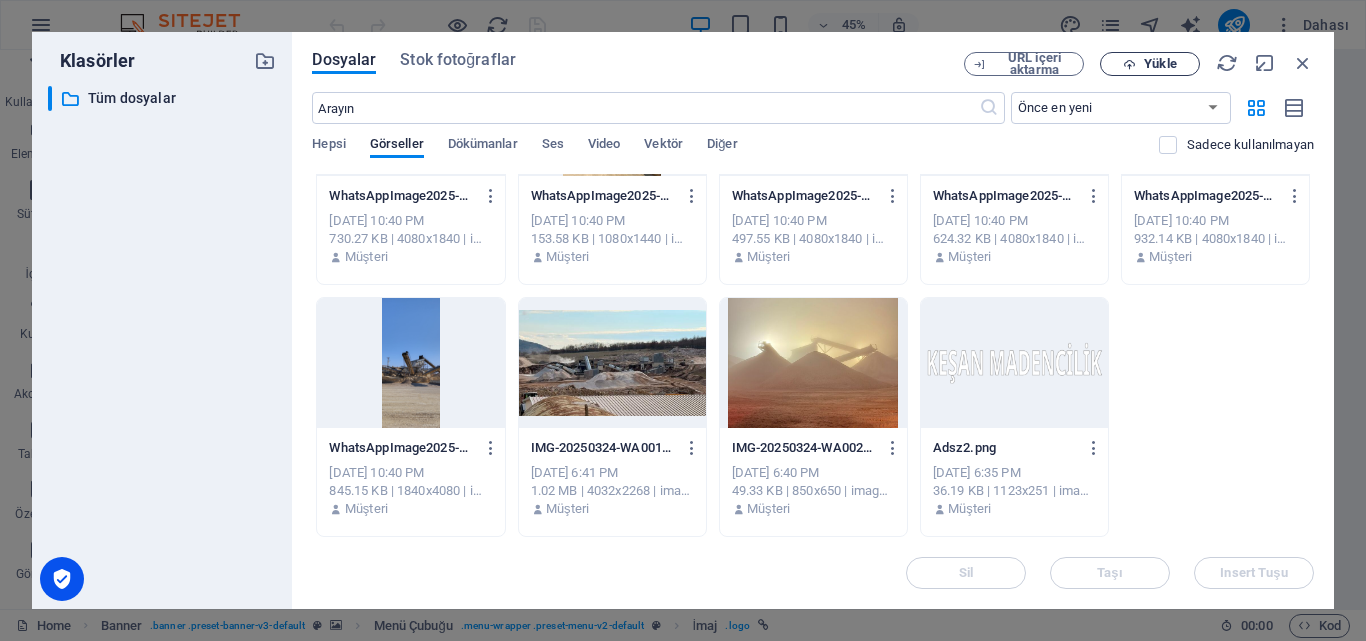 click at bounding box center (1129, 64) 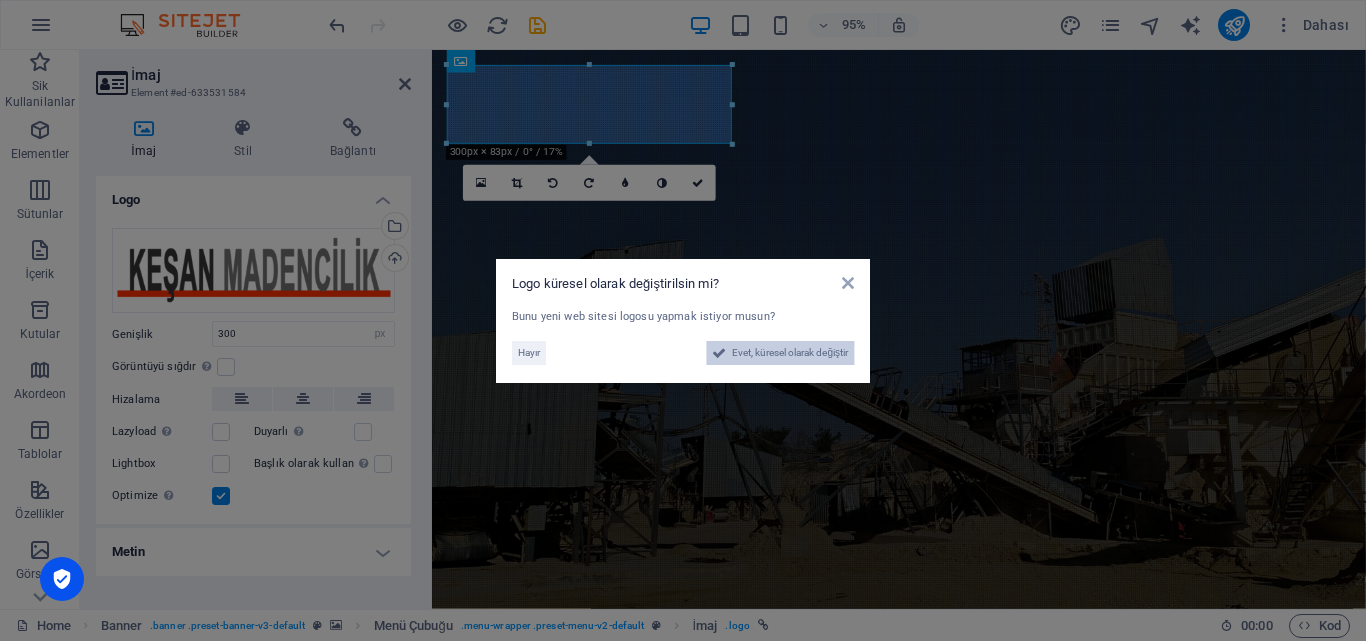click on "Evet, küresel olarak değiştir" at bounding box center (790, 353) 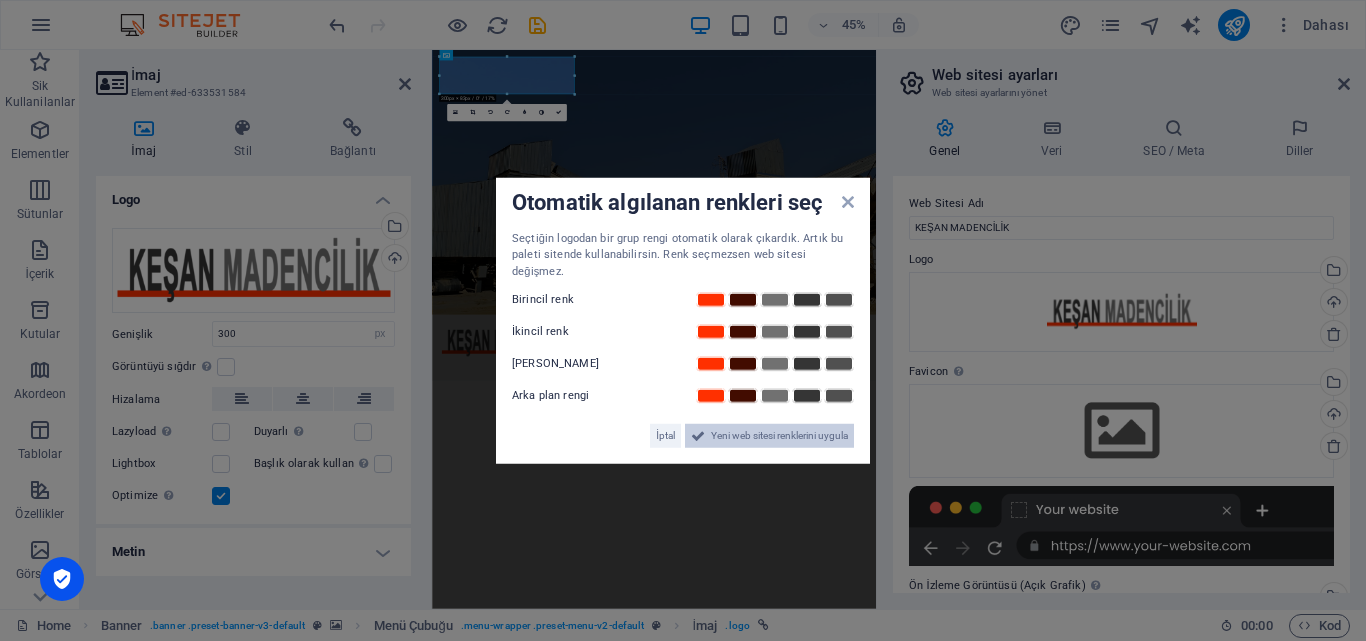 click on "Yeni web sitesi renklerini uygula" at bounding box center [779, 436] 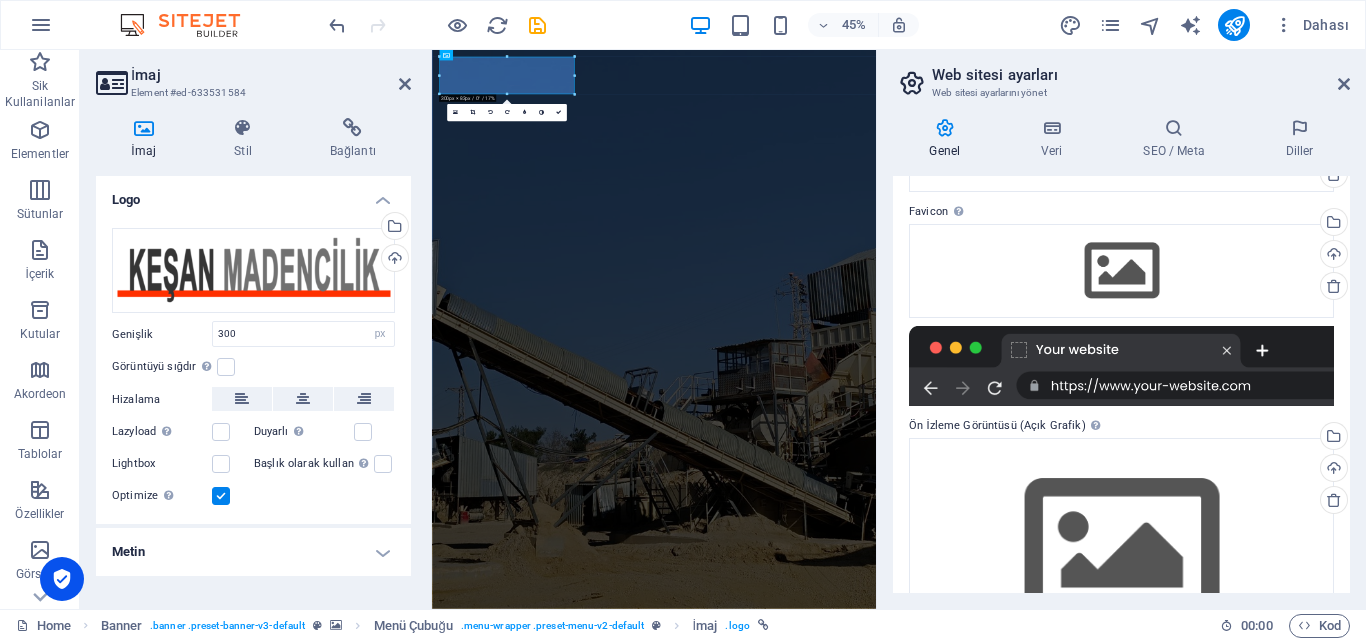 scroll, scrollTop: 0, scrollLeft: 0, axis: both 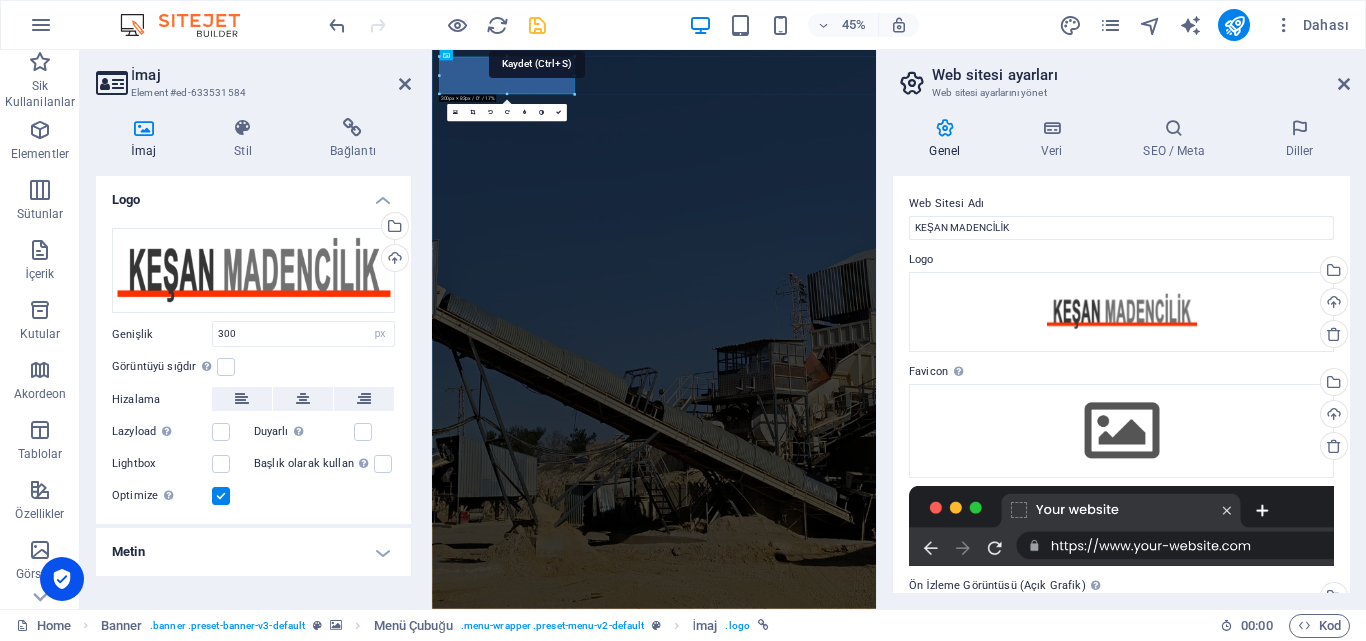 drag, startPoint x: 533, startPoint y: 29, endPoint x: 489, endPoint y: 16, distance: 45.88028 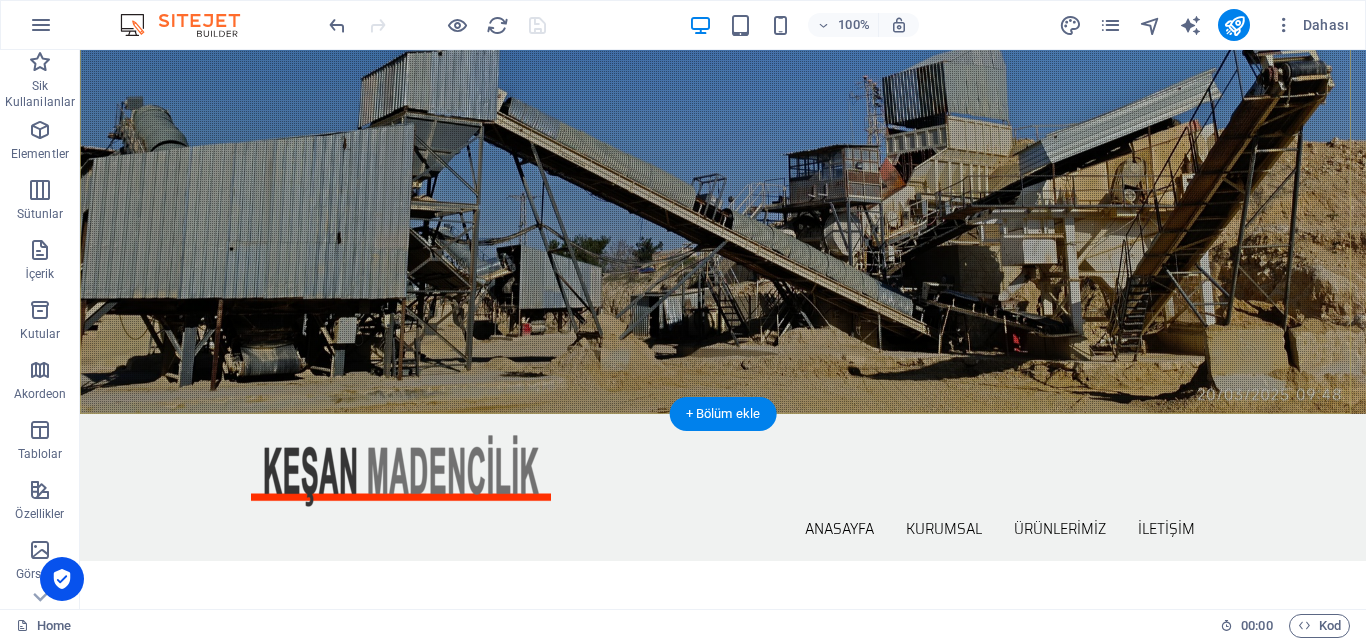 scroll, scrollTop: 500, scrollLeft: 0, axis: vertical 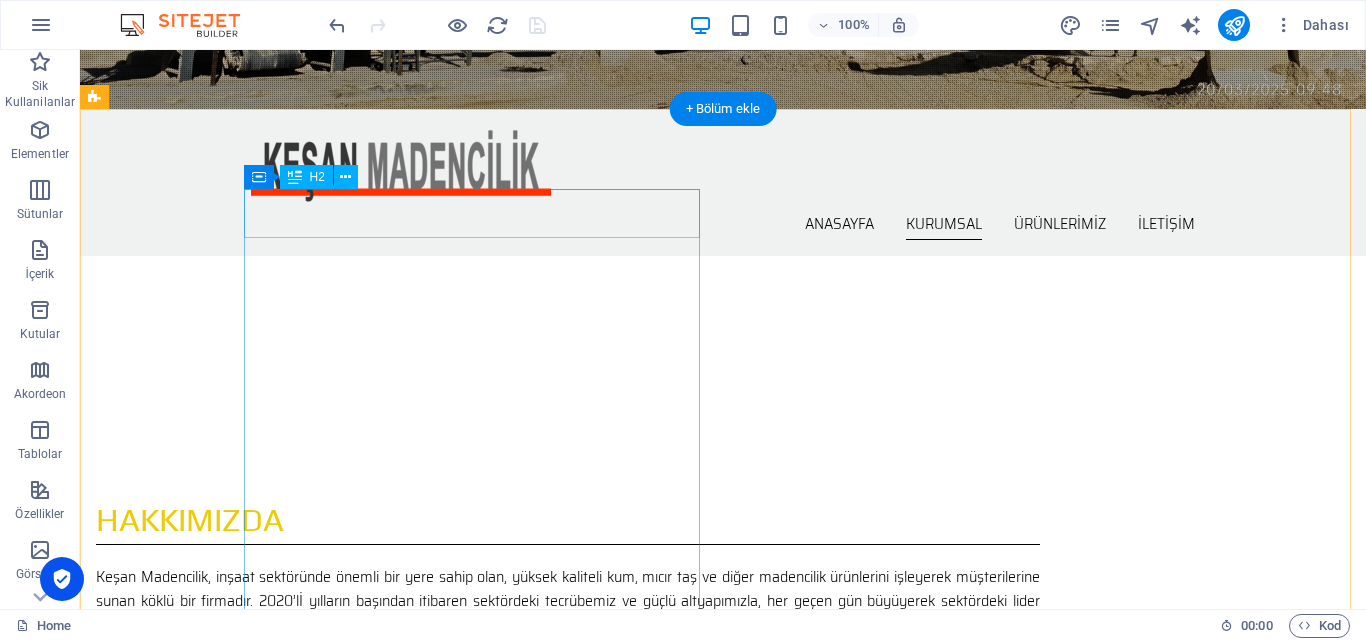 click on "hAKKIMIZDA" at bounding box center [568, 520] 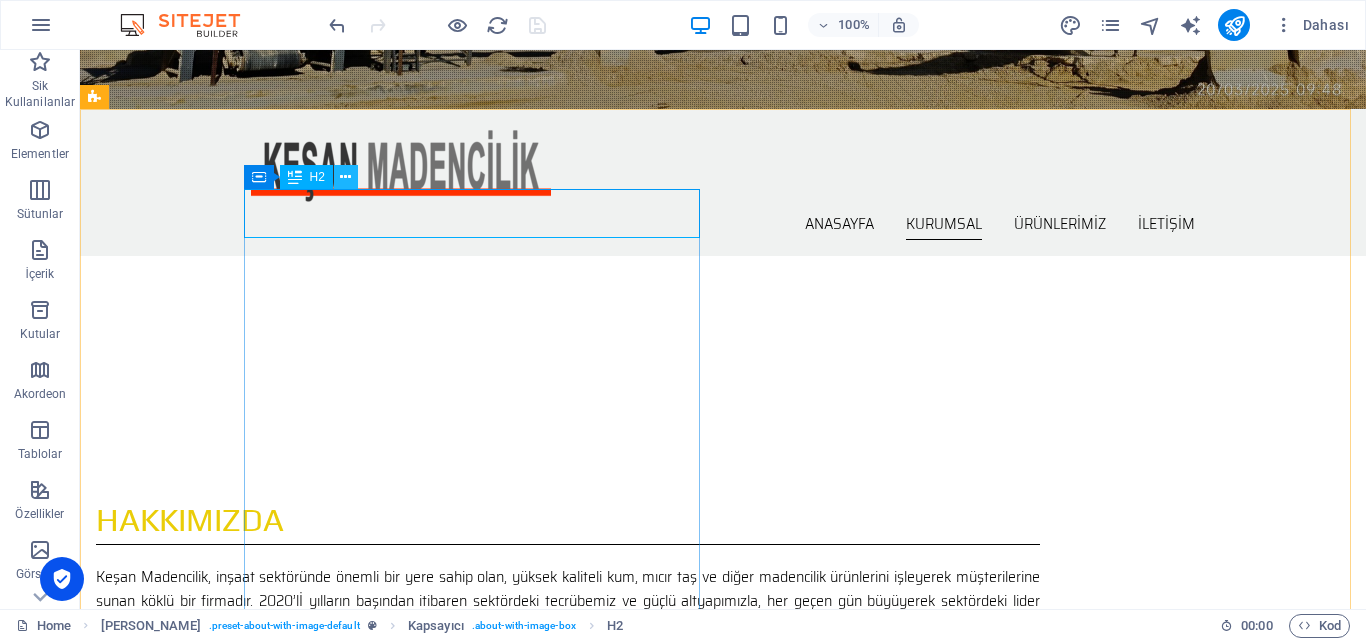 click at bounding box center [345, 177] 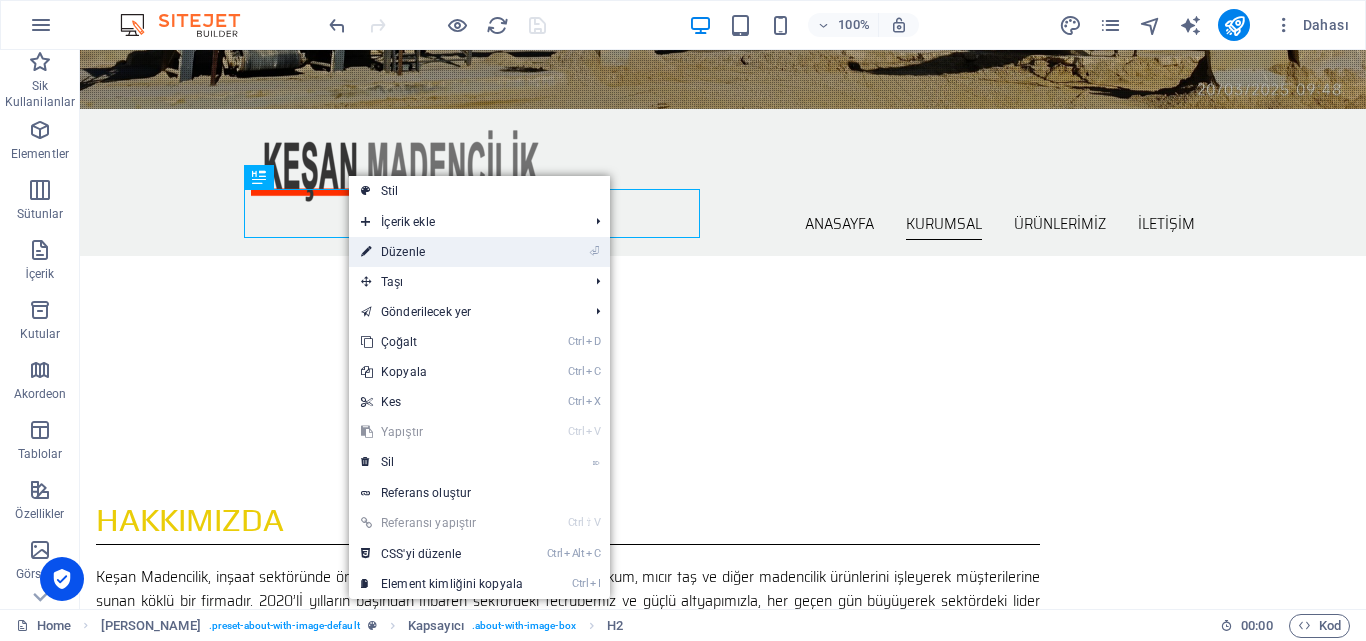 drag, startPoint x: 416, startPoint y: 247, endPoint x: -1, endPoint y: 210, distance: 418.63828 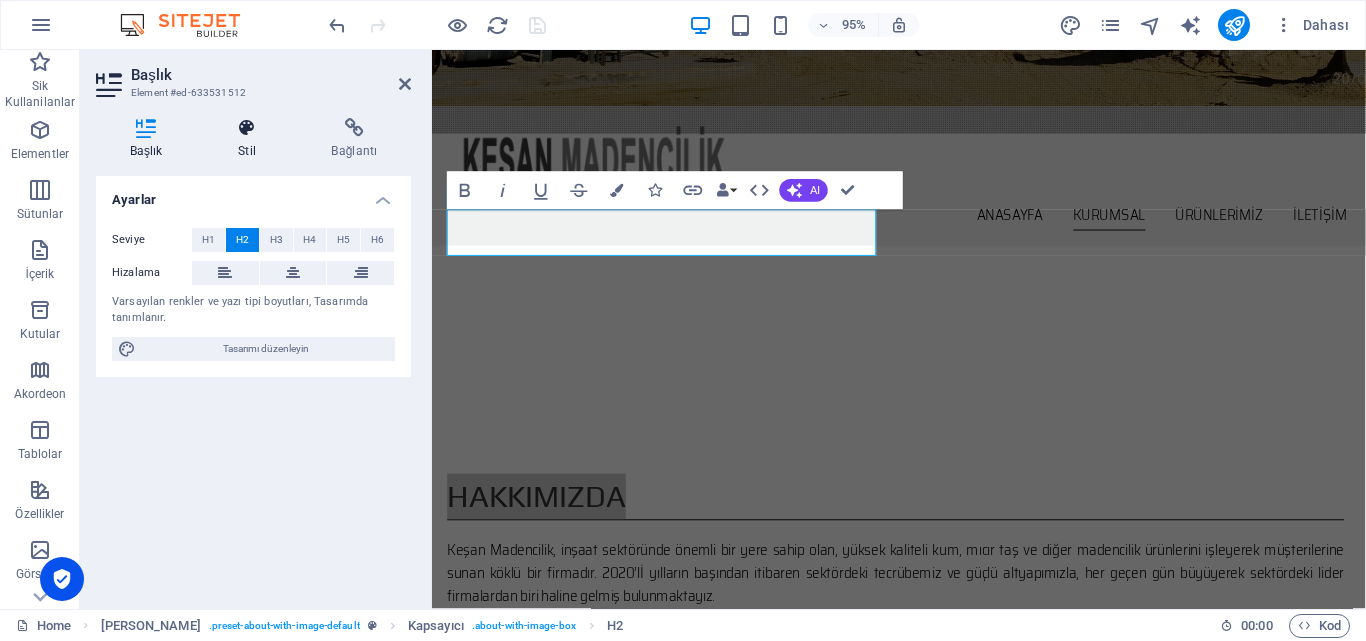 click at bounding box center [246, 128] 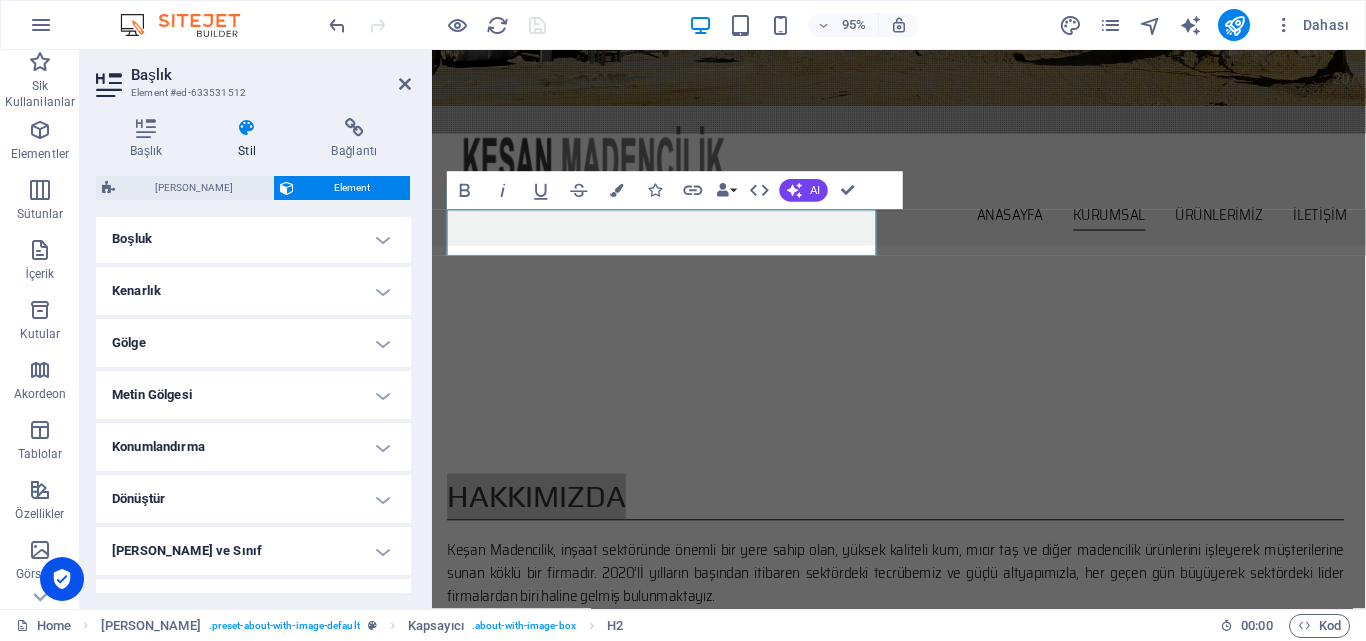scroll, scrollTop: 486, scrollLeft: 0, axis: vertical 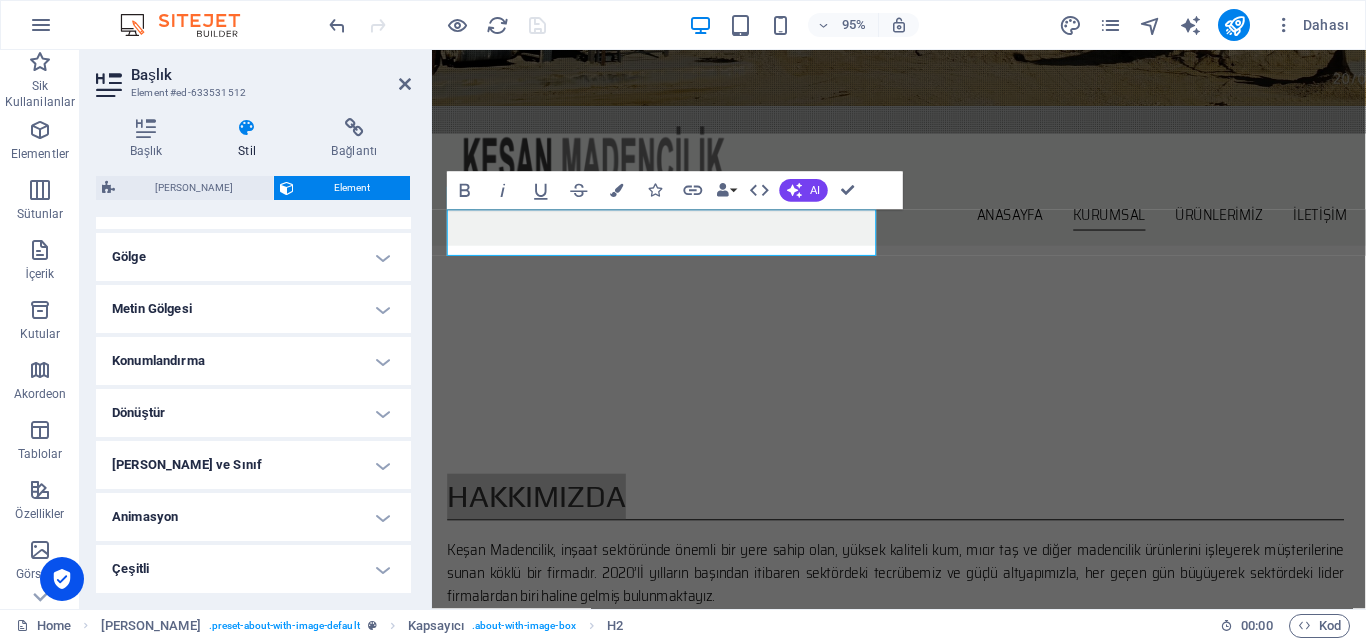 click on "Gölge" at bounding box center [253, 257] 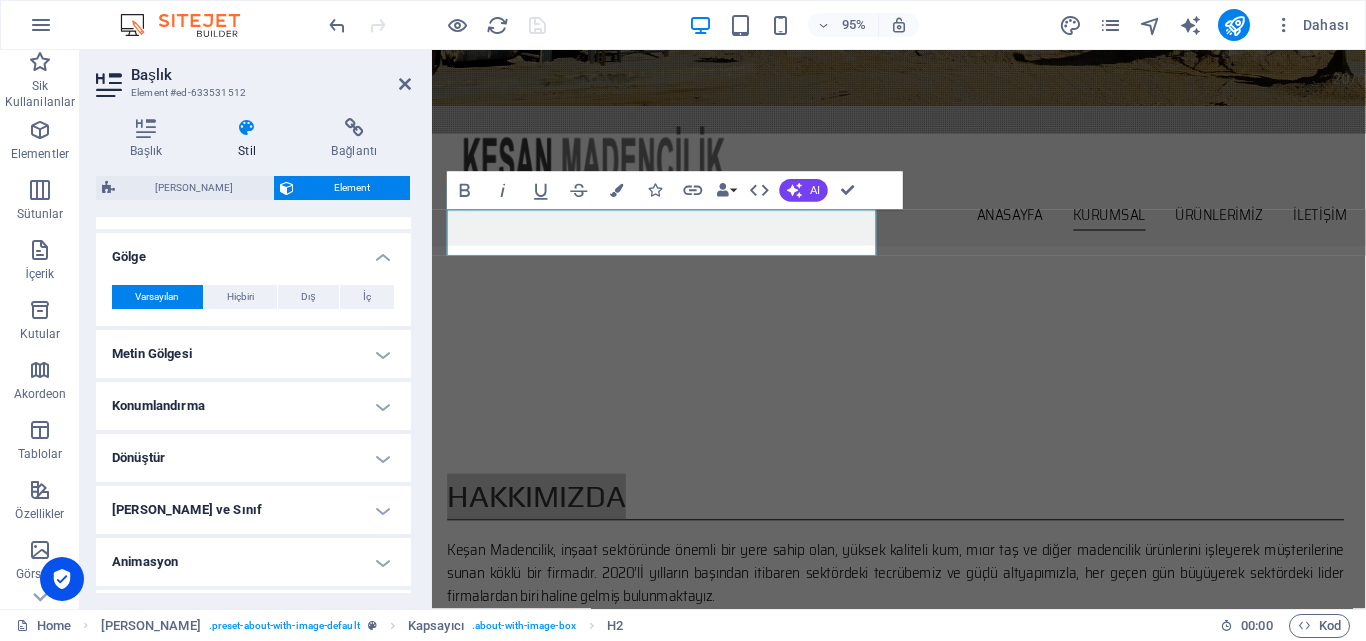 click on "Gölge" at bounding box center (253, 251) 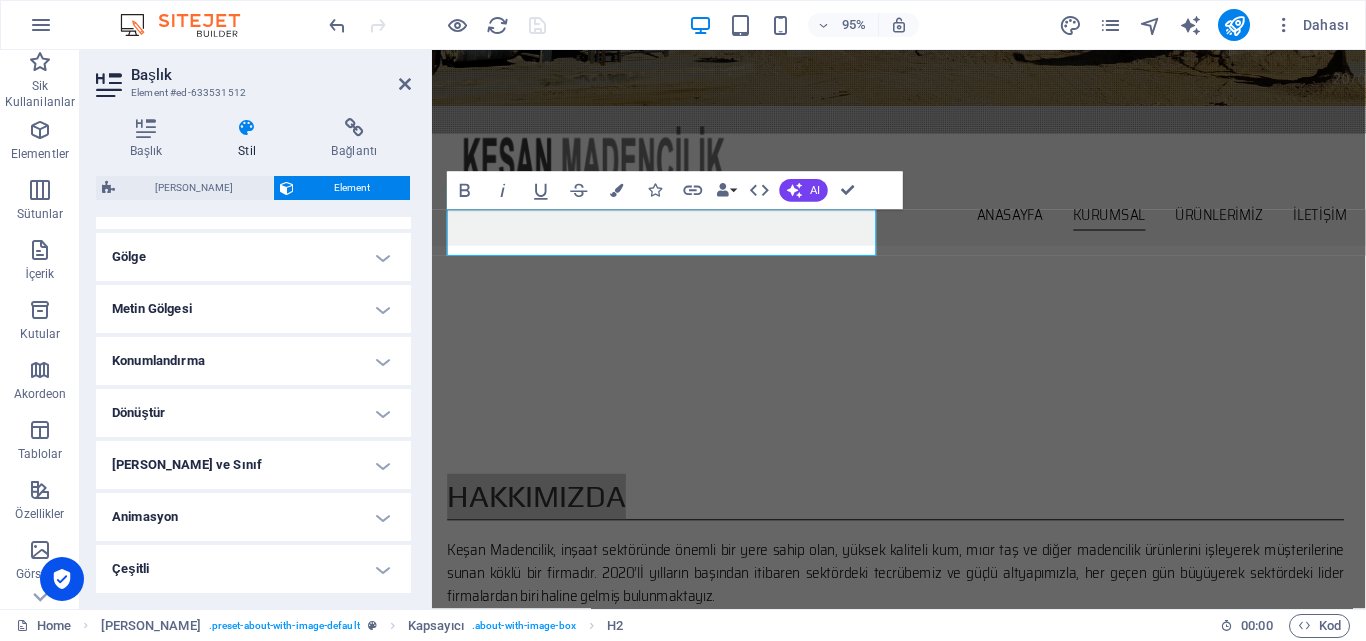 click on "Metin Gölgesi" at bounding box center [253, 309] 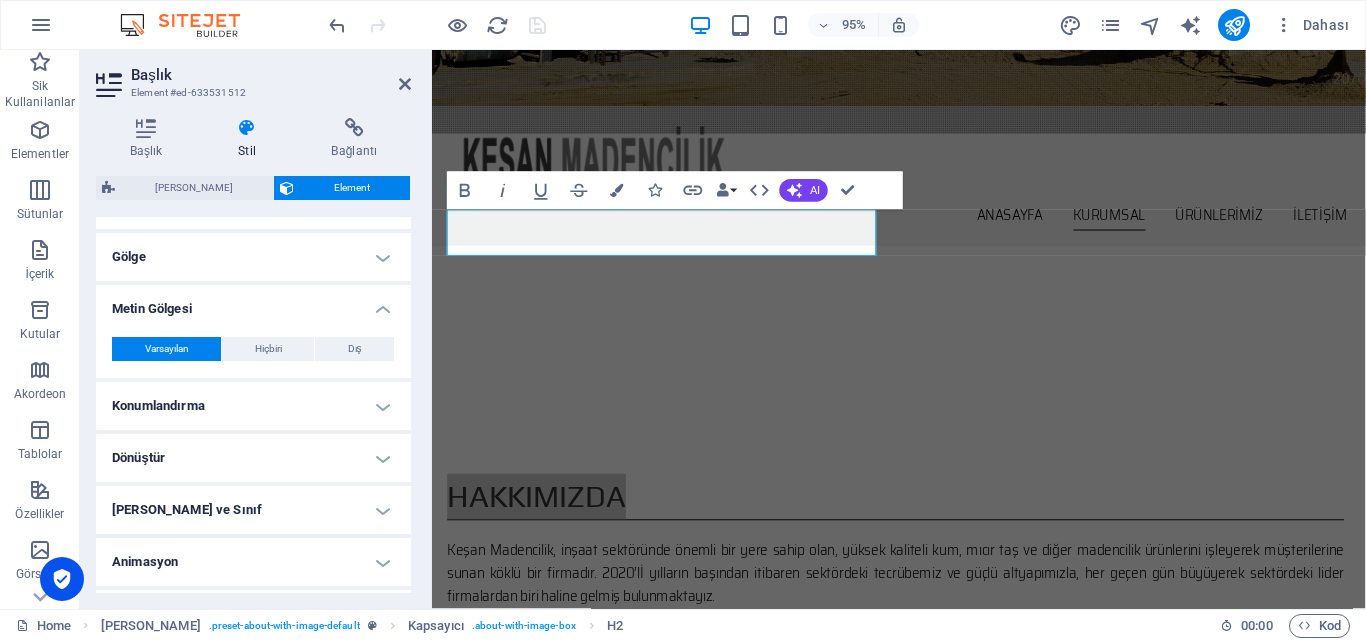 click on "Metin Gölgesi" at bounding box center (253, 303) 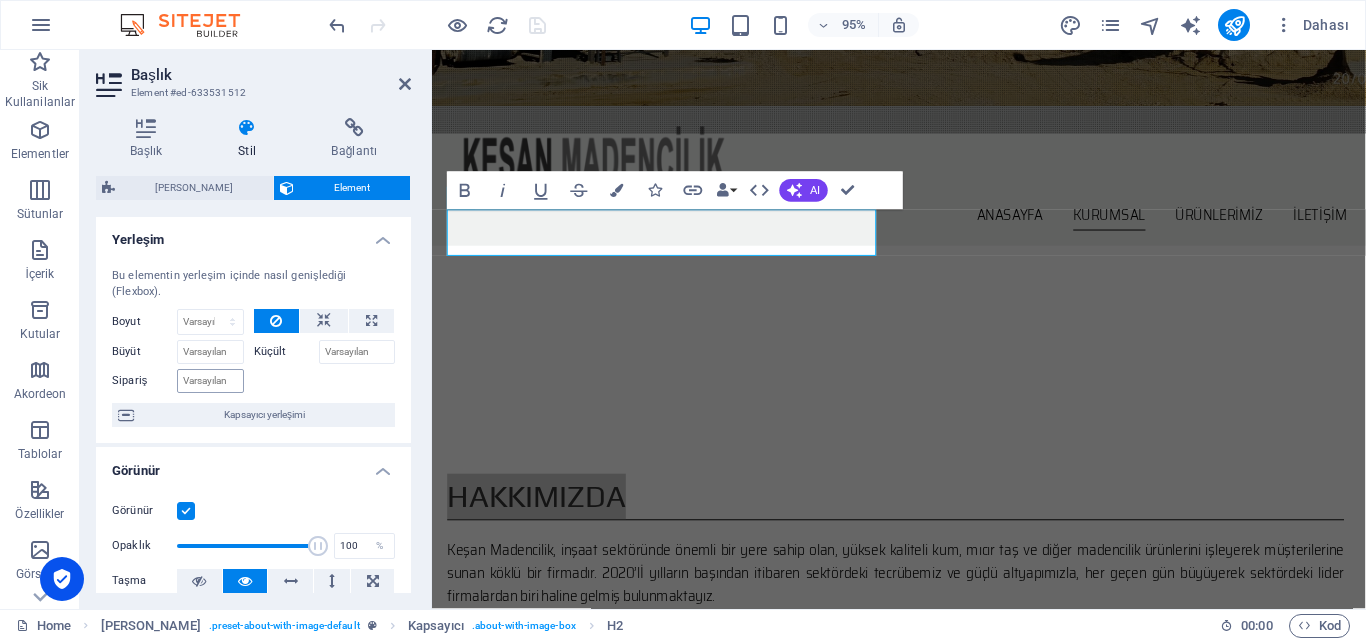 scroll, scrollTop: 0, scrollLeft: 0, axis: both 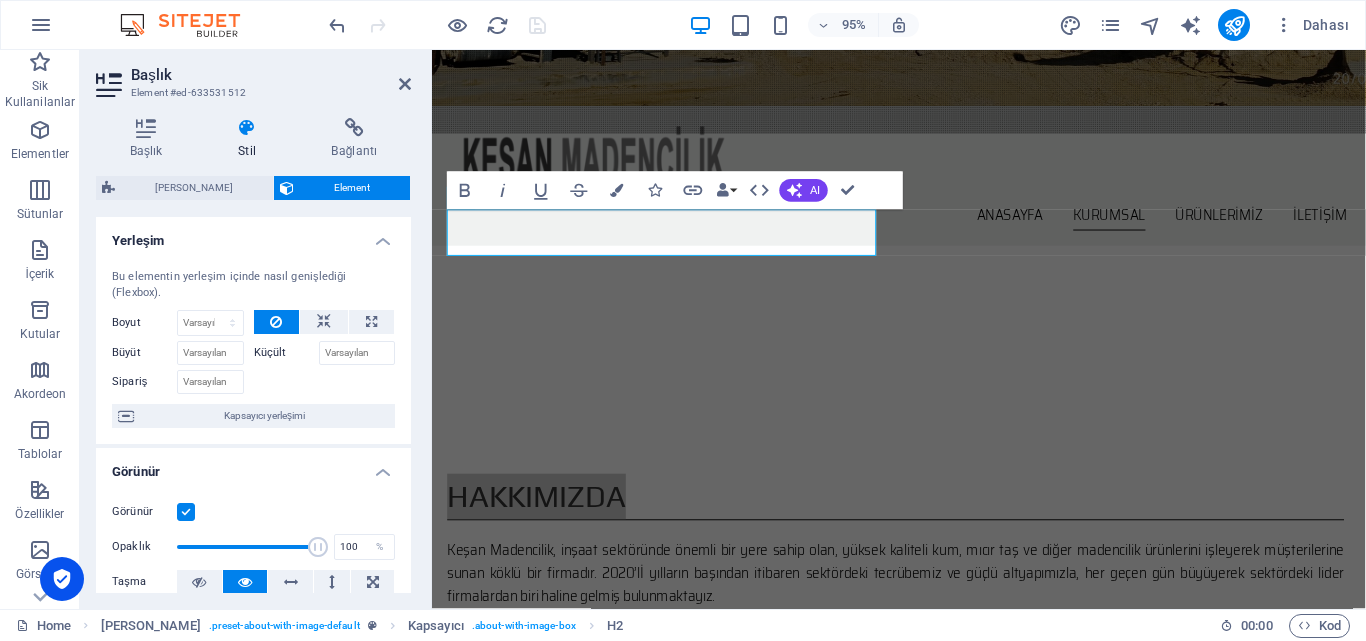 click at bounding box center (246, 128) 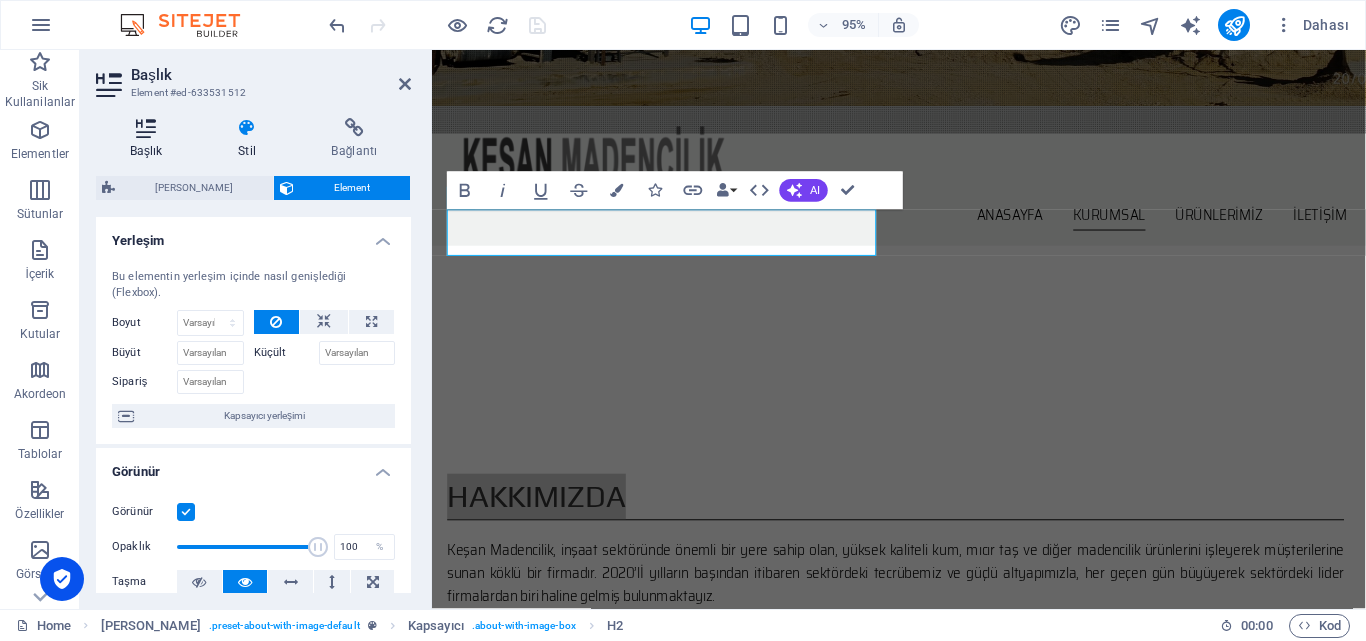 click at bounding box center (146, 128) 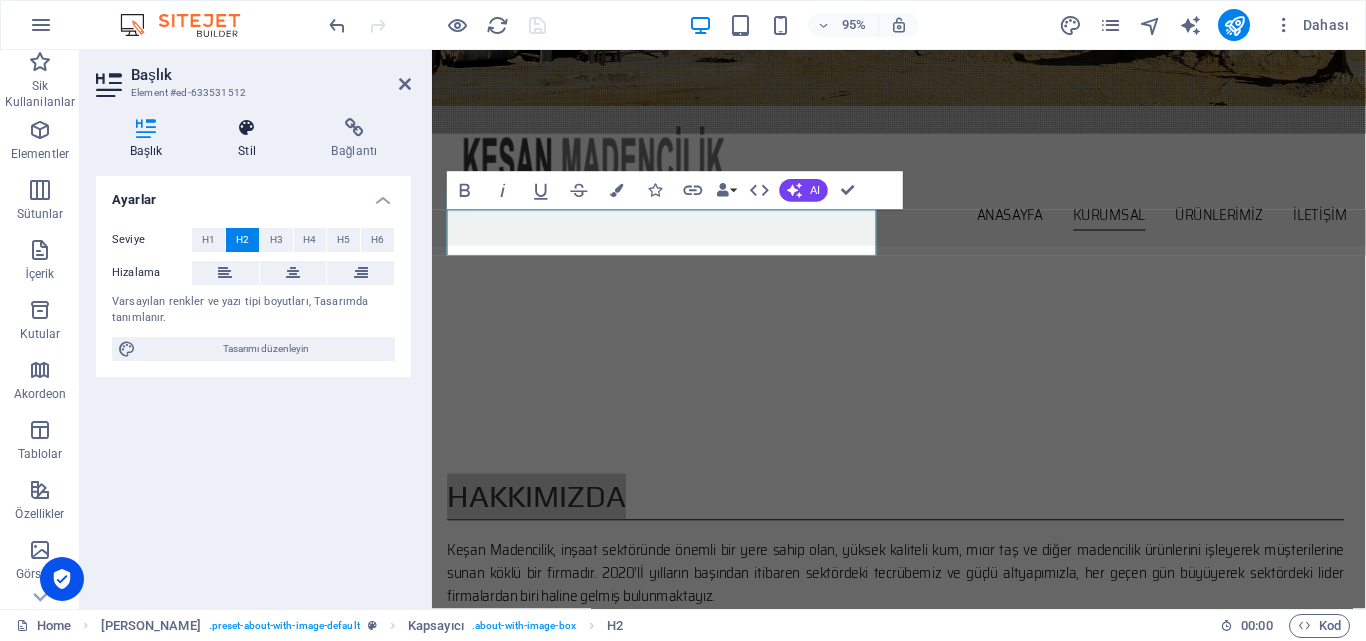 click at bounding box center (246, 128) 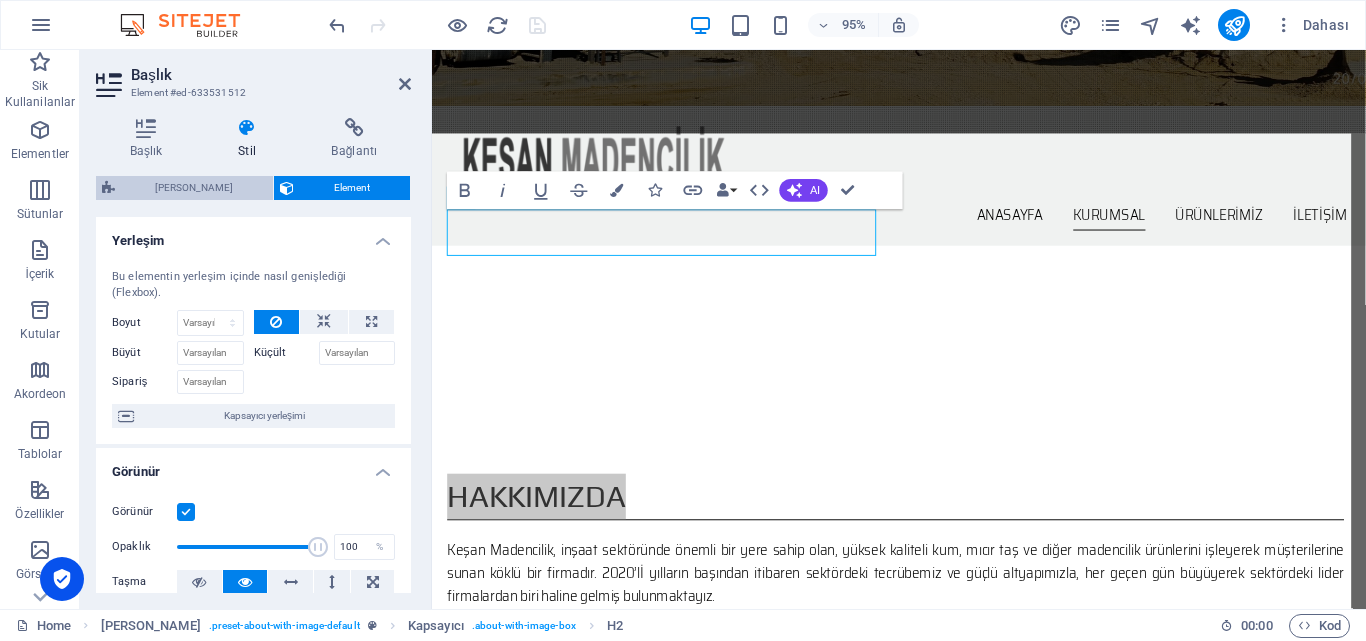 click on "[PERSON_NAME]" at bounding box center (194, 188) 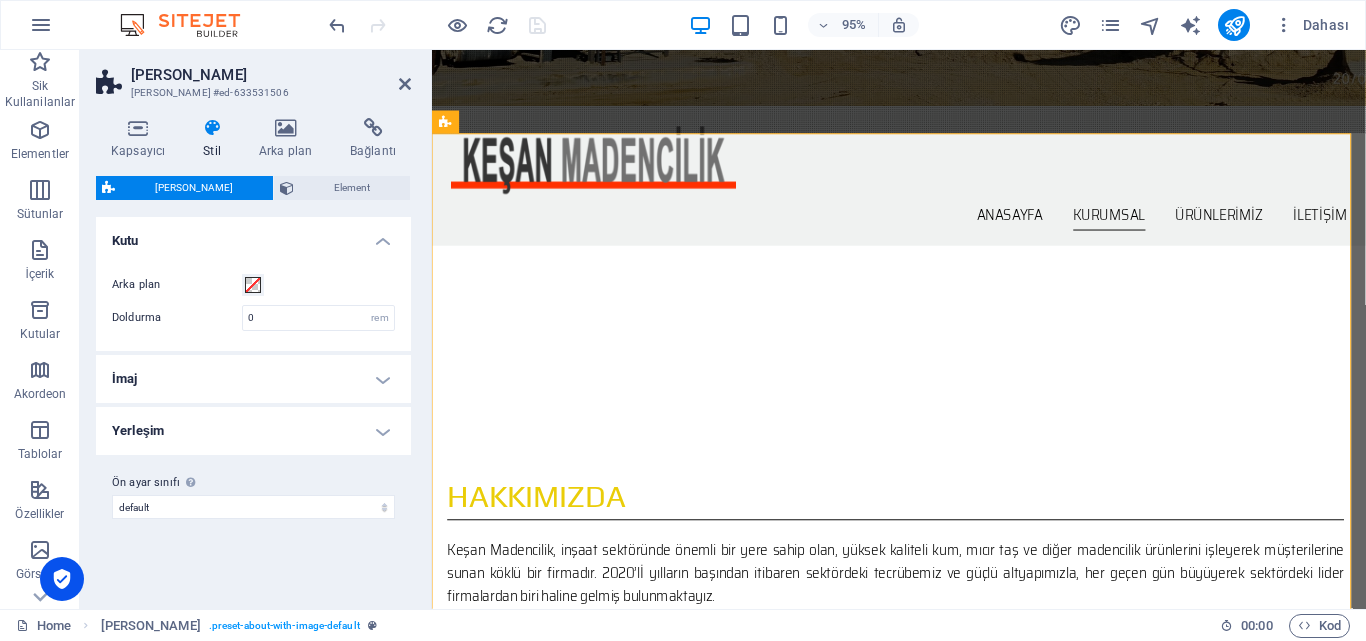 click on "Kutu" at bounding box center [253, 235] 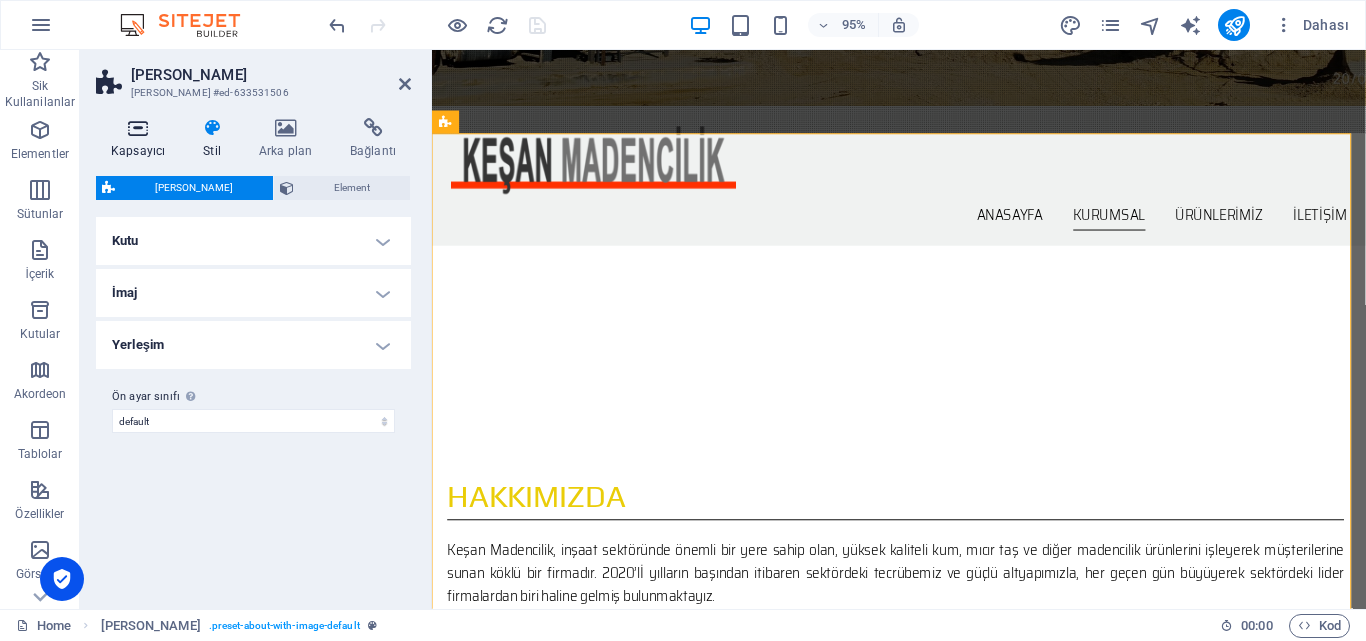 click at bounding box center (138, 128) 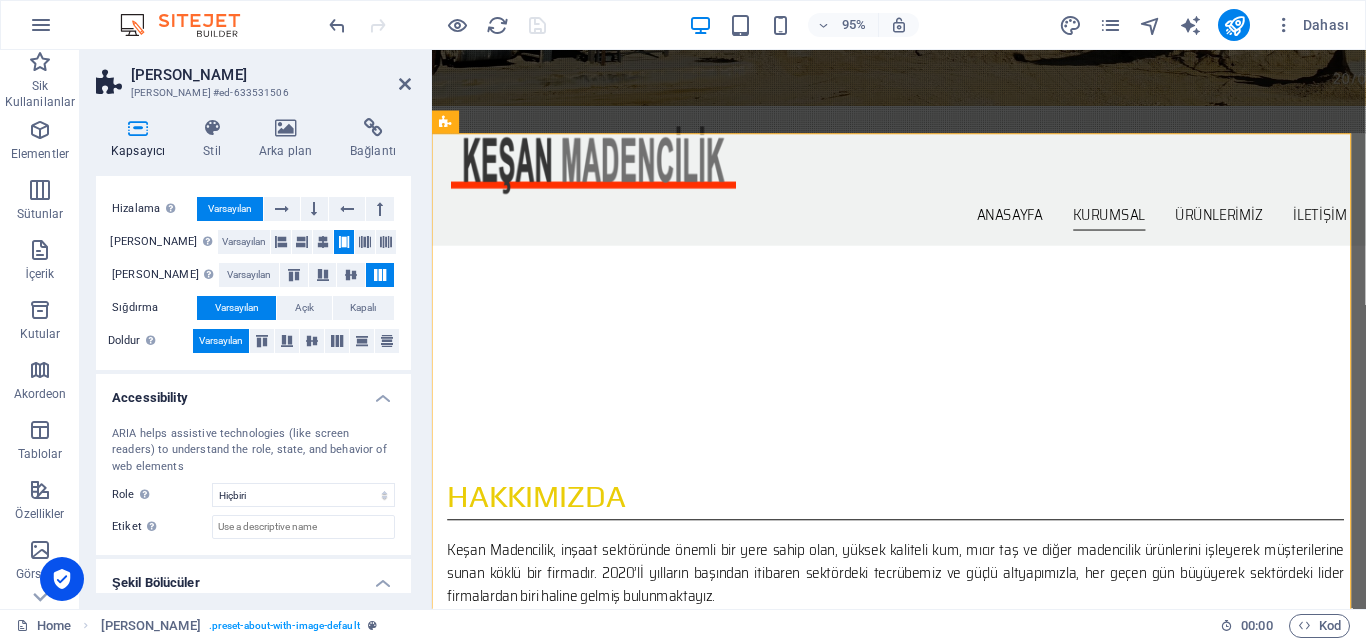 scroll, scrollTop: 200, scrollLeft: 0, axis: vertical 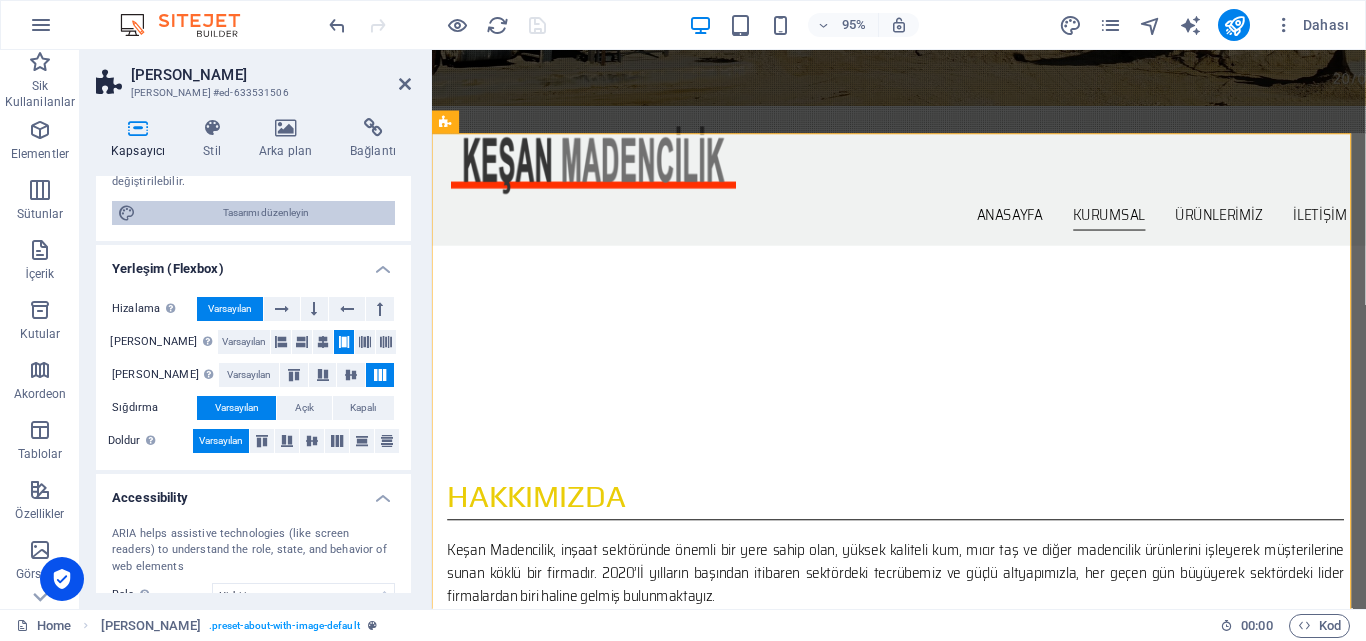 click at bounding box center [127, 213] 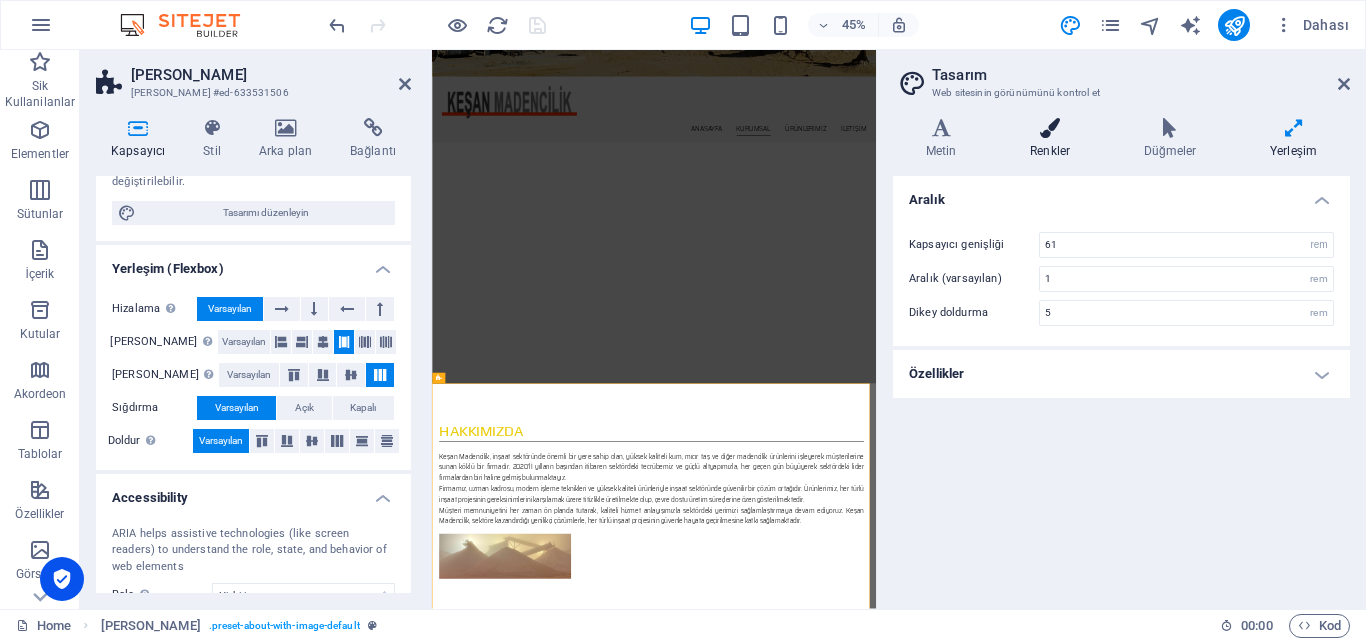 click at bounding box center (1050, 128) 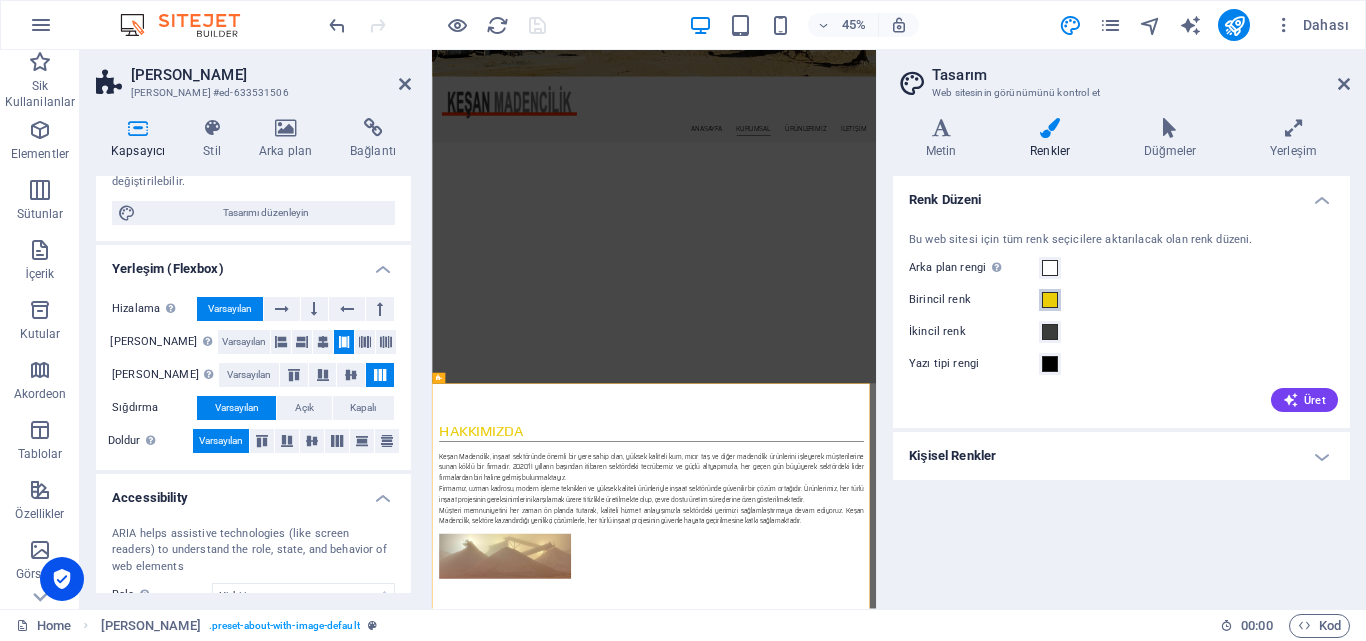 click at bounding box center [1050, 300] 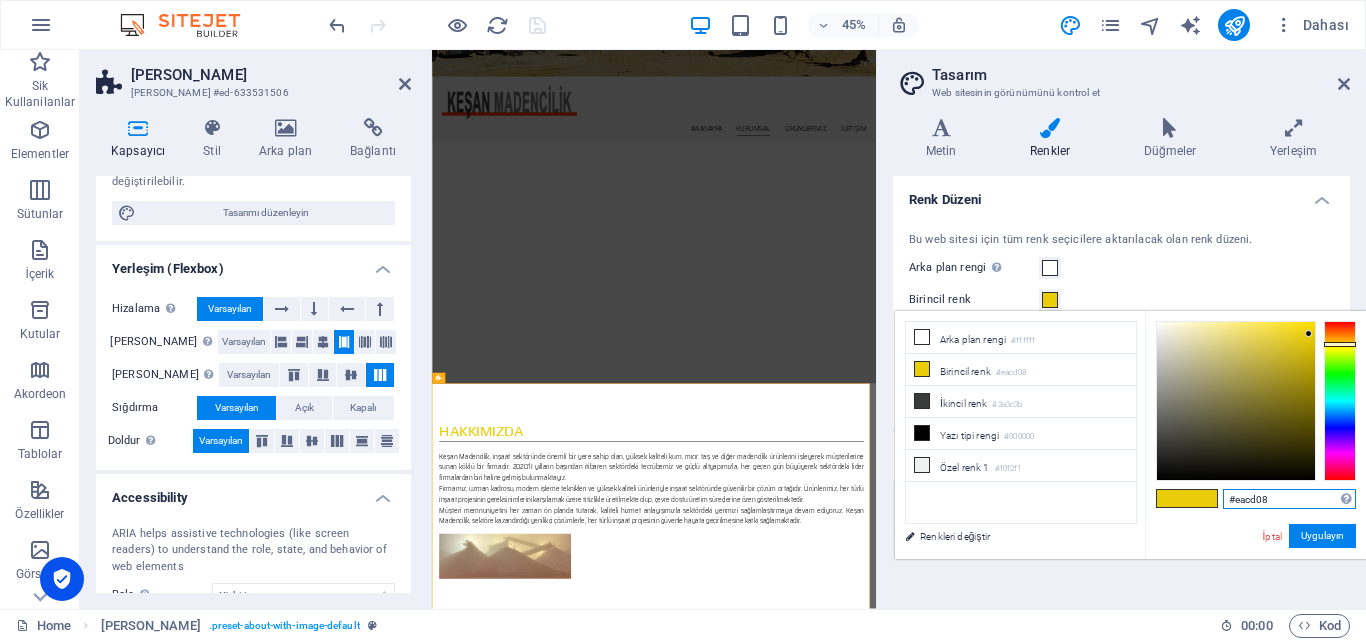 drag, startPoint x: 1236, startPoint y: 499, endPoint x: 1285, endPoint y: 495, distance: 49.162994 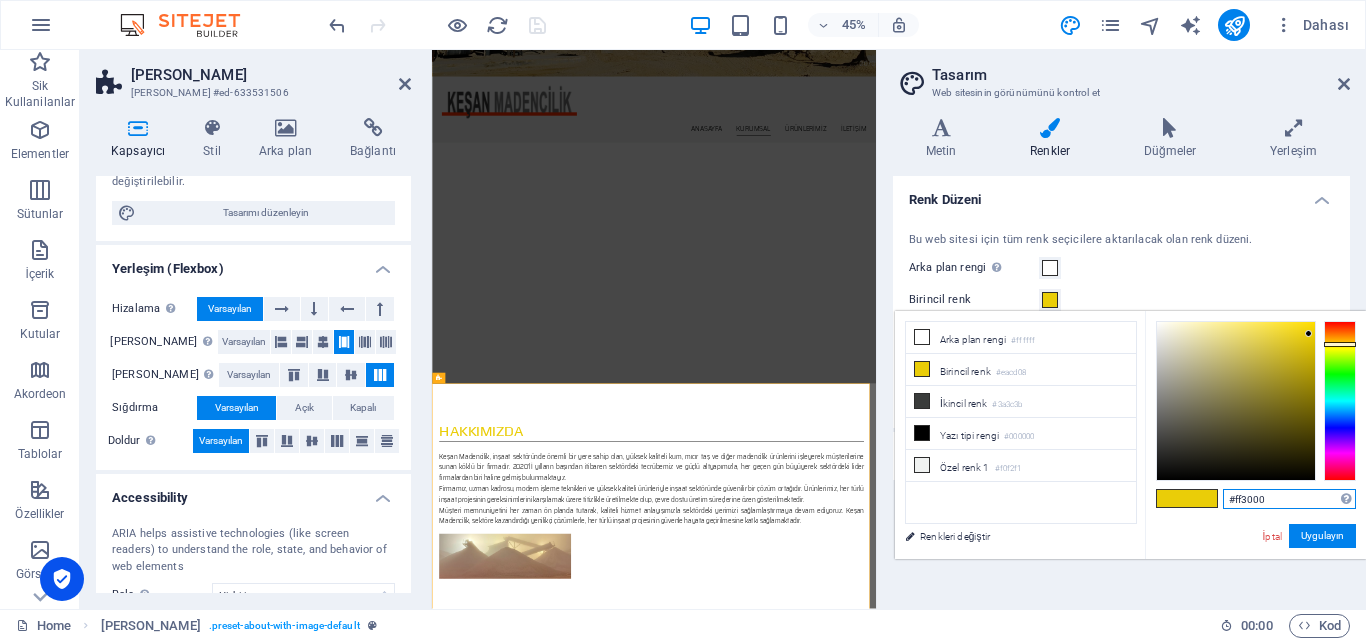 type on "#ff3000" 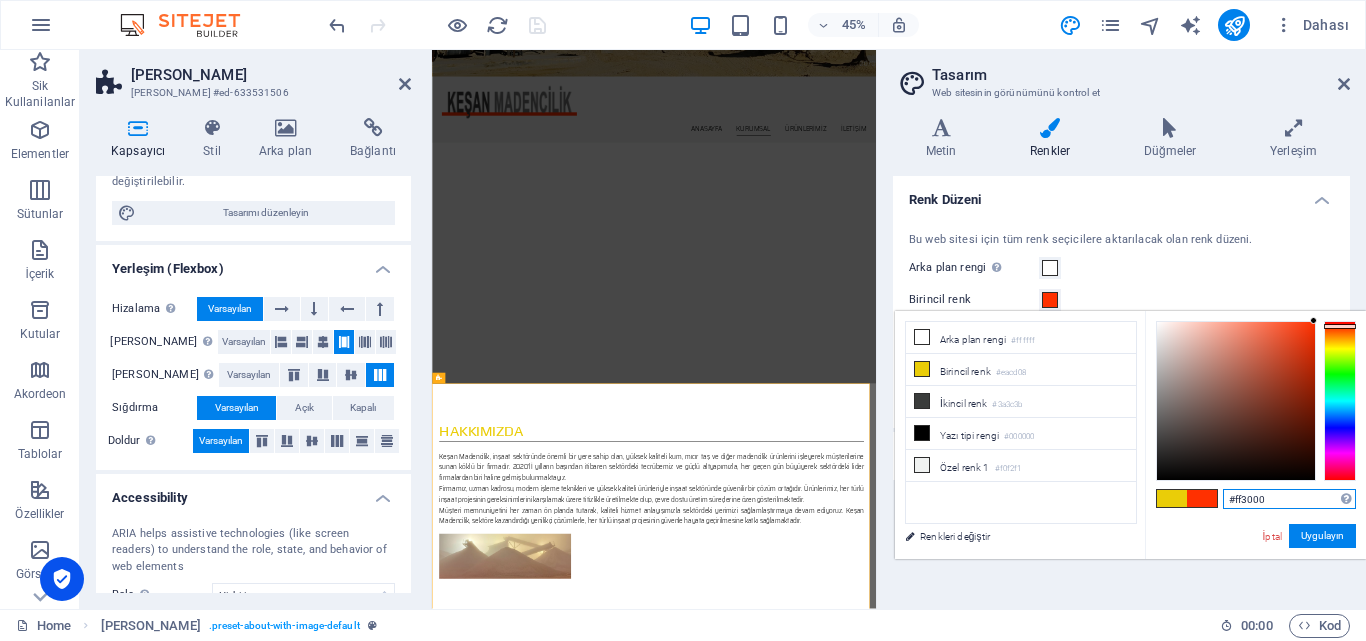 click on "#ff3000" at bounding box center (1289, 499) 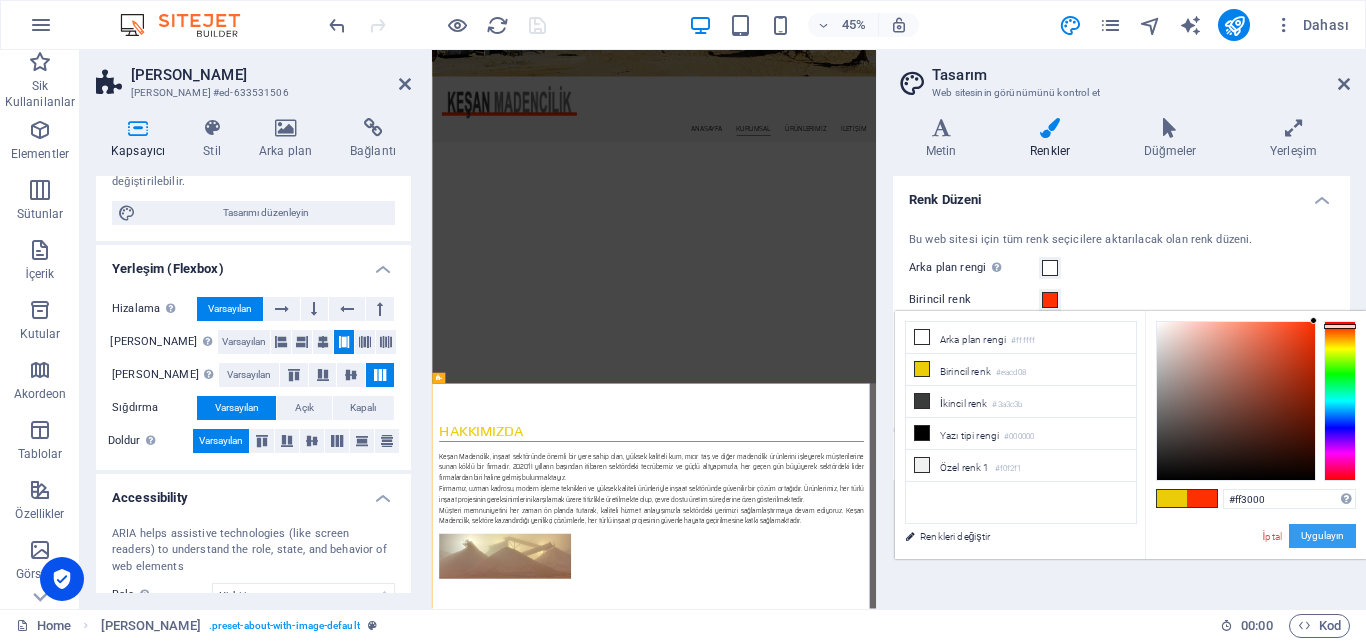 click on "Uygulayın" at bounding box center [1322, 536] 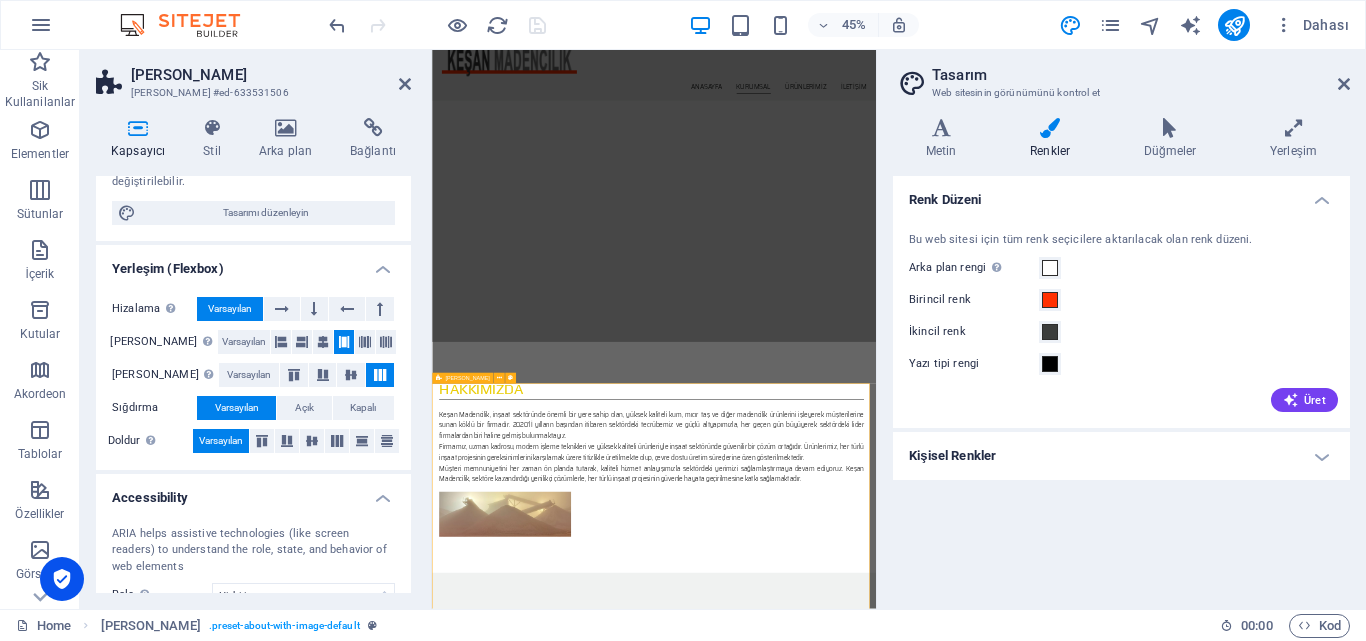 scroll, scrollTop: 700, scrollLeft: 0, axis: vertical 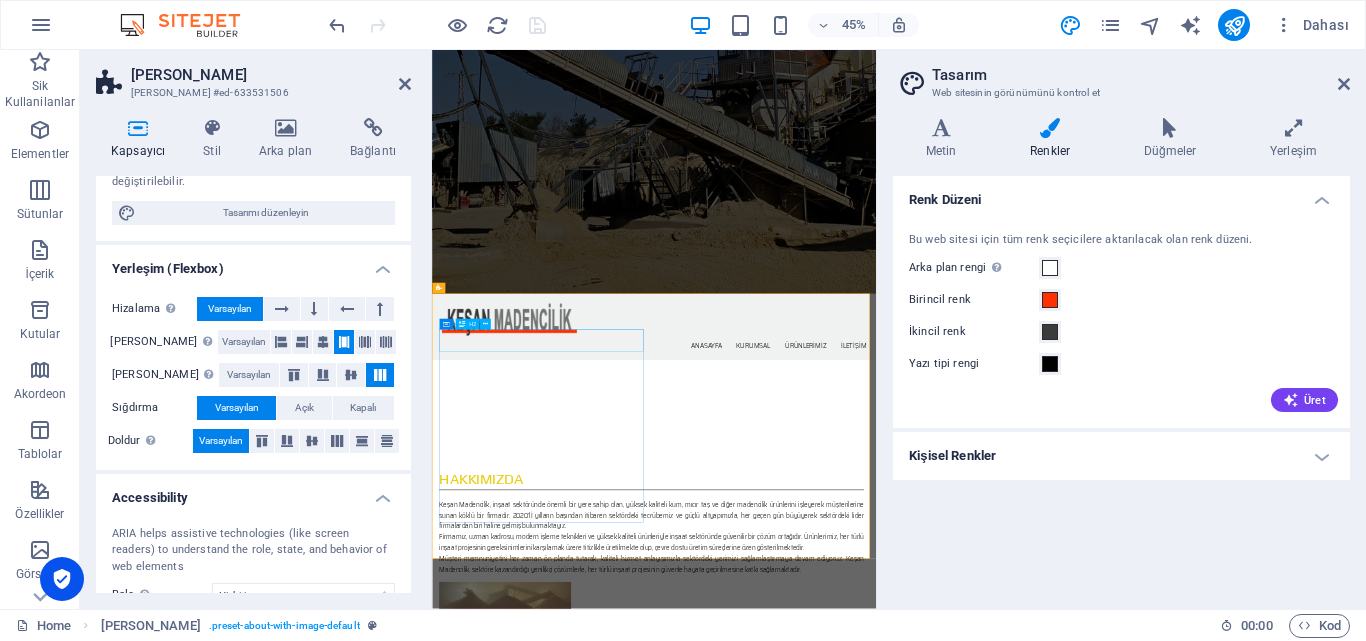 click on "hAKKIMIZDA" at bounding box center [920, 1003] 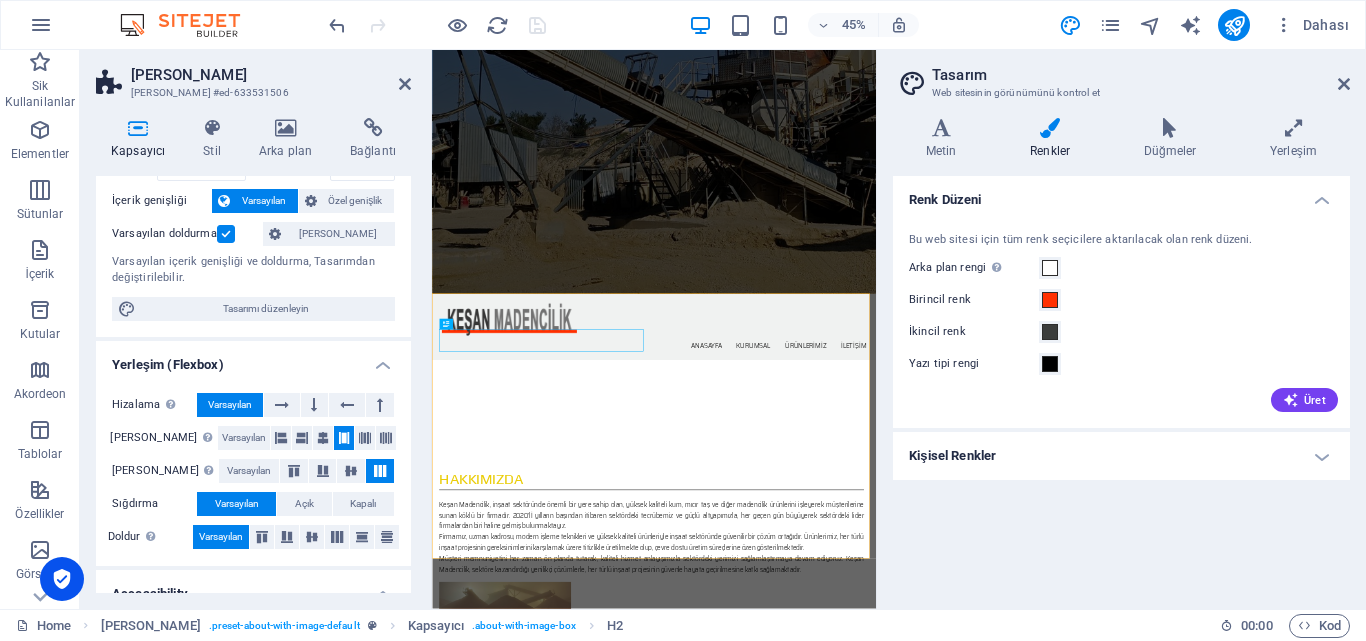 scroll, scrollTop: 0, scrollLeft: 0, axis: both 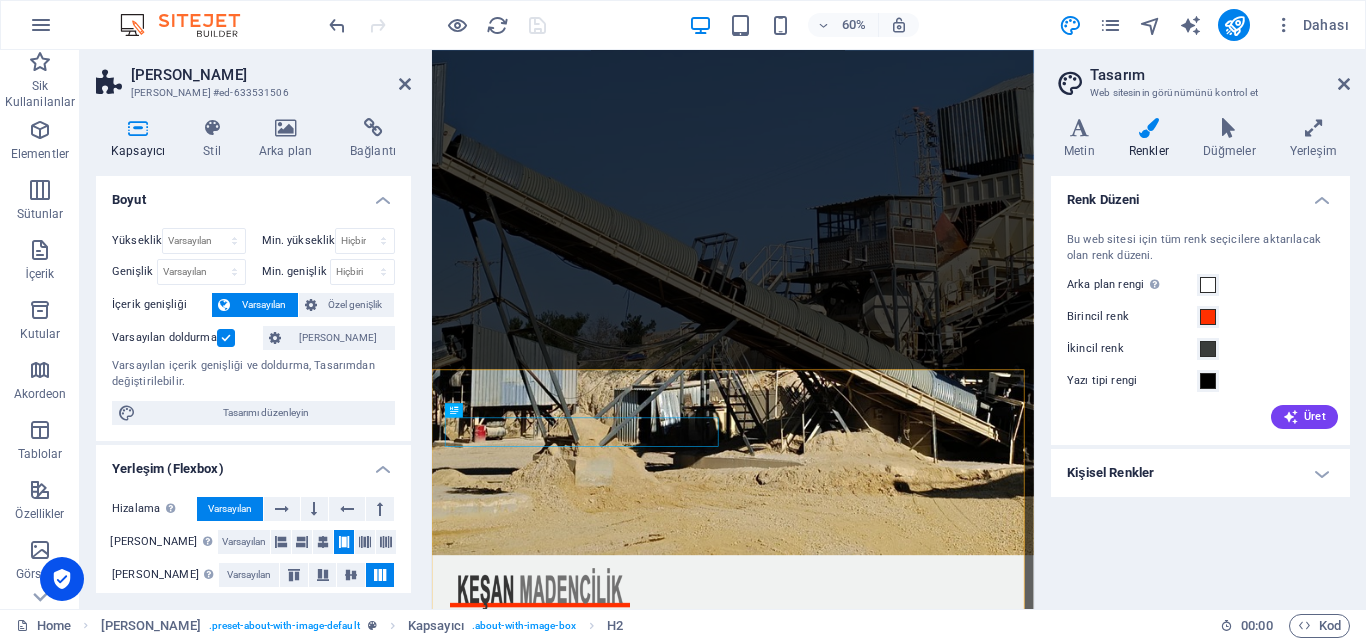 drag, startPoint x: 878, startPoint y: 166, endPoint x: 1100, endPoint y: 174, distance: 222.1441 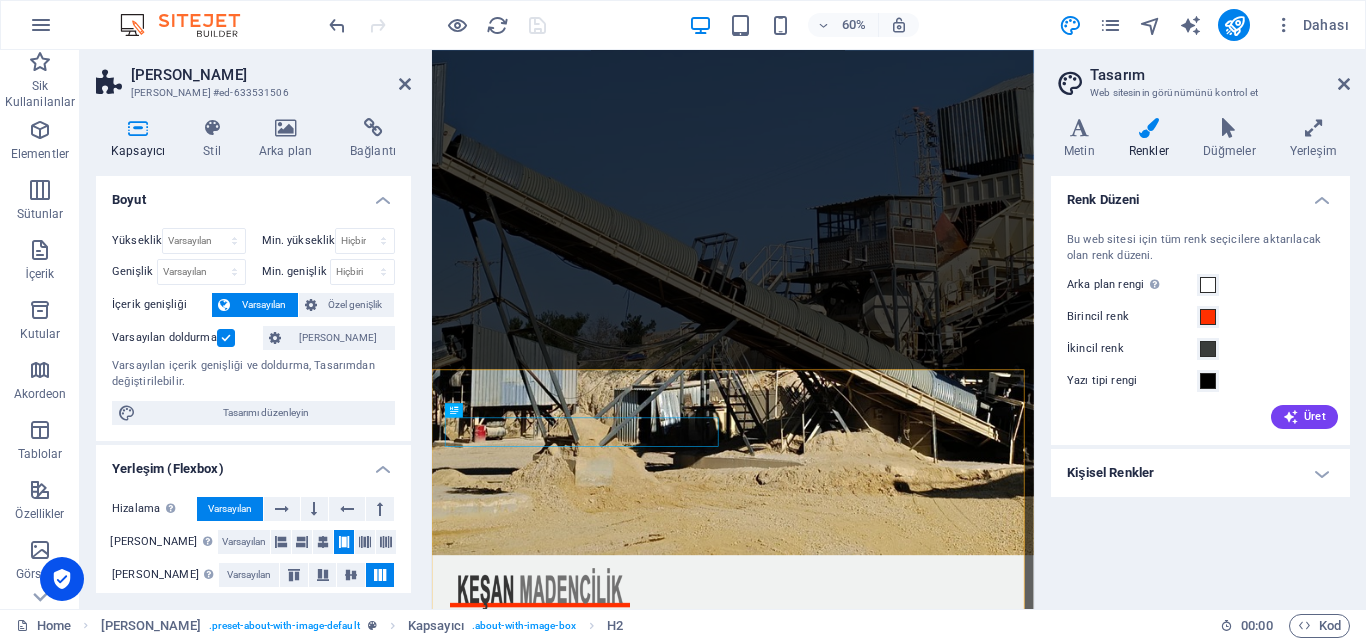 click on "Tasarım Web sitesinin görünümünü kontrol et Varyantlar  Metin  Renkler  Düğmeler  Yerleşim Metin Standard Bold Links Yazı tipi rengi Yazı Tipi Saira Semi Condensed Yazı tipi boyutu 16 rem px Satır yüksekliği 1.5 Yazı tipi genişliği Yazı tipi genişliğini düzgün bir şekilde görüntülemek için etkinleştirilmesi gerekebilir.  Yazı Tiplerini Yönet İncecik, 100 Çok ince, 200 İnce, 300 Normal, 400 Orta, 500 Yarı kalın, 600 Kalın, 700 Çok kalın, 800 Siyah, 900 Harf aralığı 0 rem px Yazı tipi stili Metin dönüştürme Tt TT tt Metin hizalama Yazı tipi genişliği Yazı tipi genişliğini düzgün bir şekilde görüntülemek için etkinleştirilmesi gerekebilir.  Yazı Tiplerini Yönet İncecik, 100 Çok ince, 200 İnce, 300 Normal, 400 Orta, 500 Yarı kalın, 600 Kalın, 700 Çok kalın, 800 Siyah, 900 Default Hover / Active Yazı tipi rengi Yazı tipi rengi Süsleme Hiçbiri Süsleme Hiçbiri Geçiş süresi 0.3 s Geçiş işlevi Yavaşlat İçeri Yavaşlat Doğrusal Hepsi" at bounding box center [1200, 329] 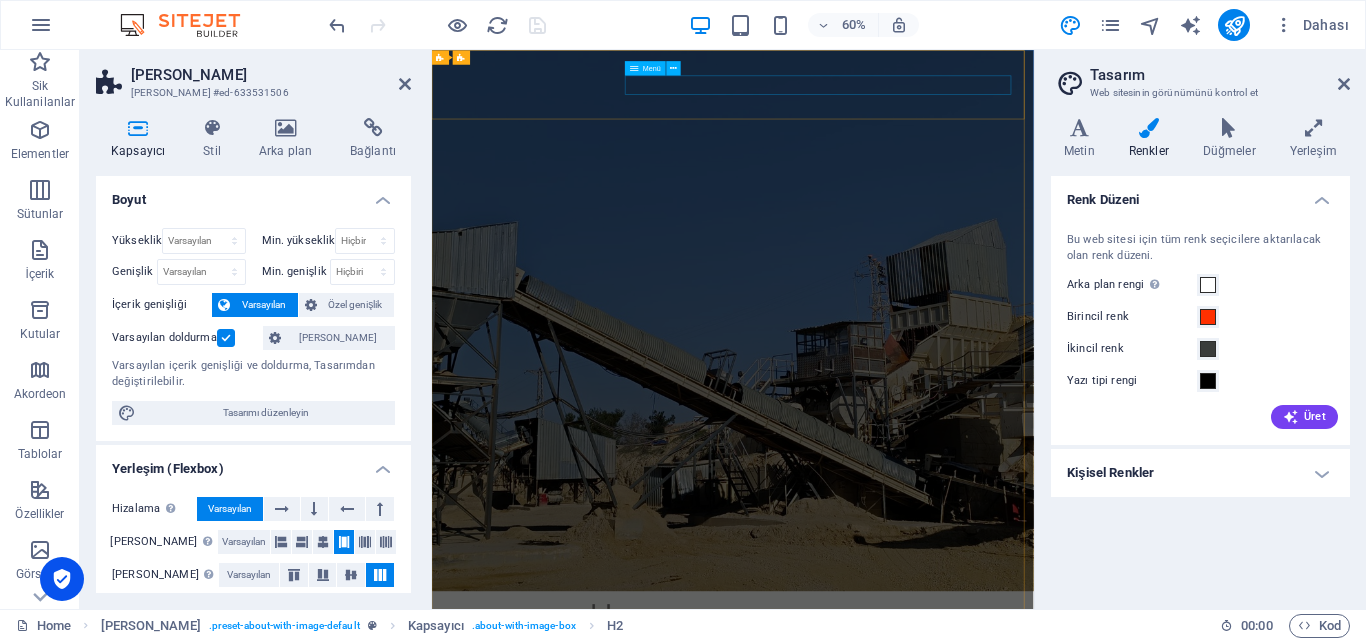 scroll, scrollTop: 0, scrollLeft: 0, axis: both 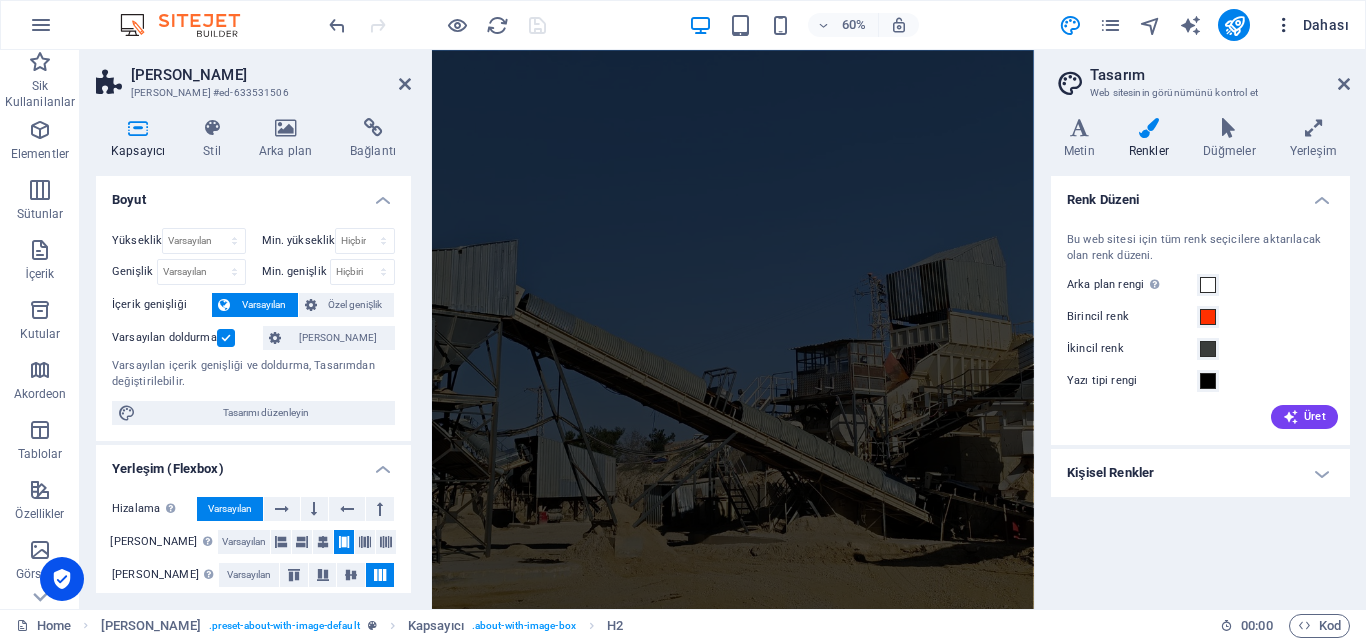 click on "Dahası" at bounding box center (1311, 25) 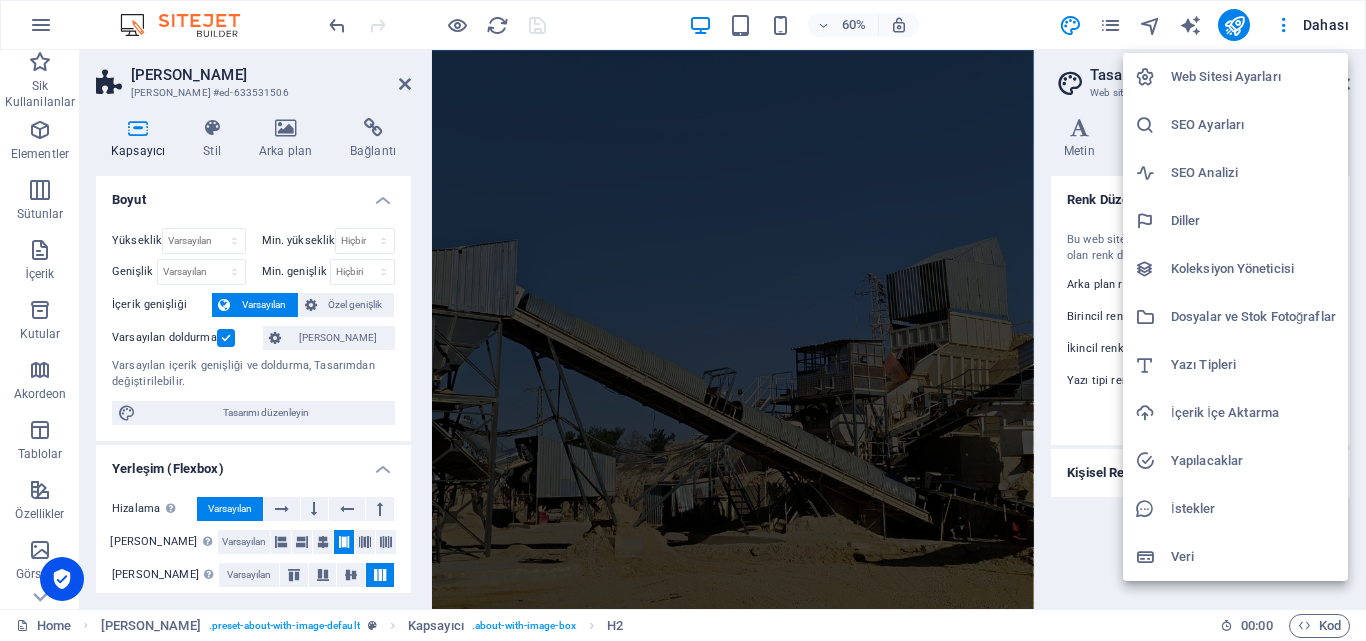 click at bounding box center (683, 320) 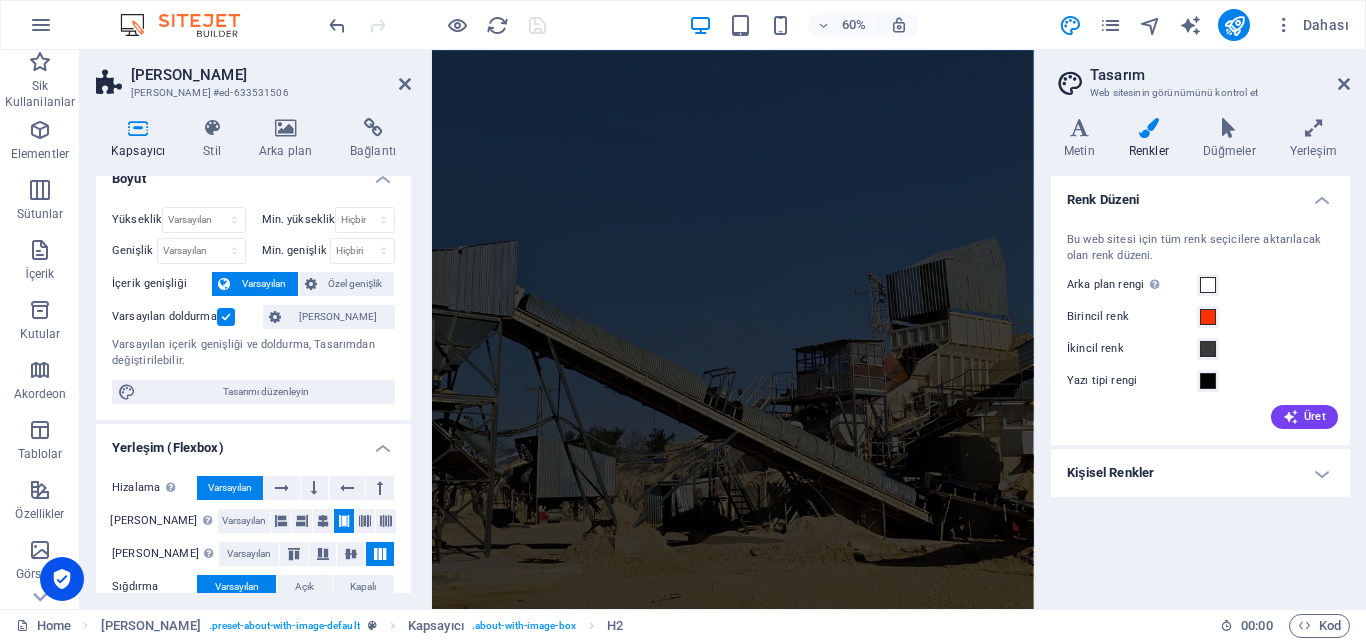 scroll, scrollTop: 0, scrollLeft: 0, axis: both 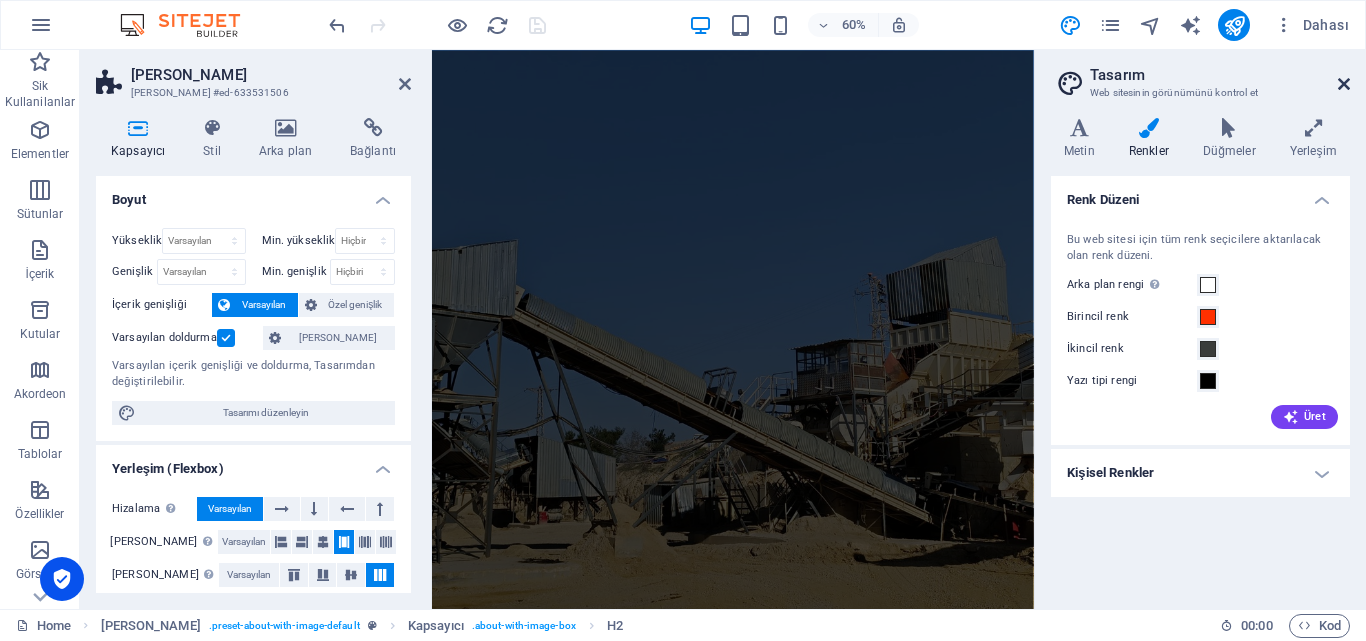 click at bounding box center (1344, 84) 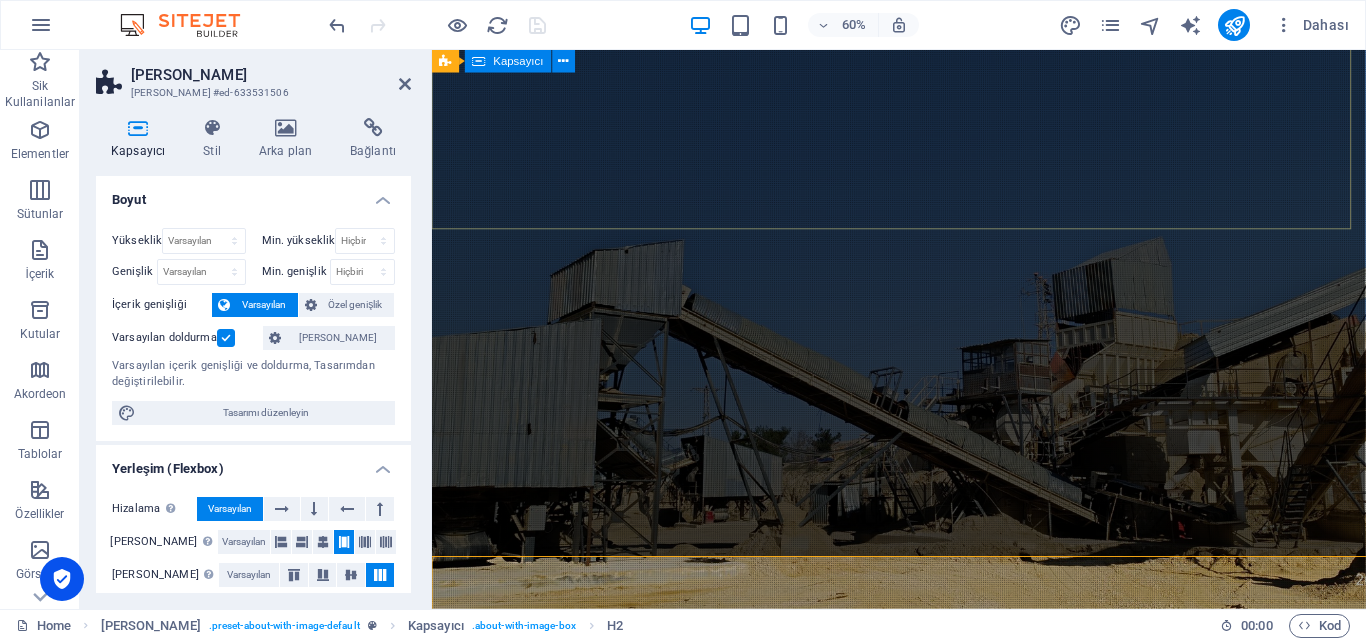 scroll, scrollTop: 399, scrollLeft: 0, axis: vertical 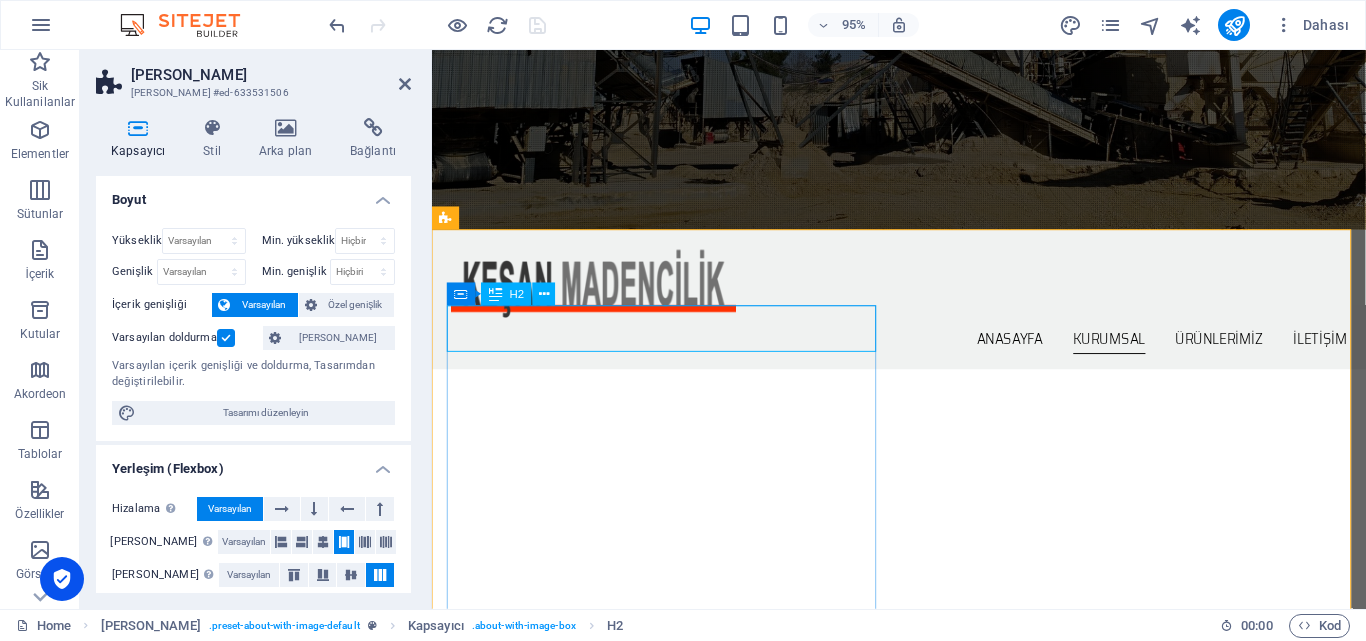 click on "hAKKIMIZDA" at bounding box center (920, 650) 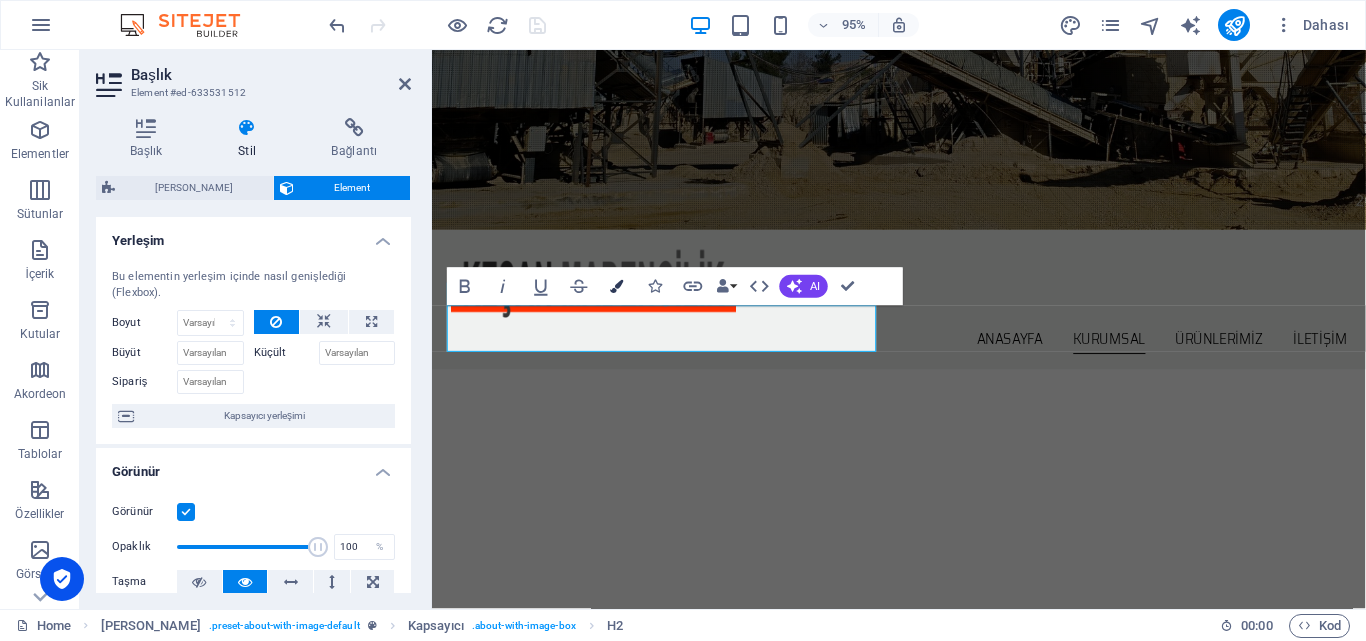 click on "Colors" at bounding box center [617, 287] 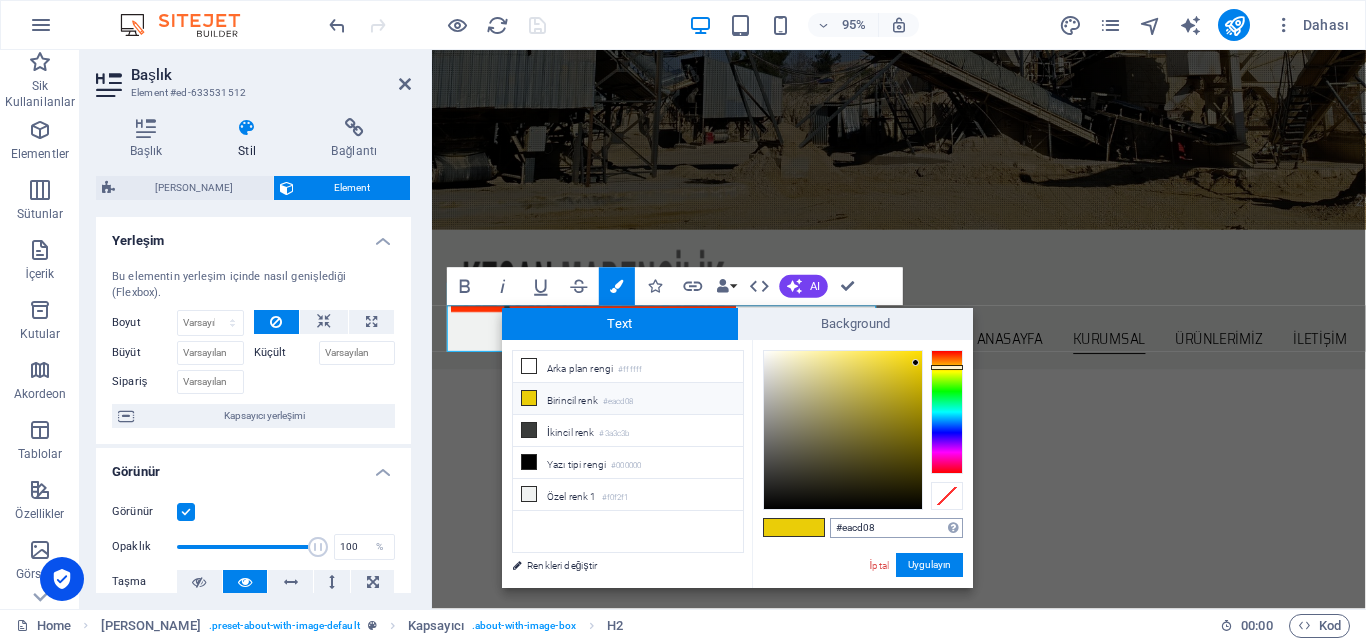 click on "#eacd08" at bounding box center [896, 528] 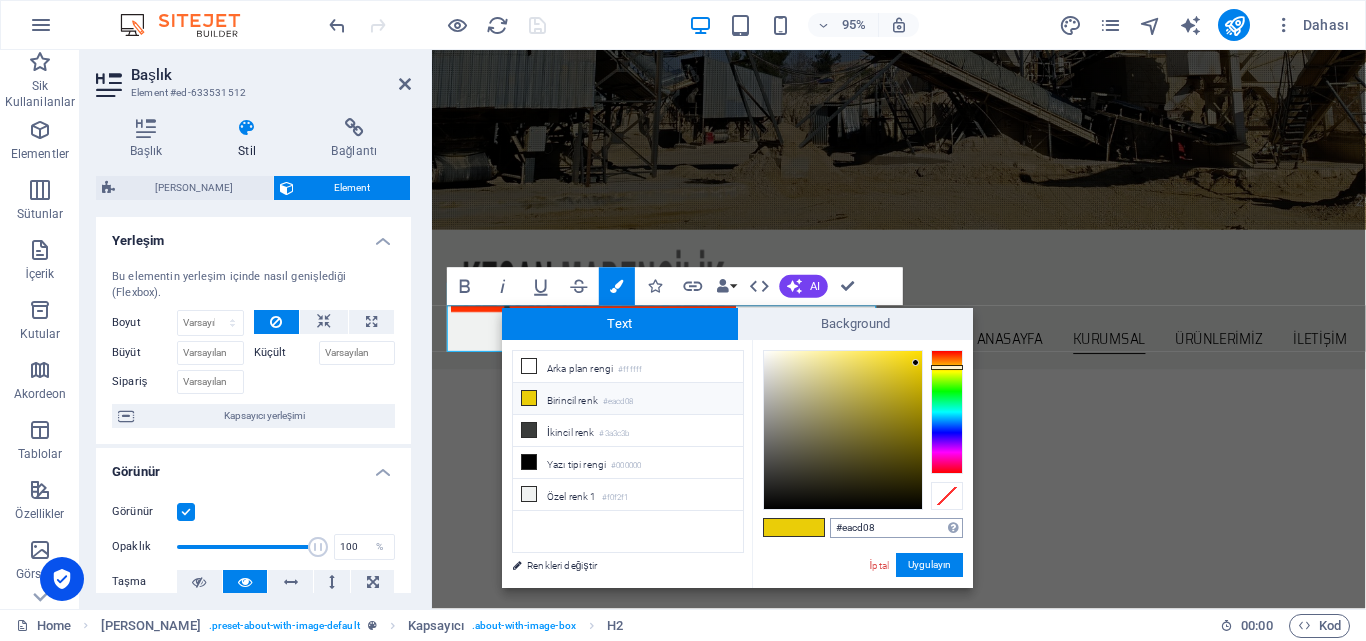 click on "#eacd08" at bounding box center (896, 528) 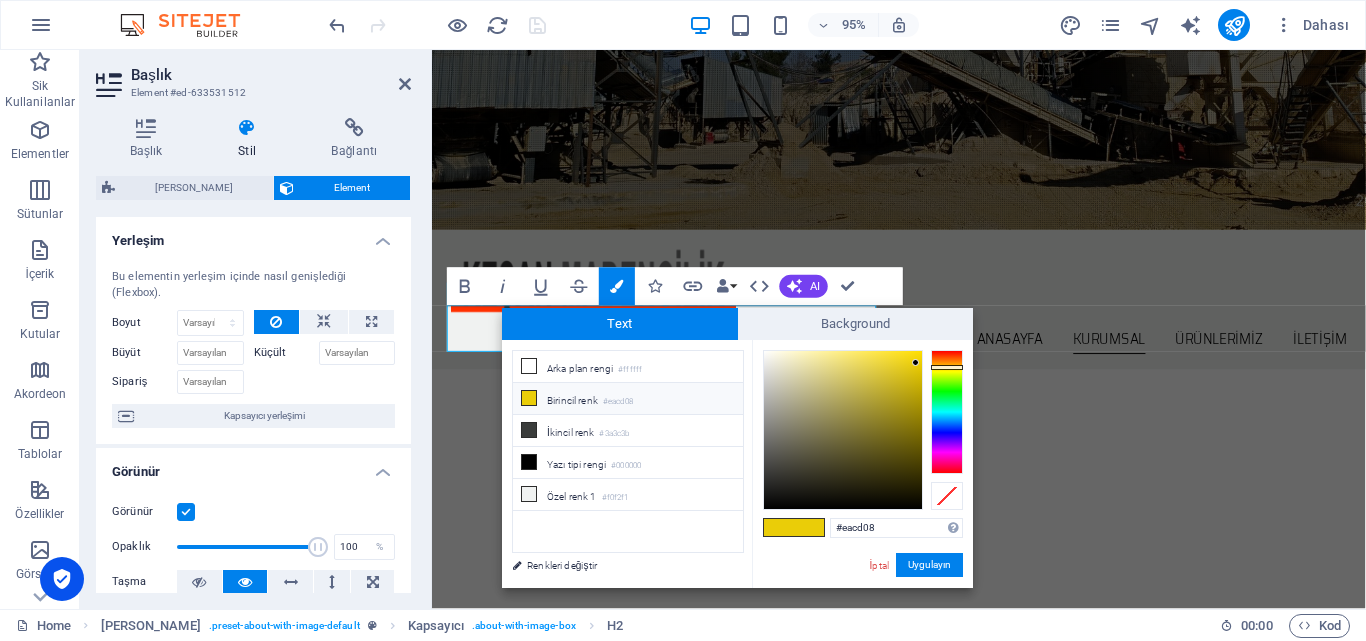 type on "#ff3000" 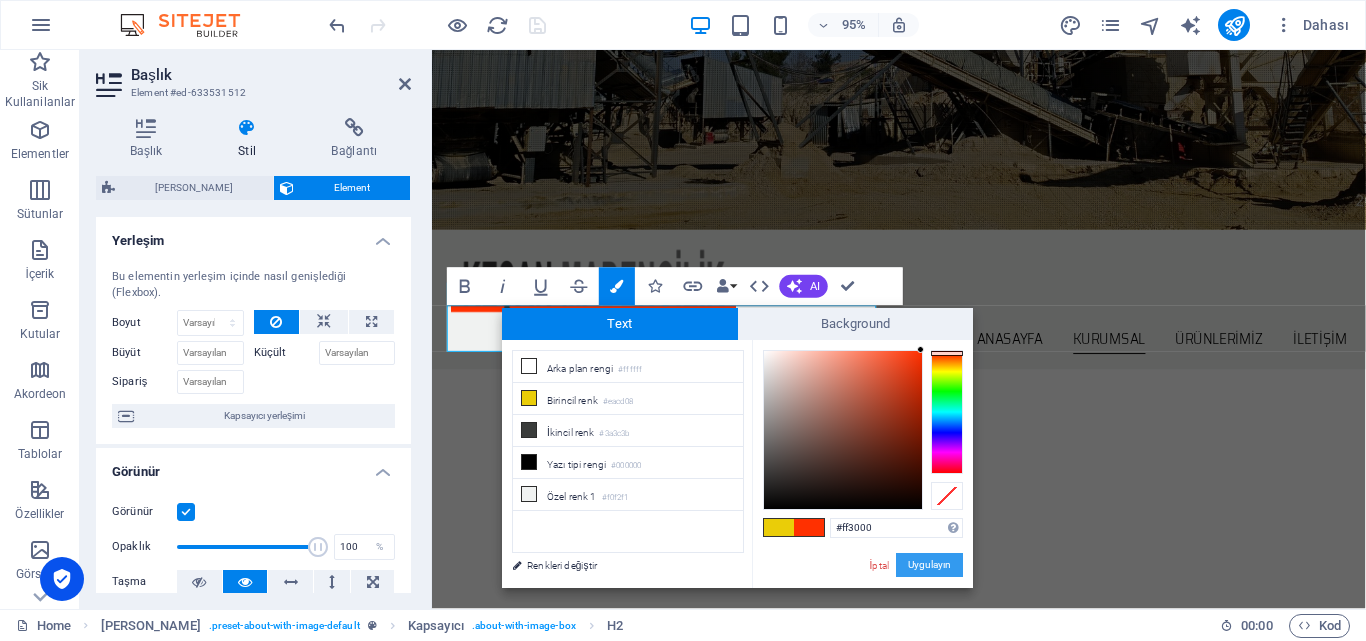 click on "Uygulayın" at bounding box center (929, 565) 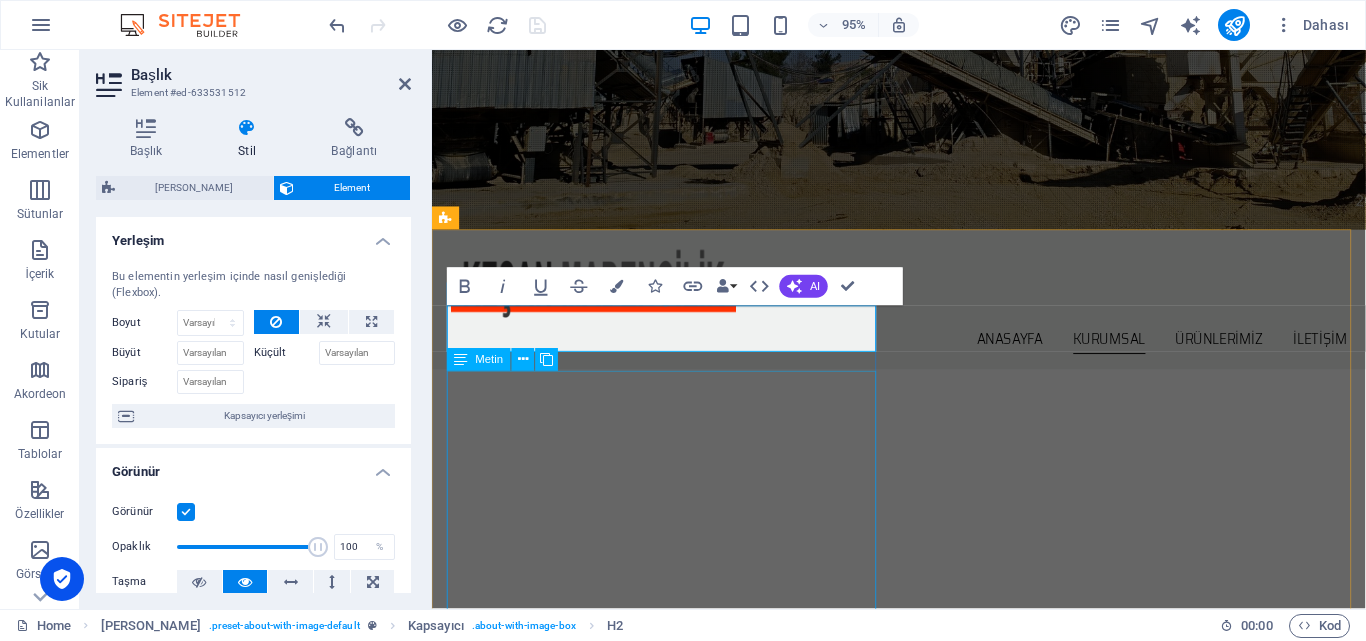 click on "Keşan Madencilik, inşaat sektöründe önemli bir yere sahip olan, yüksek kaliteli kum, mıcır taş ve diğer madencilik ürünlerini işleyerek müşterilerine sunan köklü bir firmadır. 2020’lİ yılların başından itibaren sektördeki tecrübemiz ve güçlü altyapımızla, her geçen gün büyüyerek sektördeki lider firmalardan biri haline gelmiş bulunmaktayız. Firmamız, uzman kadrosu, modern işleme teknikleri ve yüksek kaliteli ürünleriyle inşaat sektöründe güvenilir bir çözüm ortağıdır. Ürünlerimiz, her türlü inşaat projesinin gereksinimlerini karşılamak üzere titizlikle üretilmekte olup, çevre dostu üretim süreçlerine özen gösterilmektedir. Müşteri memnuniyetini her zaman ön planda tutarak, kaliteli hizmet anlayışımızla sektördeki yerimizi sağlamlaştırmaya devam ediyoruz. Keşan Madencilik, sektöre kazandırdığı yenilikçi çözümlerle, her türlü inşaat projesinin güvenle hayata geçirilmesine katkı sağlamaktadır." at bounding box center (920, 779) 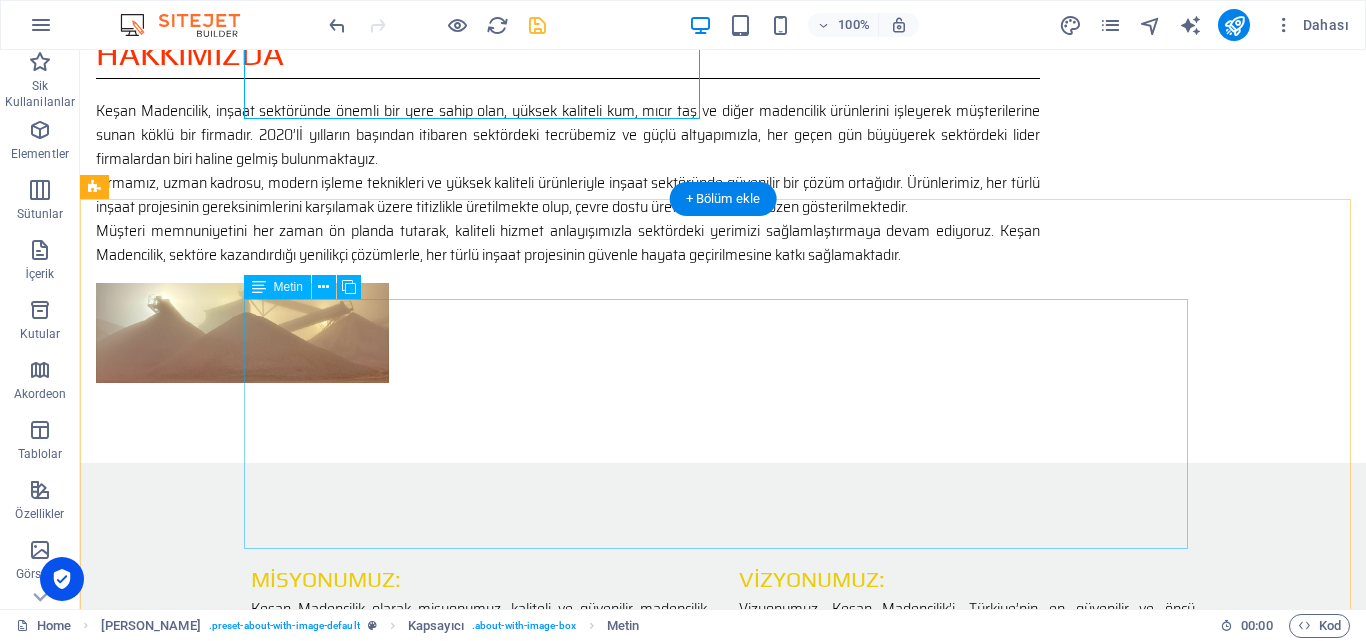 scroll, scrollTop: 999, scrollLeft: 0, axis: vertical 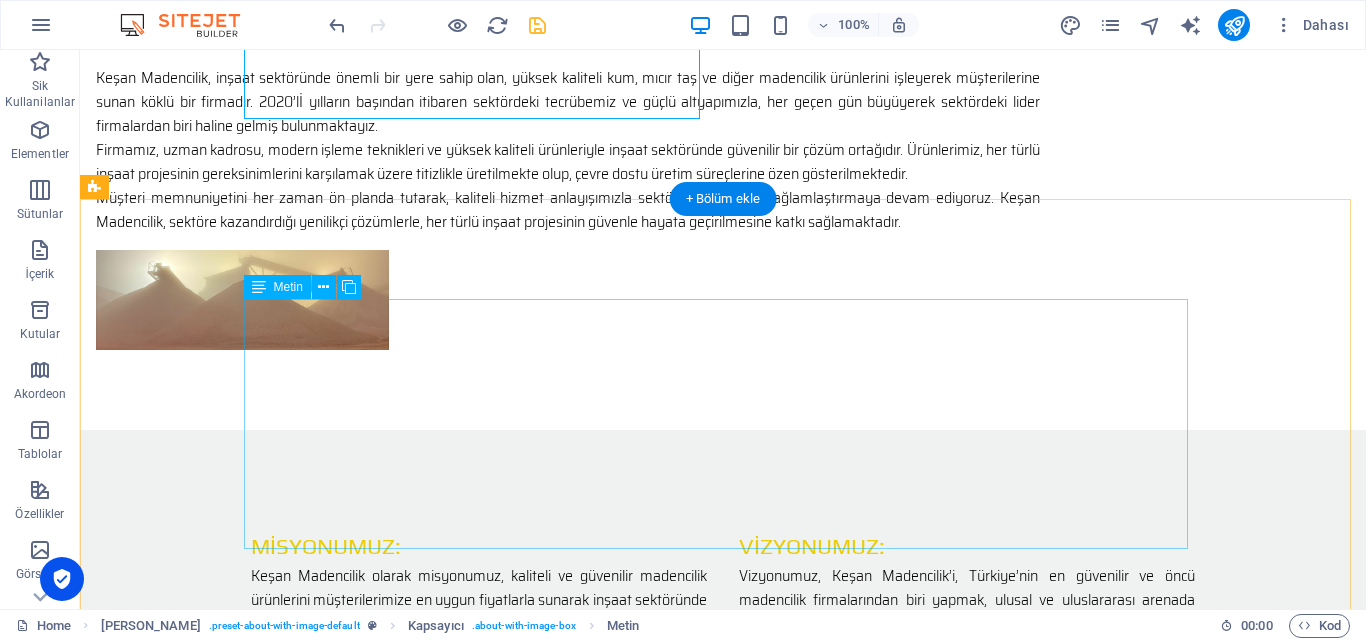 click on "Misyonumuz: Keşan Madencilik olarak misyonumuz, kaliteli ve güvenilir madencilik ürünlerini müşterilerimize en uygun fiyatlarla sunarak inşaat sektöründe fark yaratmaktır. Her zaman çevre dostu üretim teknikleri ve sürdürülebilirlik anlayışıyla faaliyet göstermekte, sektörün ihtiyaçlarına hızlı ve etkili çözümler üreterek sektördeki lider konumumuzu pekiştirmeyi hedeflemekteyiz. Müşteri memnuniyetini, güvenliği ve kaliteyi ön planda tutarak sektöre değer katmayı amaçlıyoruz. [GEOGRAPHIC_DATA]:" at bounding box center (723, 655) 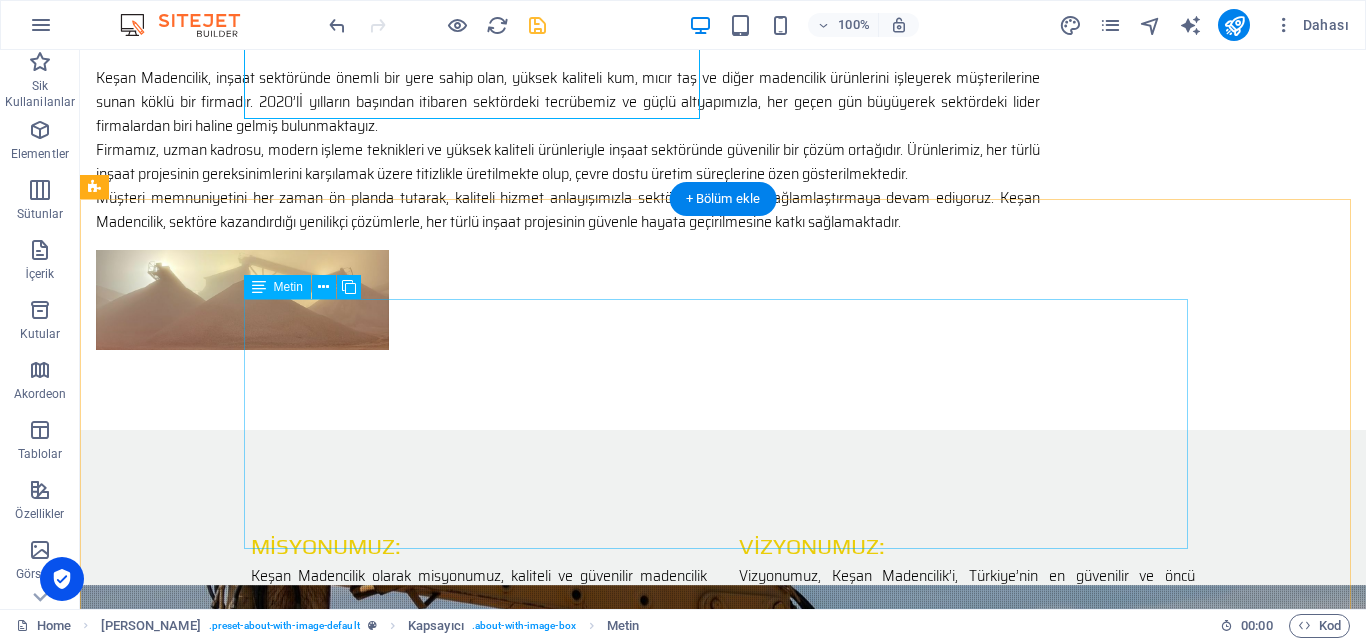 select on "px" 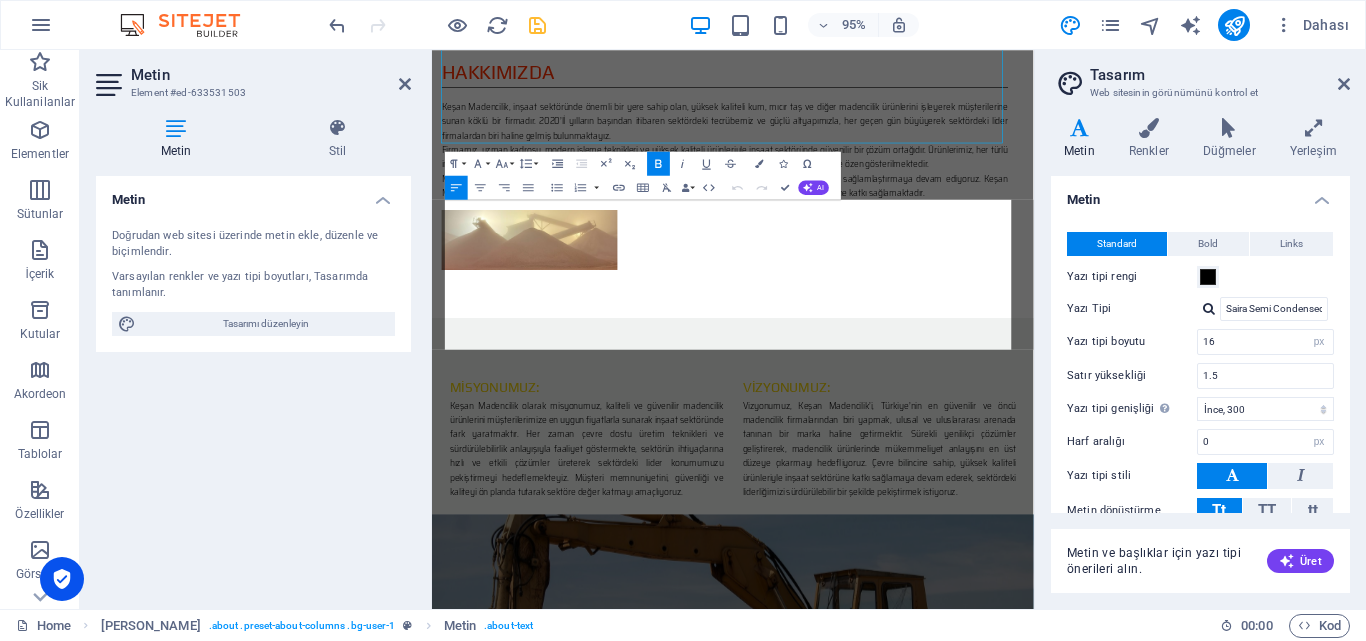 scroll, scrollTop: 1372, scrollLeft: 0, axis: vertical 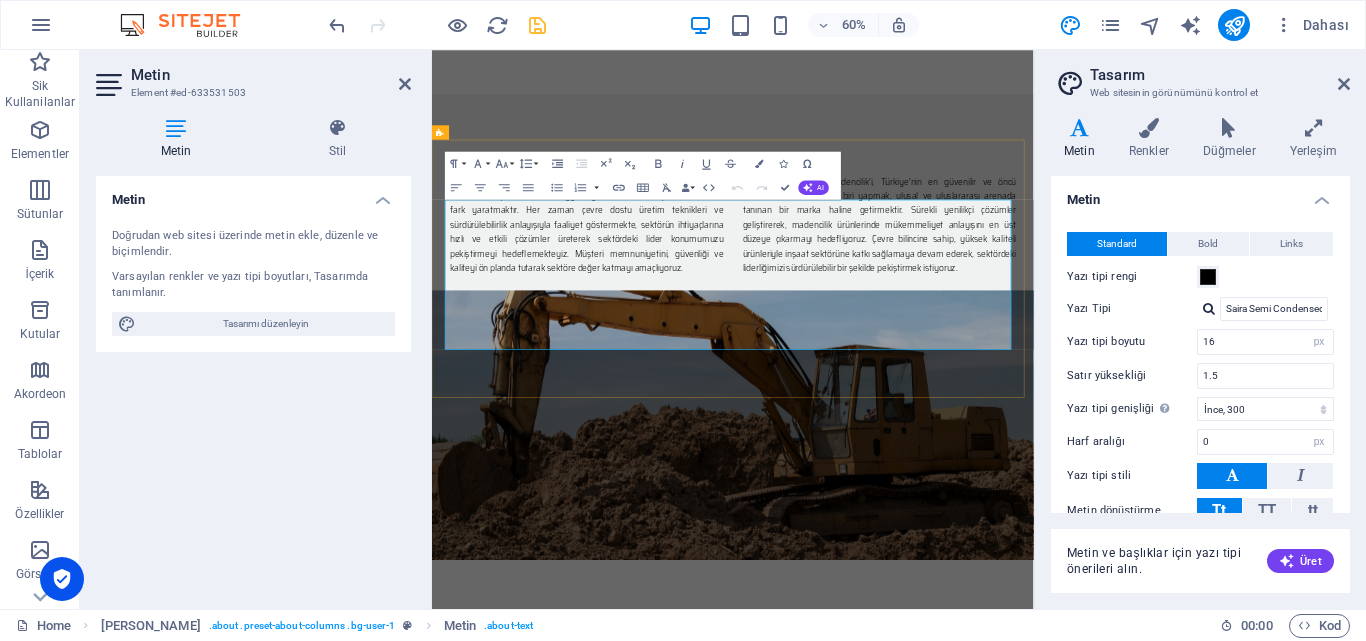 click on "Misyonumuz:" at bounding box center (537, 239) 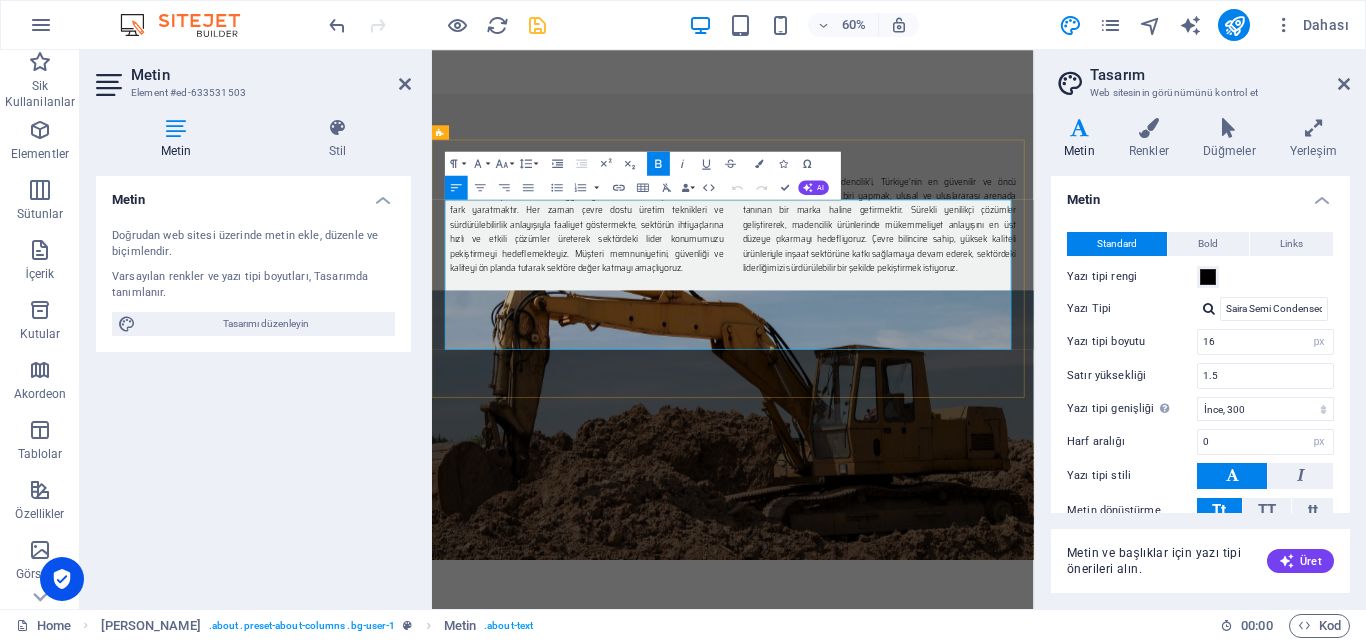 click on "Misyonumuz:" at bounding box center (537, 239) 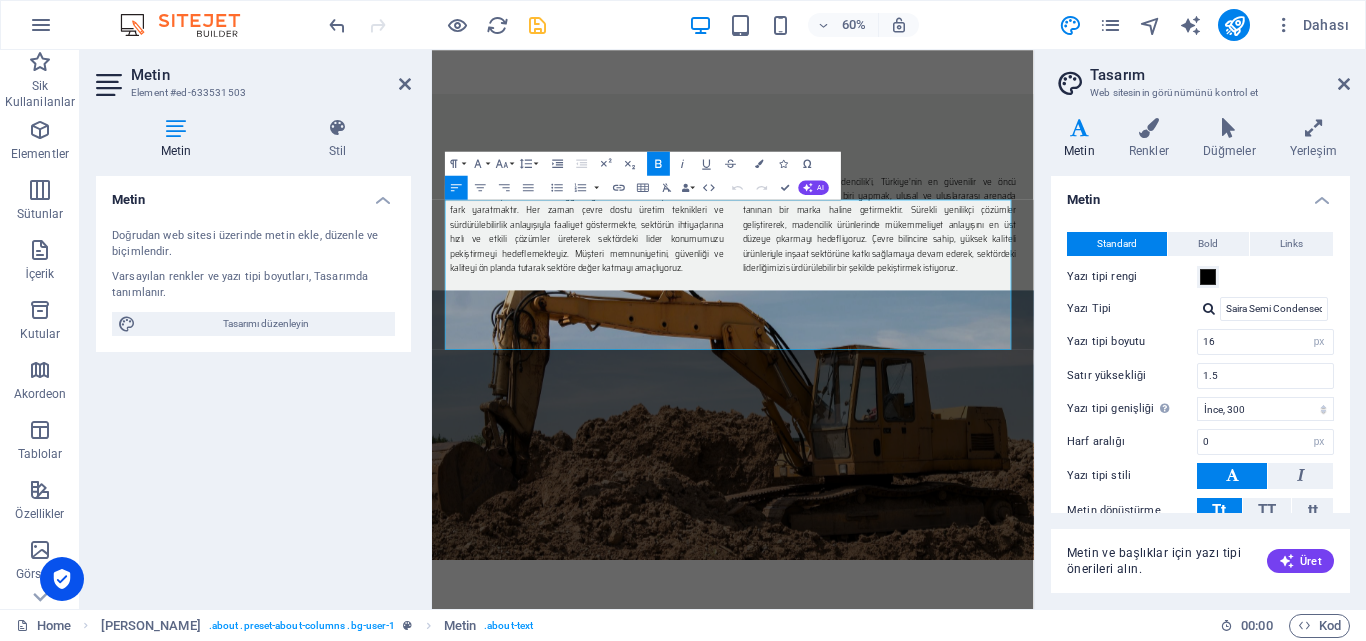 click on "Tasarım Web sitesinin görünümünü kontrol et" at bounding box center (1202, 76) 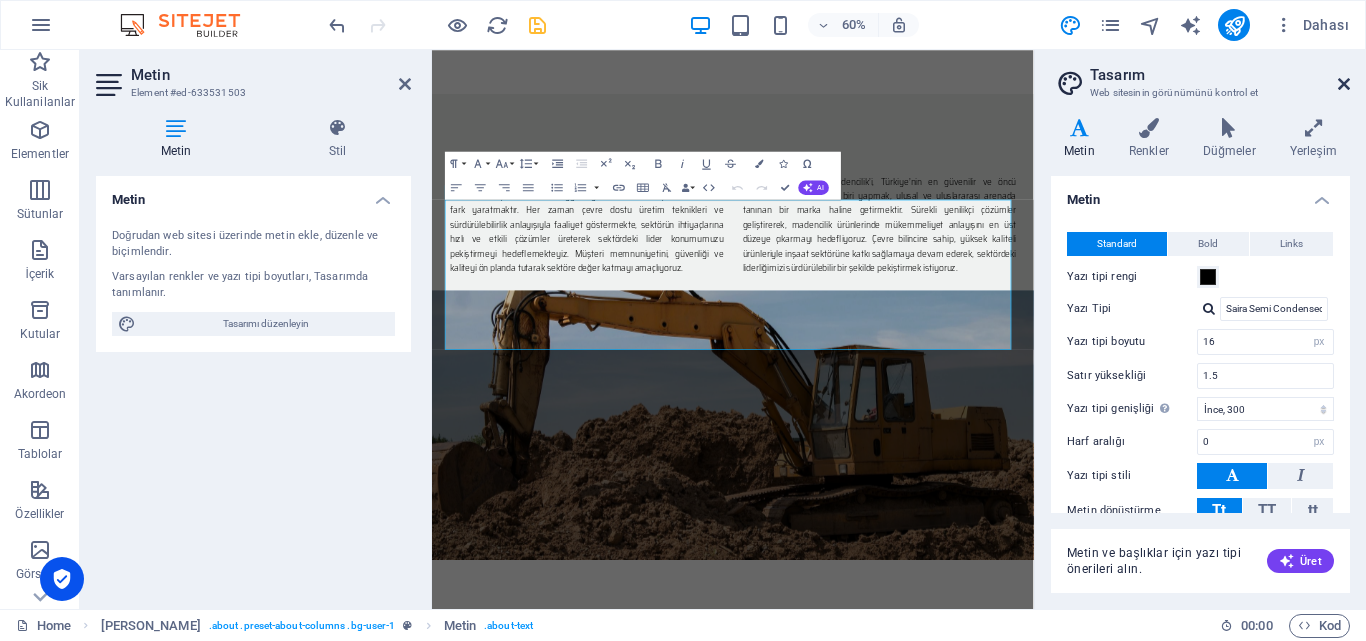 drag, startPoint x: 1339, startPoint y: 85, endPoint x: 955, endPoint y: 36, distance: 387.11368 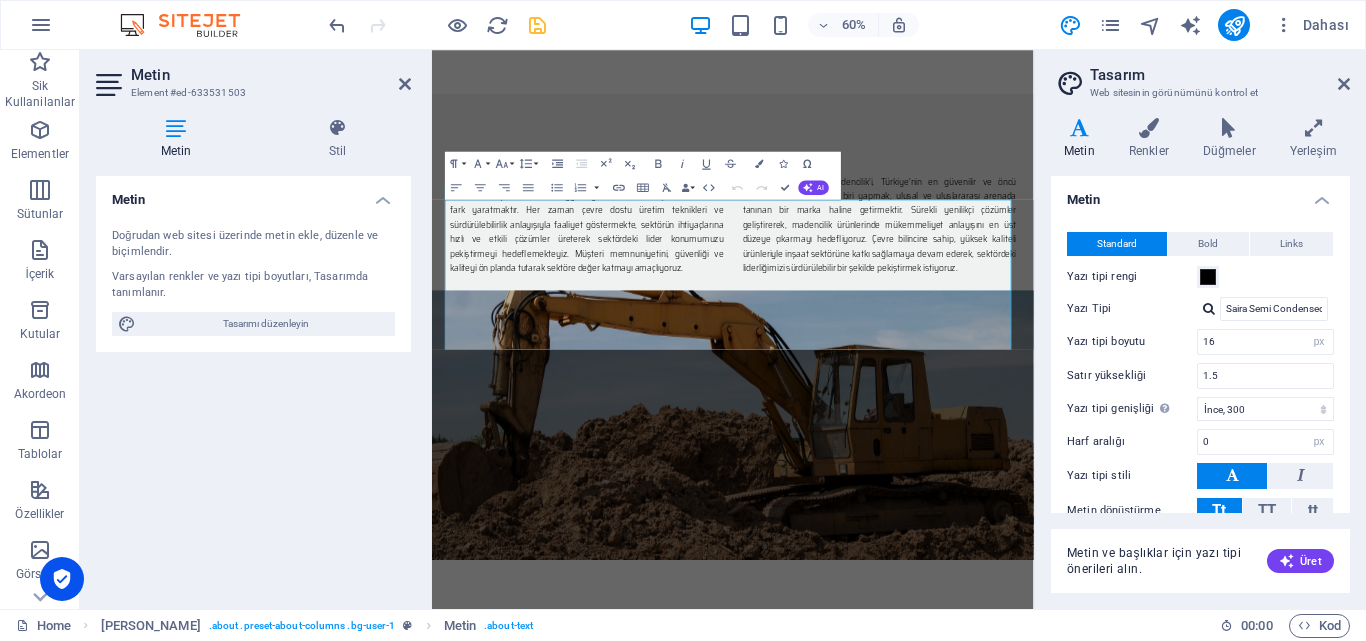 scroll, scrollTop: 1028, scrollLeft: 0, axis: vertical 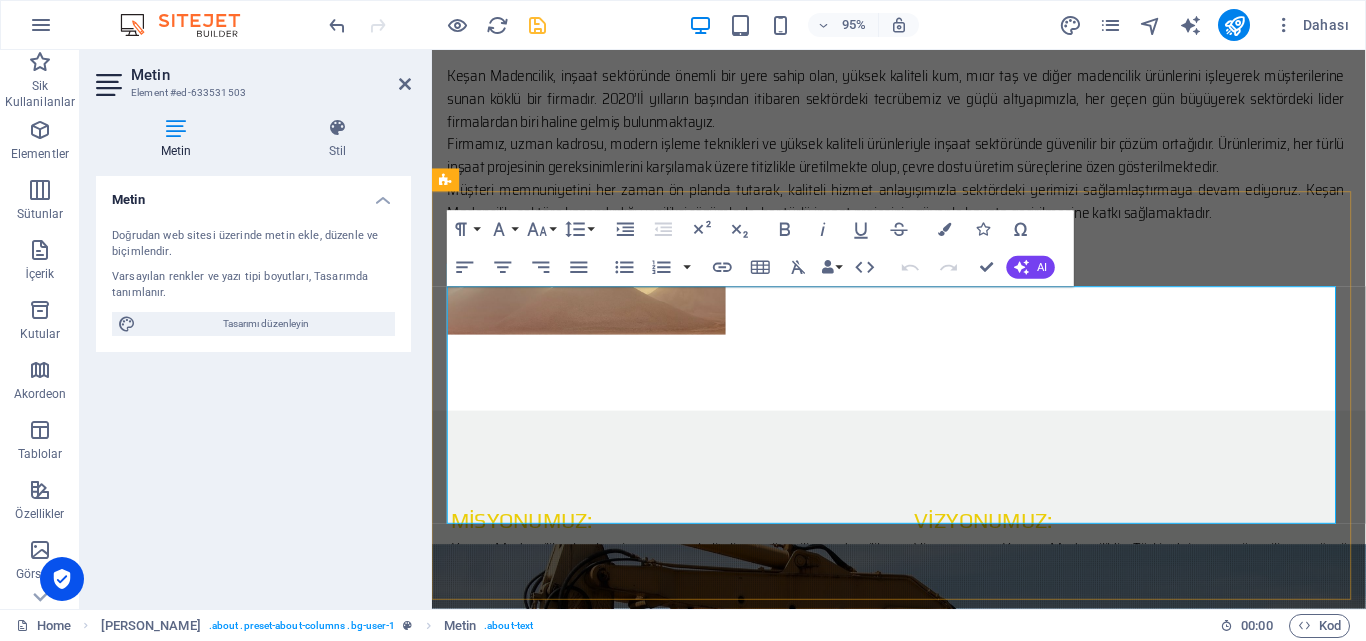 click on "Keşan Madencilik olarak misyonumuz, kaliteli ve güvenilir madencilik ürünlerini müşterilerimize en uygun fiyatlarla sunarak inşaat sektöründe fark yaratmaktır. Her zaman çevre dostu üretim teknikleri ve sürdürülebilirlik anlayışıyla faaliyet göstermekte, sektörün ihtiyaçlarına hızlı ve etkili çözümler üreterek sektördeki lider konumumuzu pekiştirmeyi hedeflemekteyiz. Müşteri memnuniyetini, güvenliği ve kaliteyi ön planda tutarak sektöre değer katmayı amaçlıyoruz." at bounding box center [680, 648] 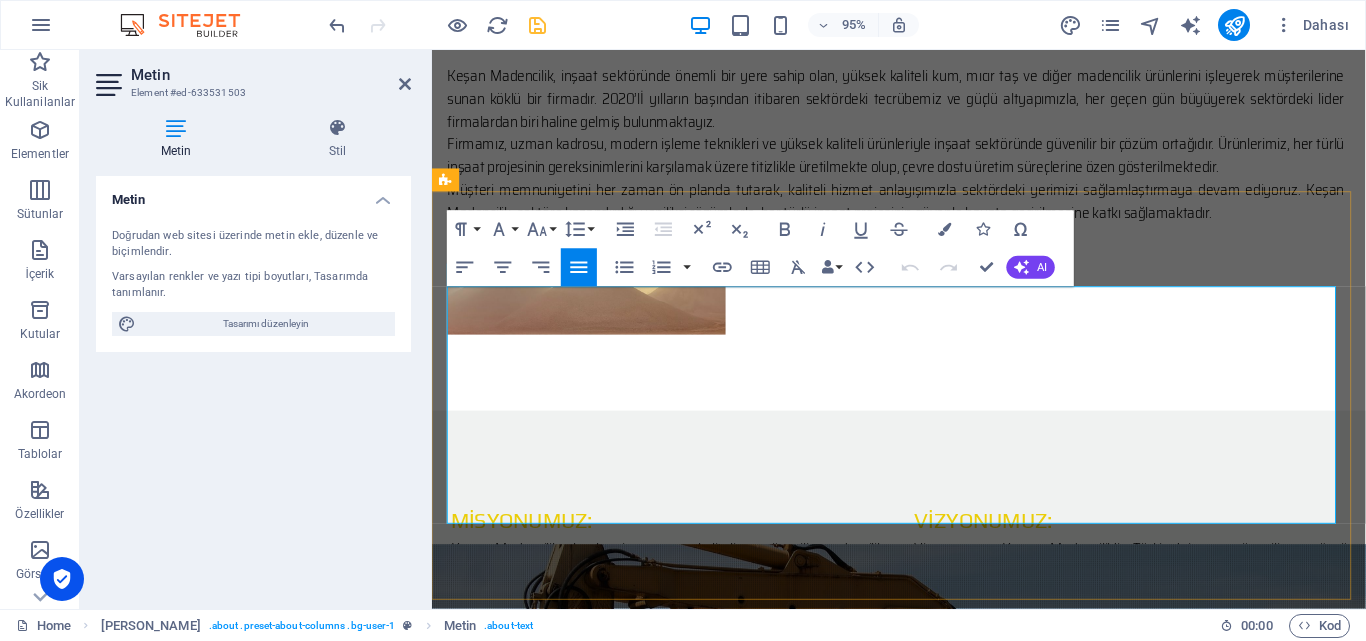 click on "Misyonumuz:" at bounding box center [527, 546] 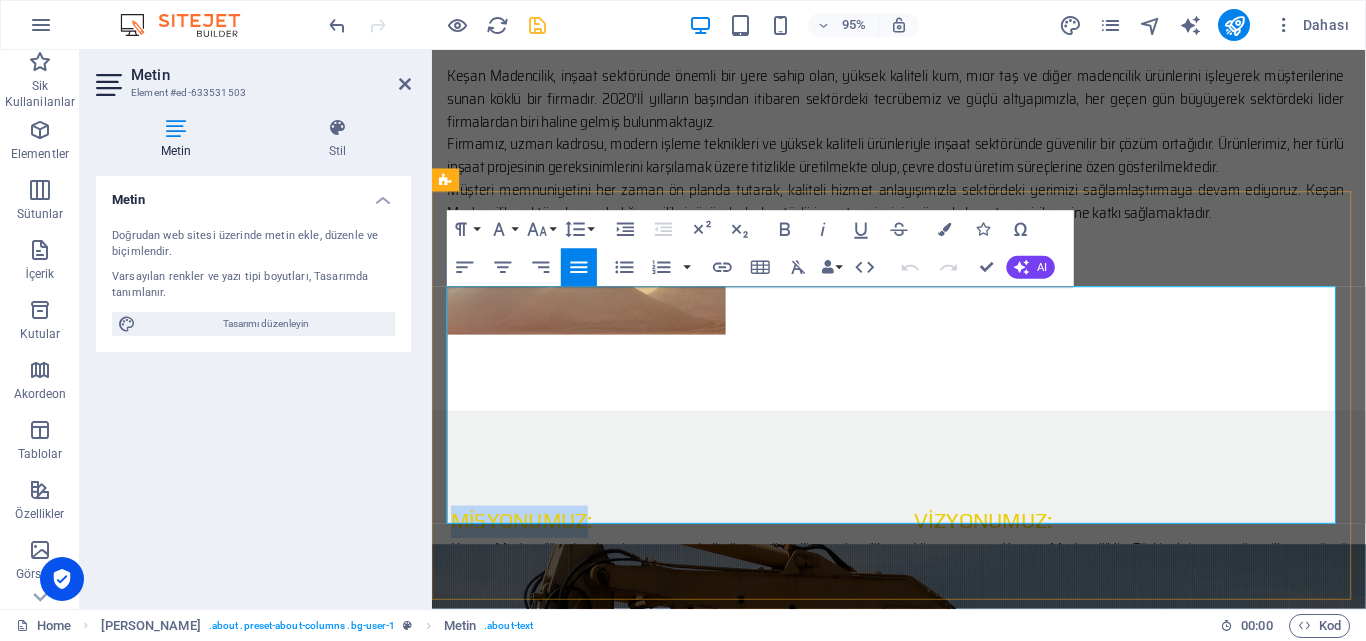 click on "Misyonumuz:" at bounding box center [527, 546] 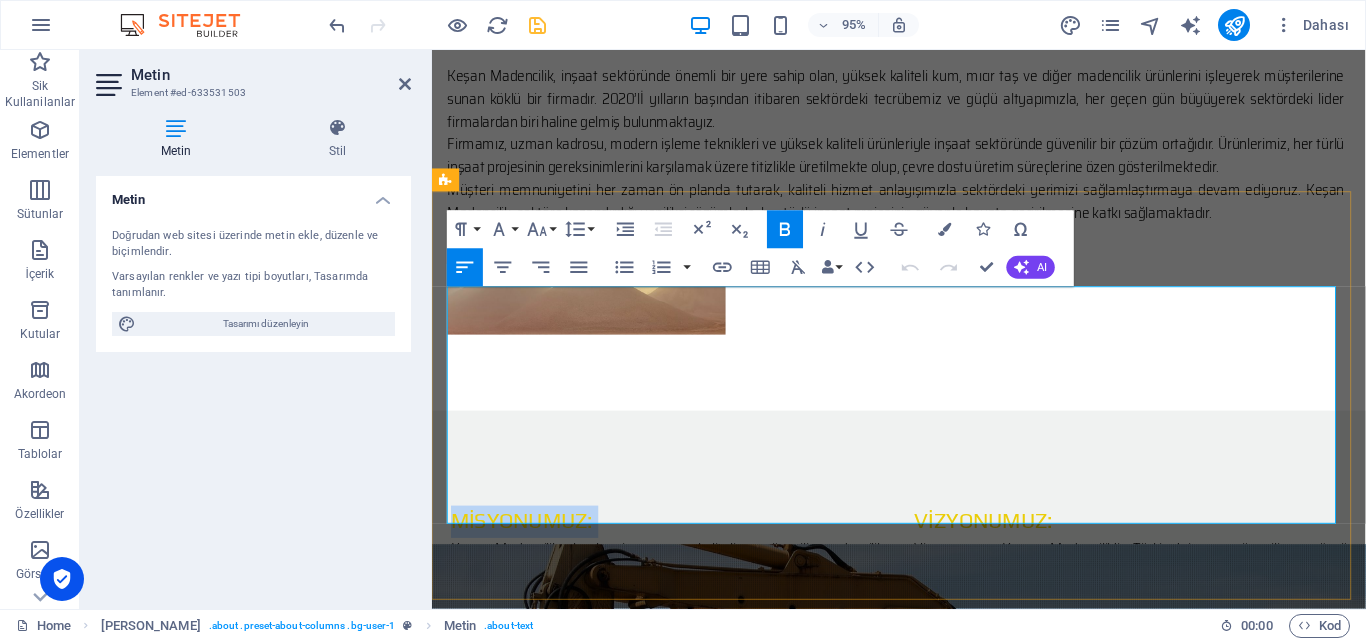 click on "Misyonumuz:" at bounding box center (680, 547) 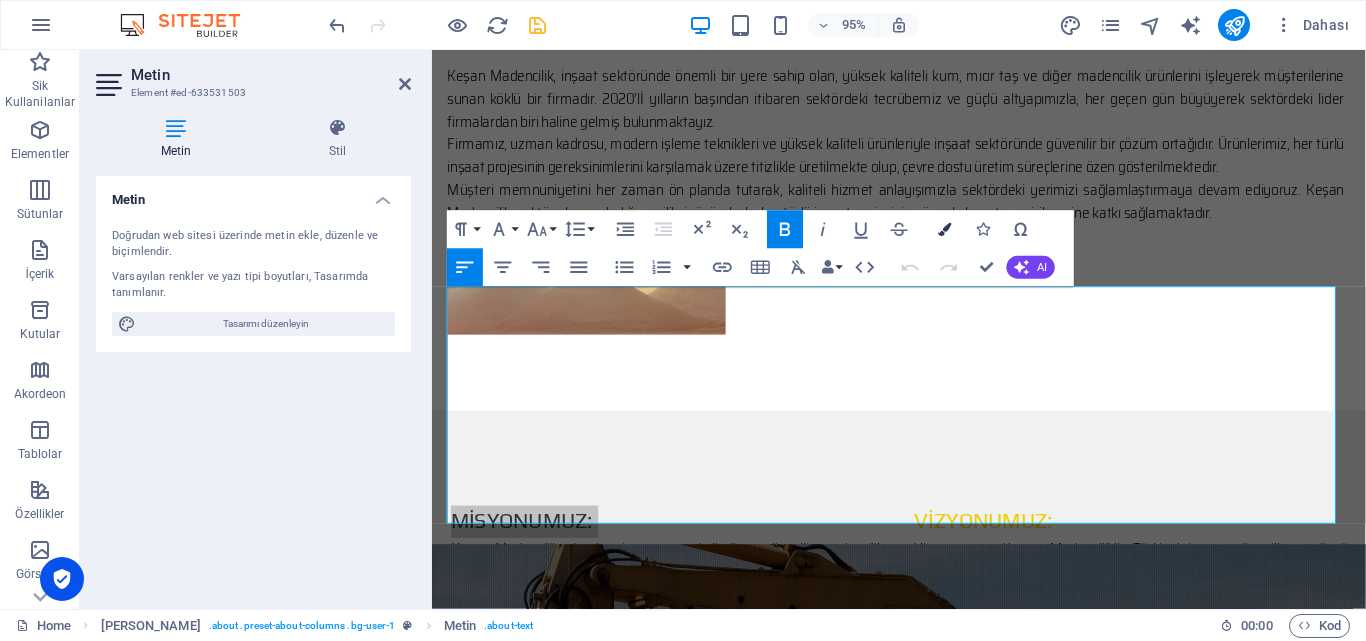 click at bounding box center (944, 229) 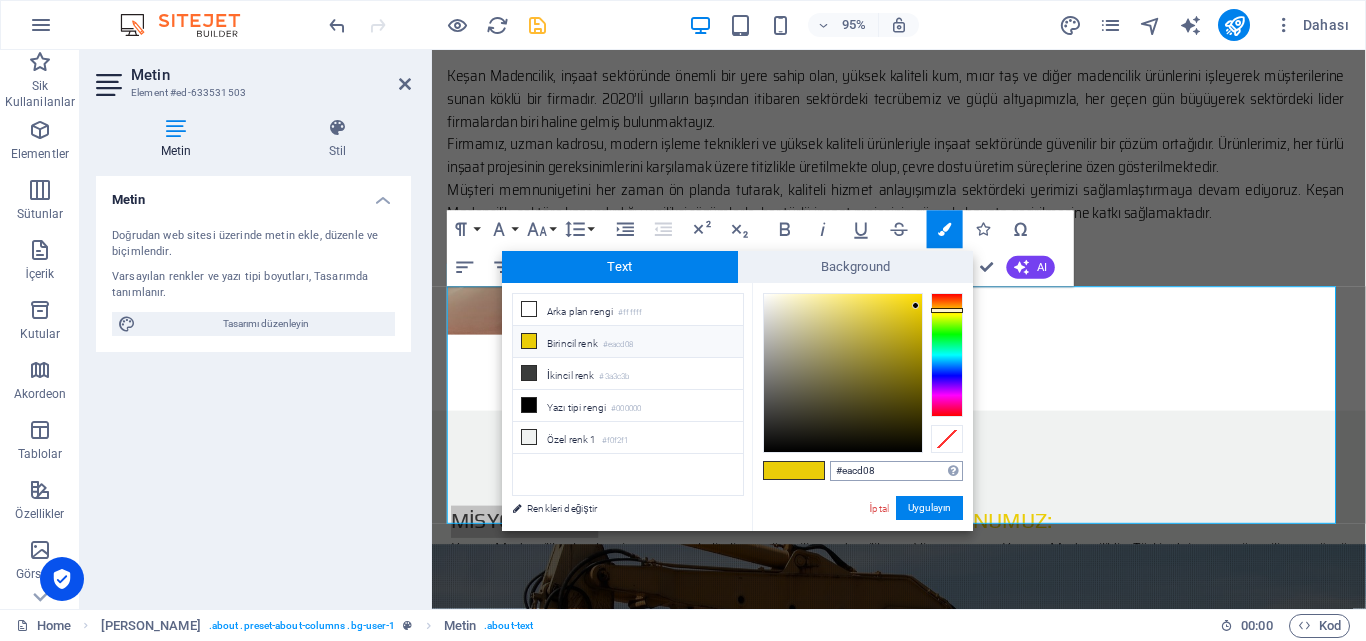 click on "#eacd08" at bounding box center (896, 471) 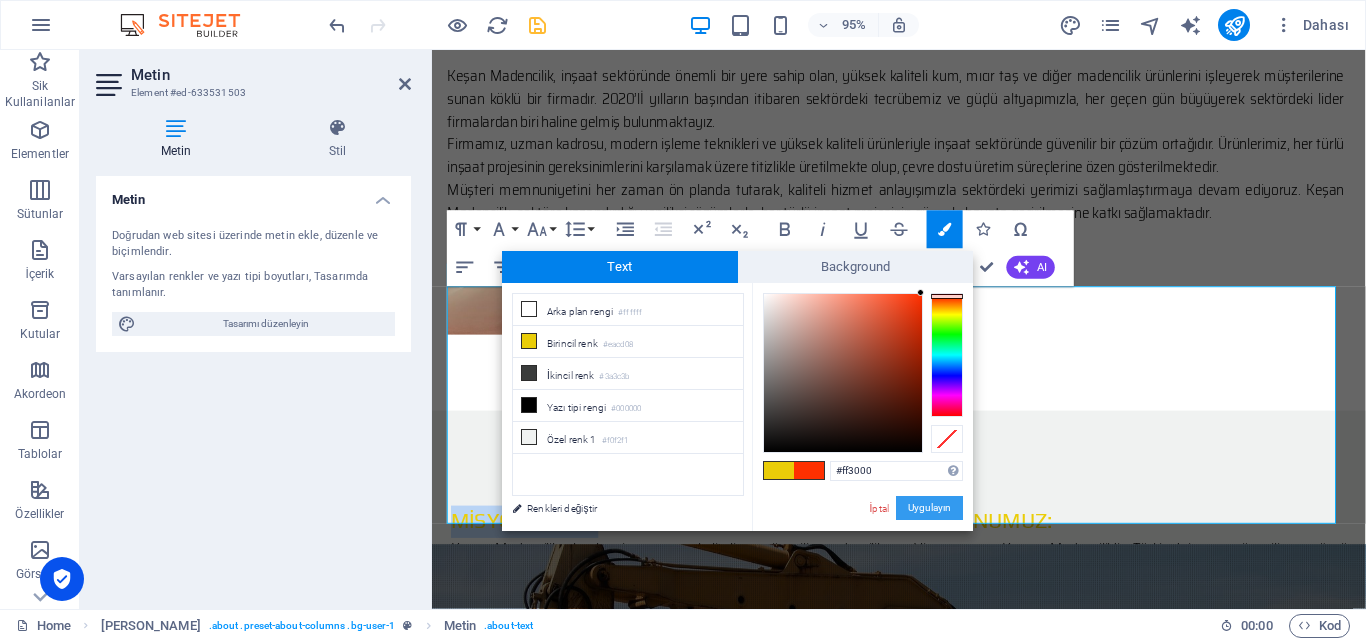 click on "Uygulayın" at bounding box center [929, 508] 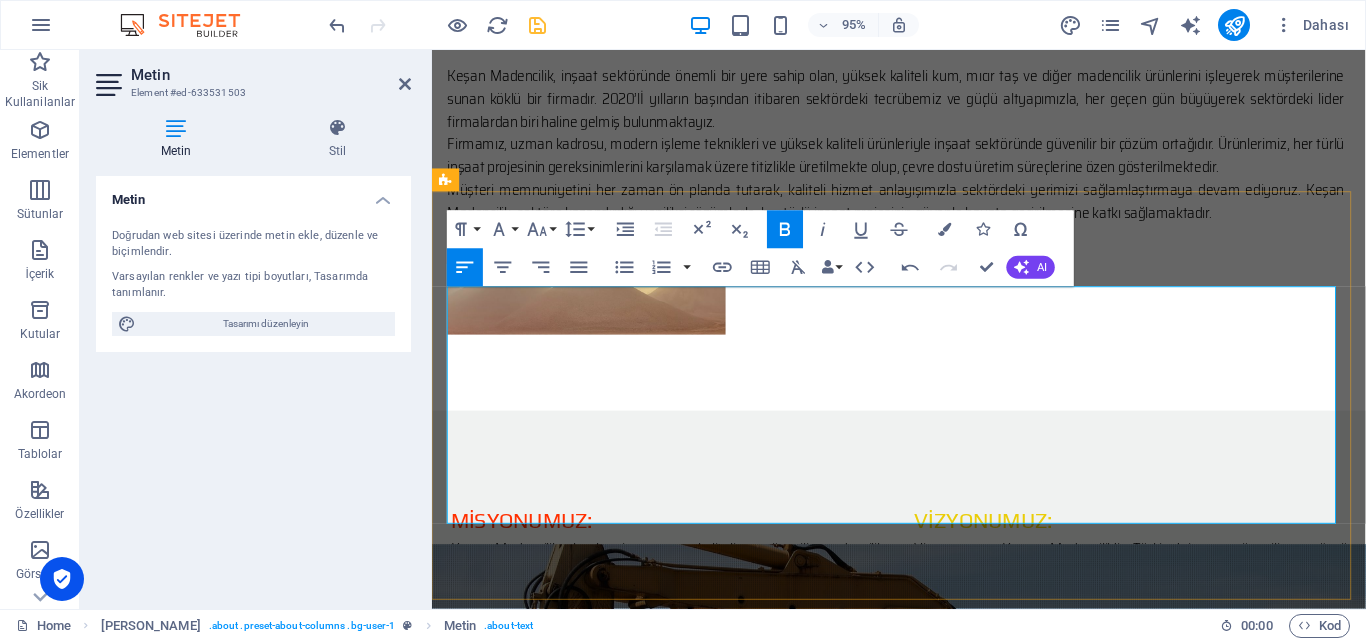click on "Vizyonumuz:" at bounding box center [1013, 546] 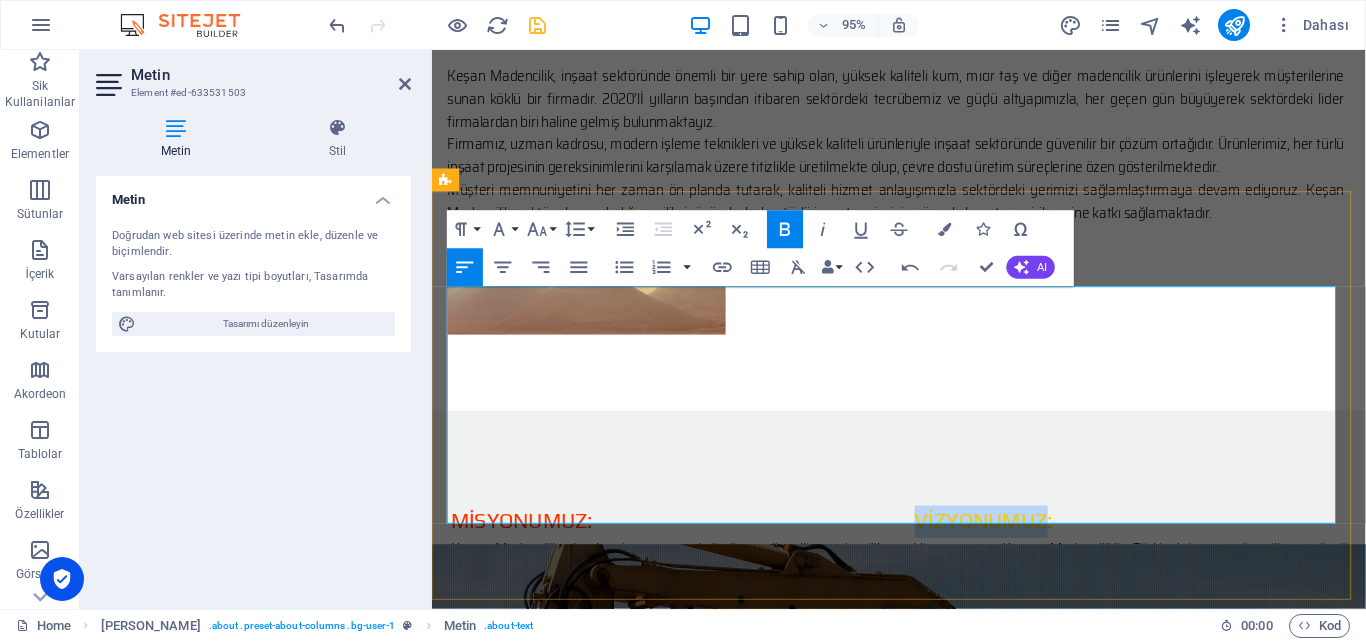 click on "Vizyonumuz:" at bounding box center (1013, 546) 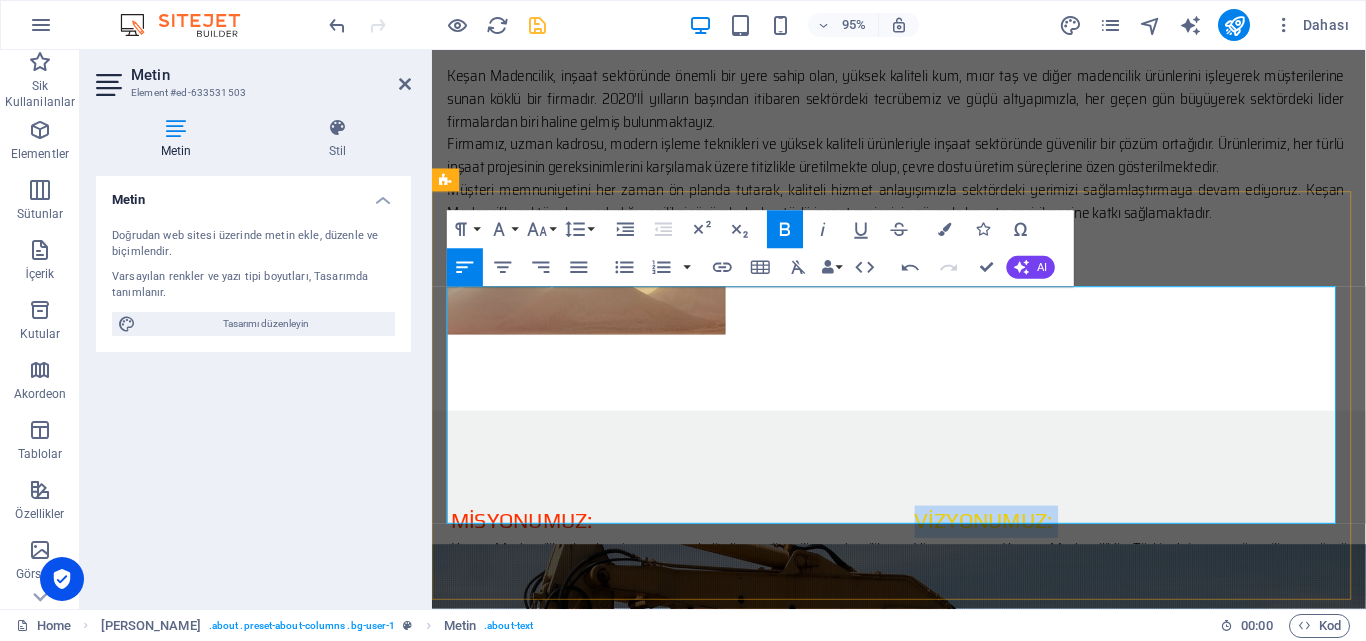 click on "Vizyonumuz:" at bounding box center [1013, 546] 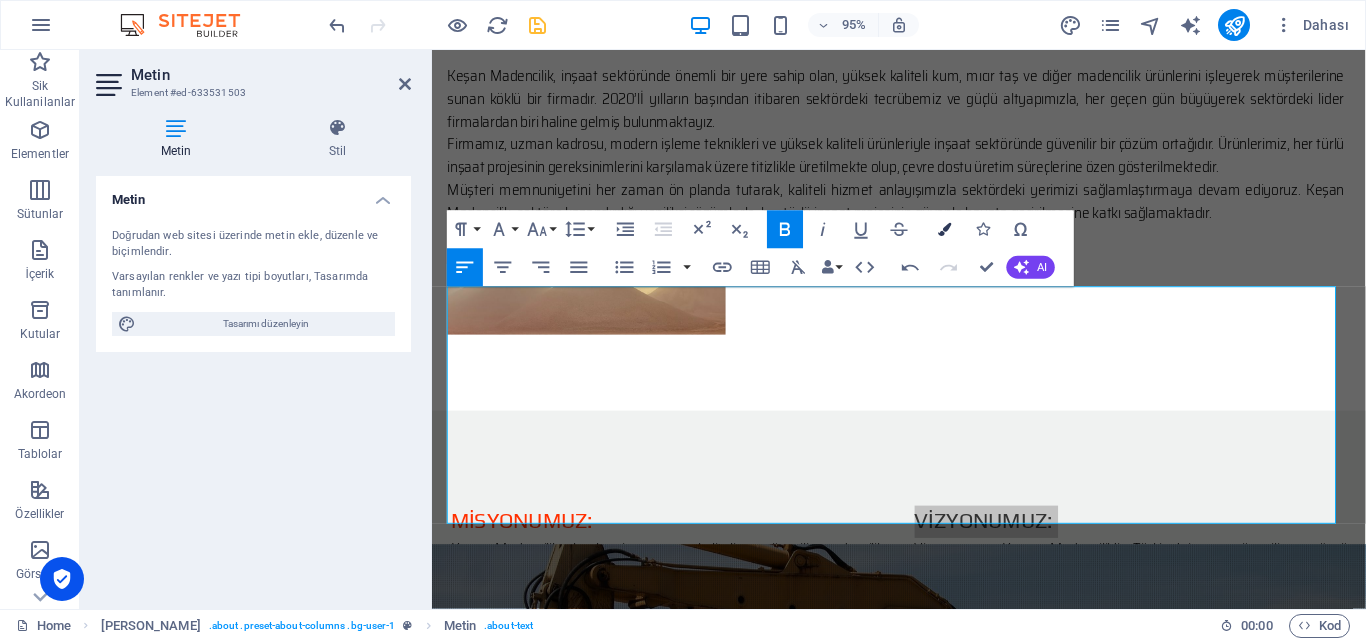 click at bounding box center (944, 229) 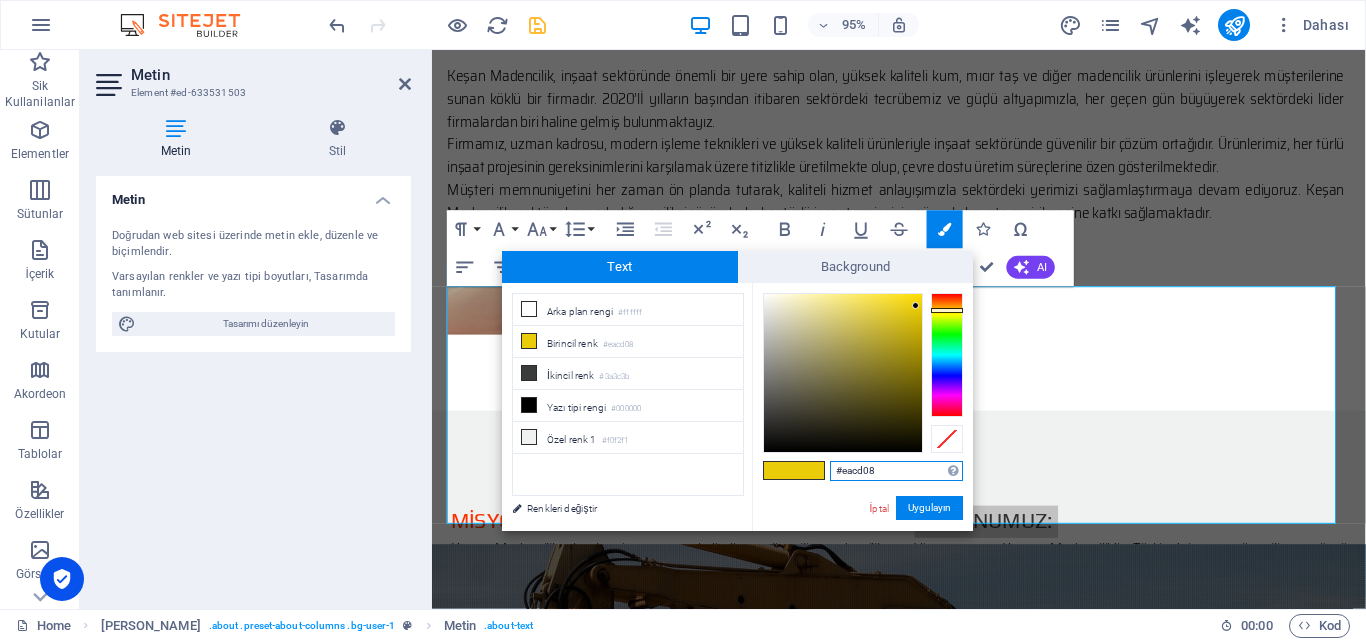 drag, startPoint x: 880, startPoint y: 468, endPoint x: 798, endPoint y: 470, distance: 82.02438 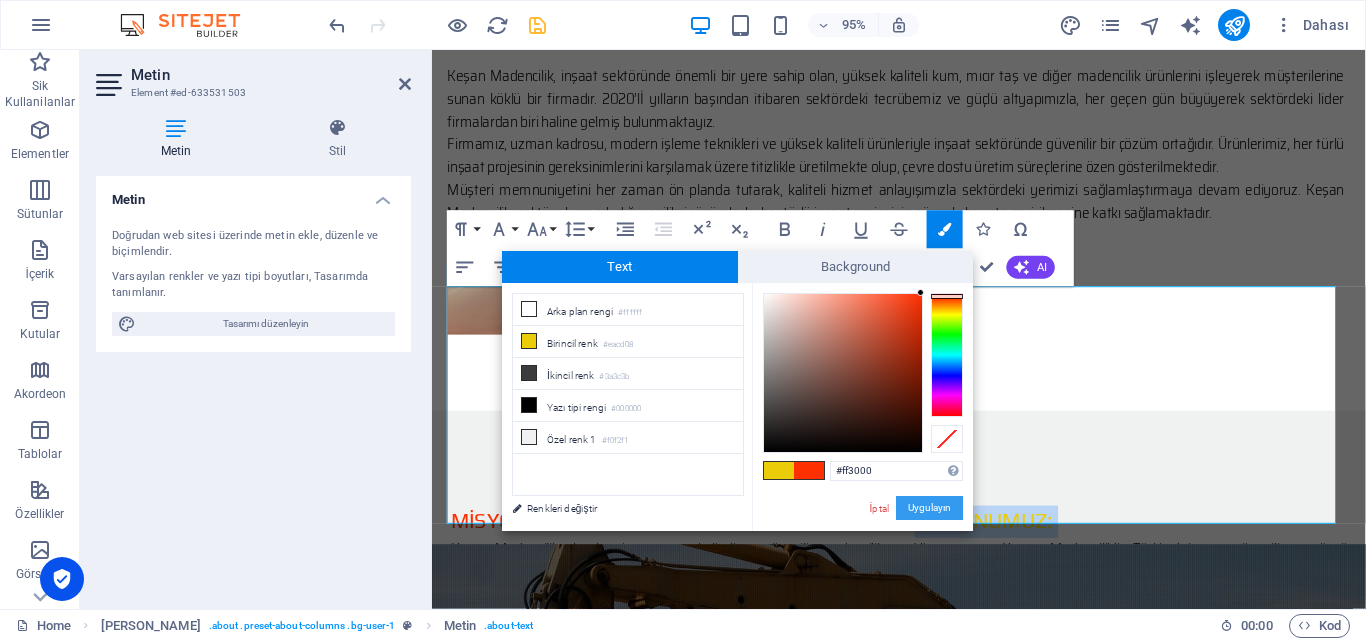 click on "Uygulayın" at bounding box center [929, 508] 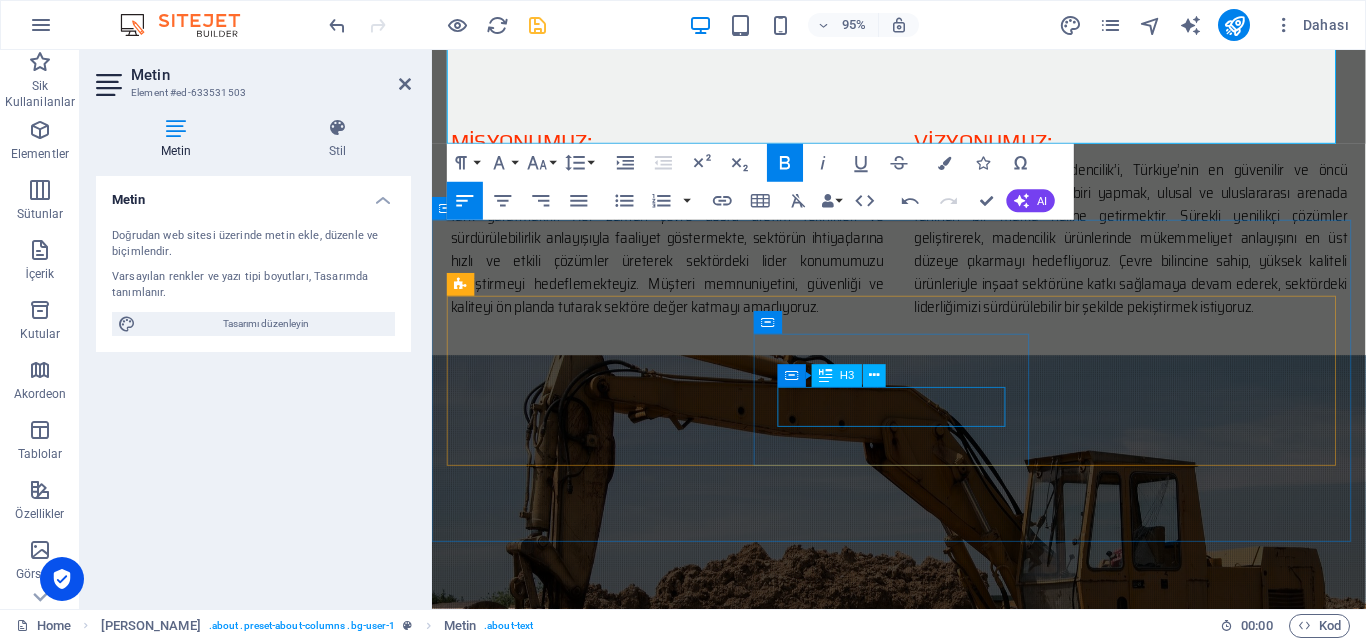 scroll, scrollTop: 1428, scrollLeft: 0, axis: vertical 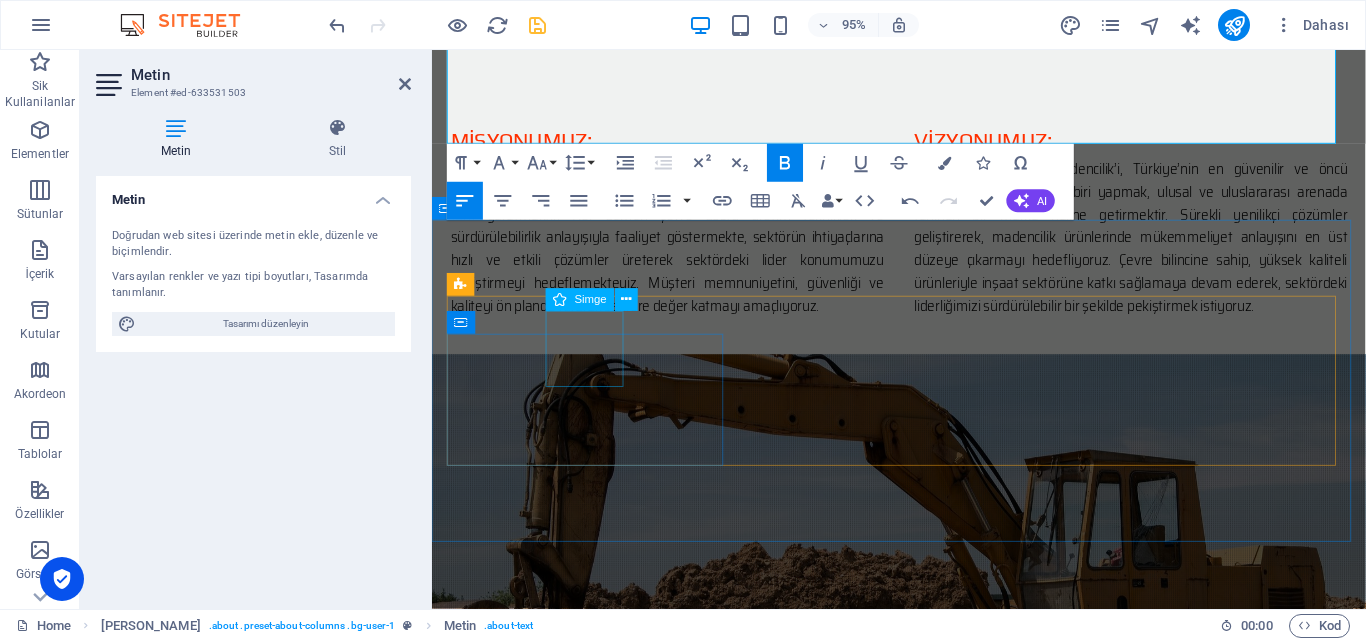 click at bounding box center [924, 1044] 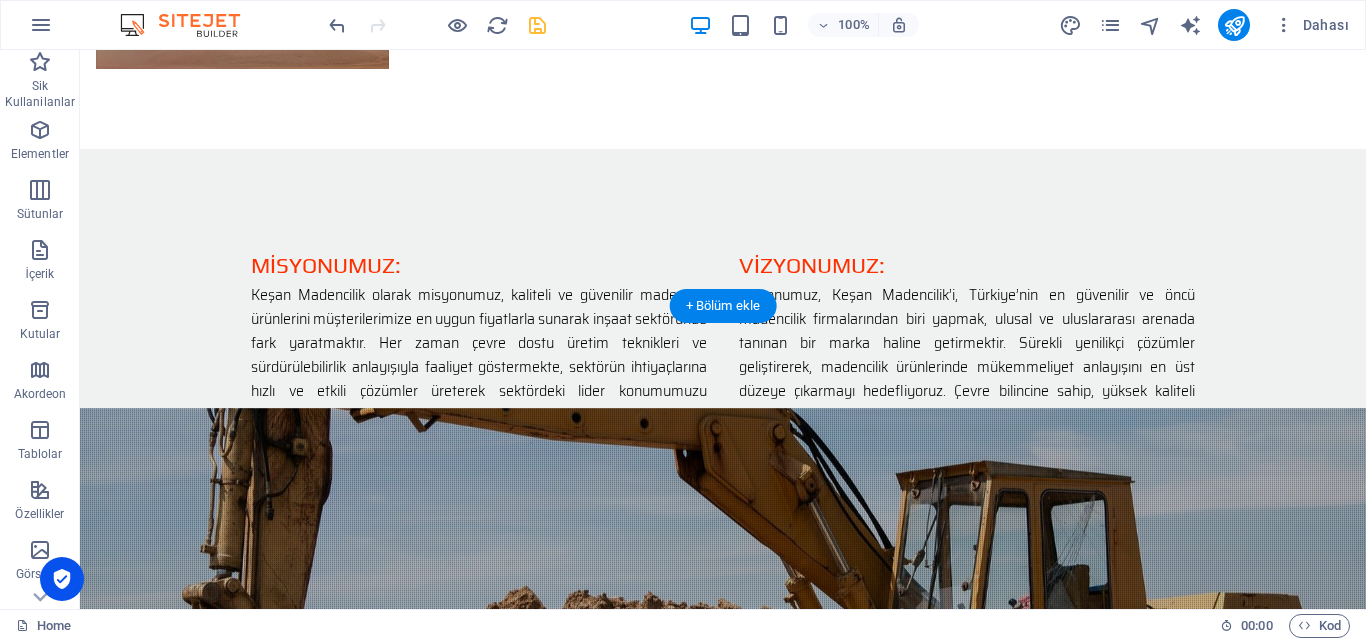 scroll, scrollTop: 1399, scrollLeft: 0, axis: vertical 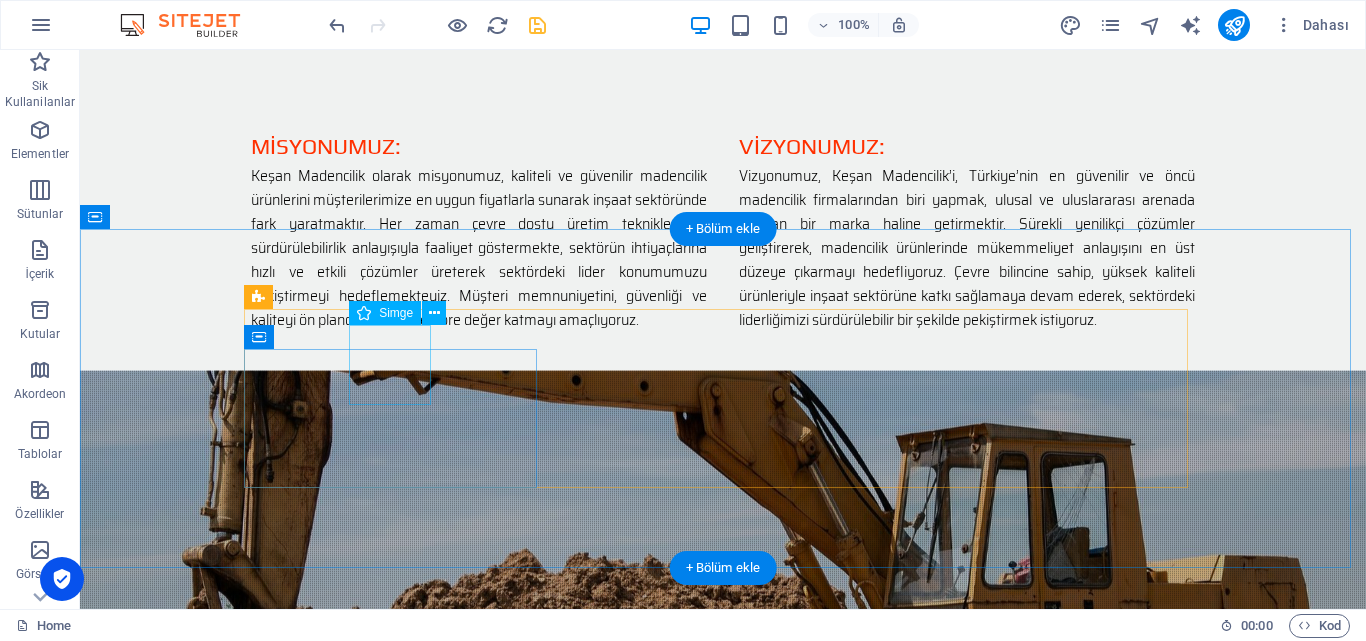 click at bounding box center [723, 1029] 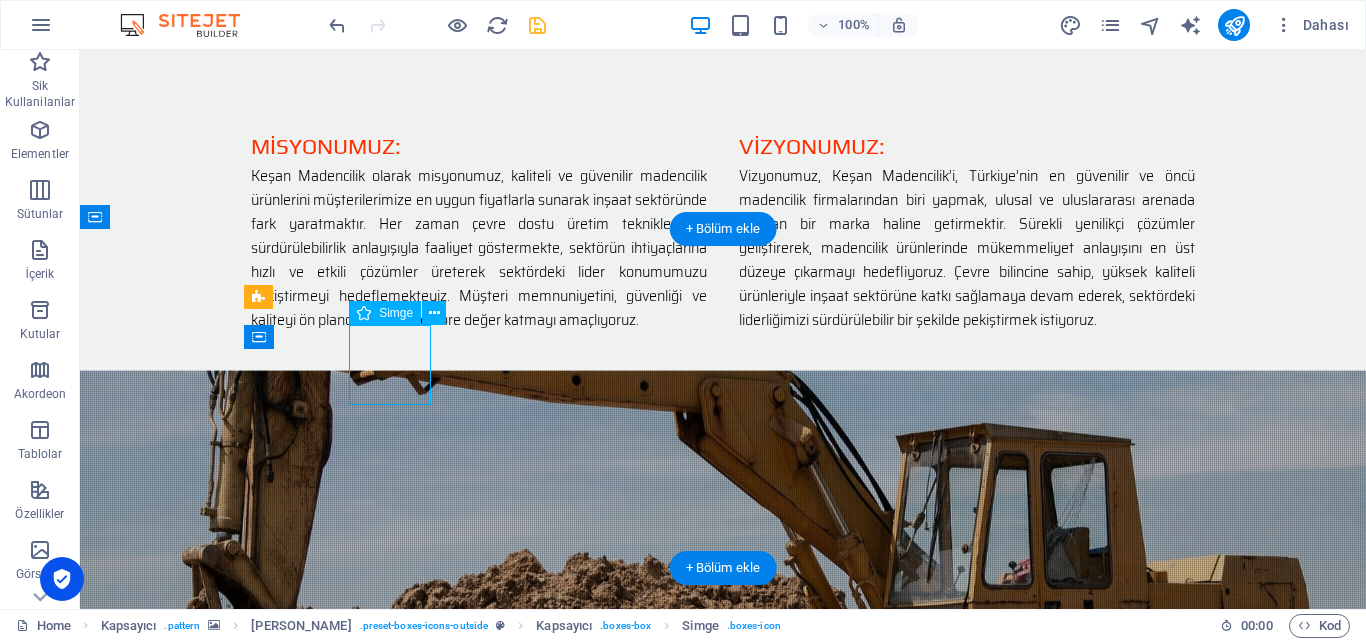 click at bounding box center (723, 1029) 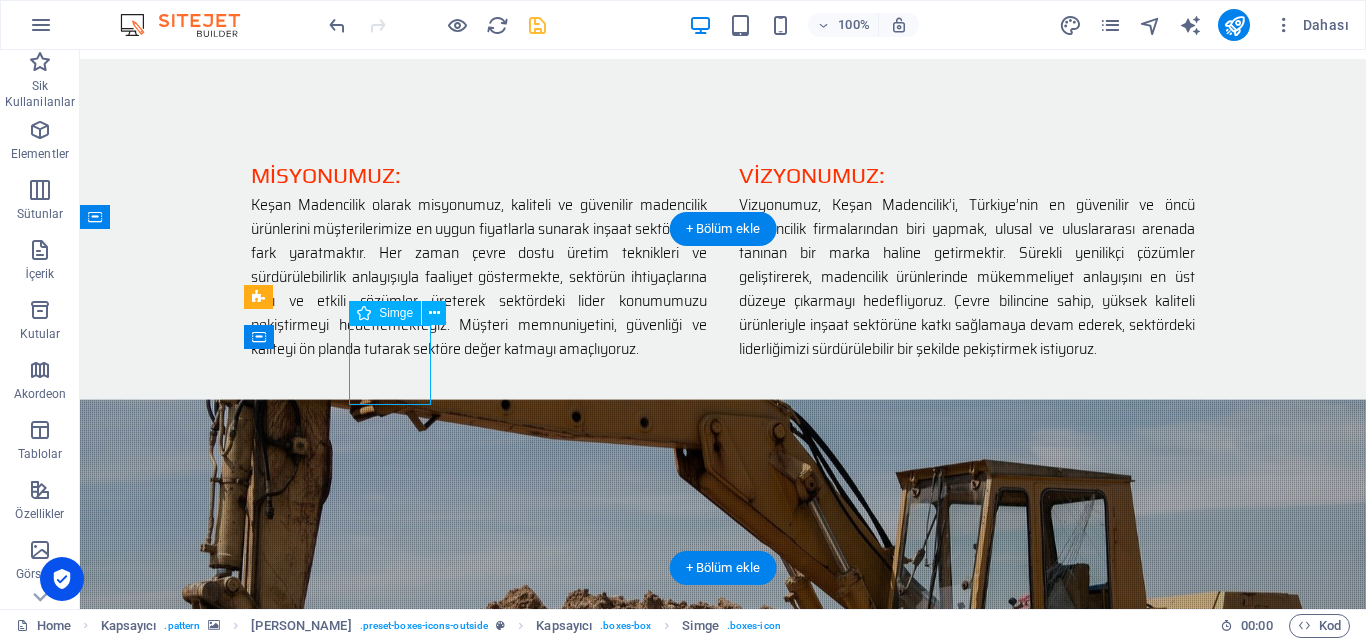 select on "xMidYMid" 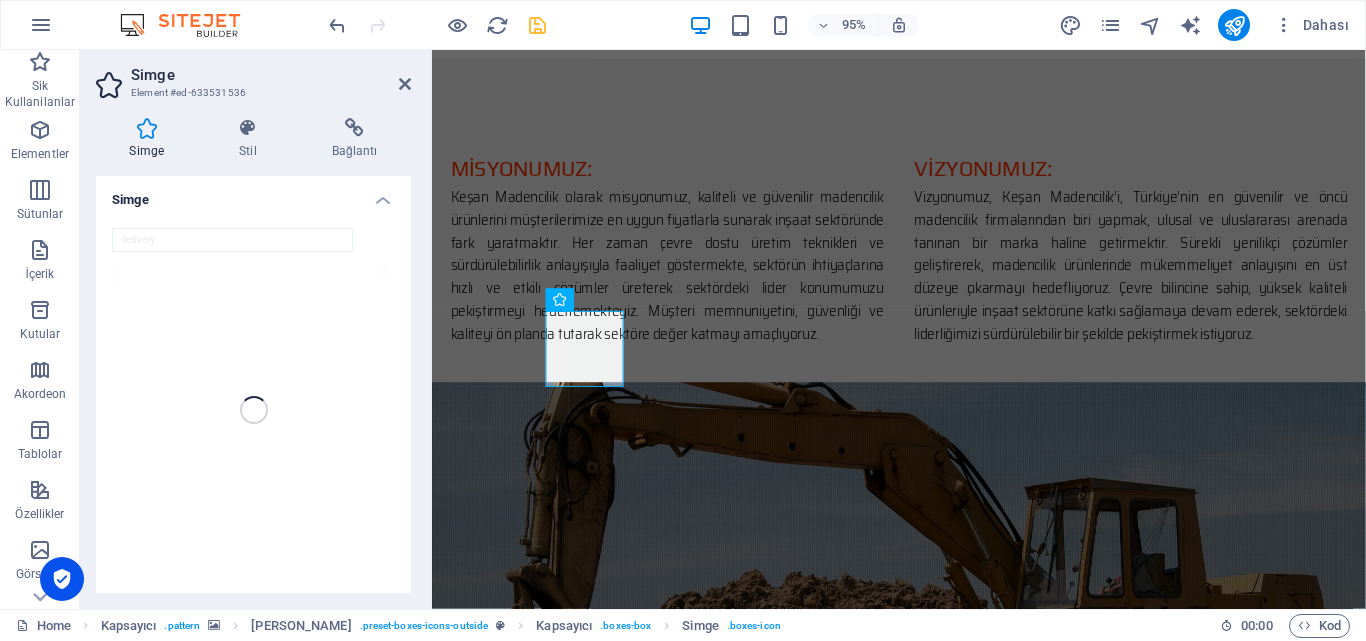 scroll, scrollTop: 1428, scrollLeft: 0, axis: vertical 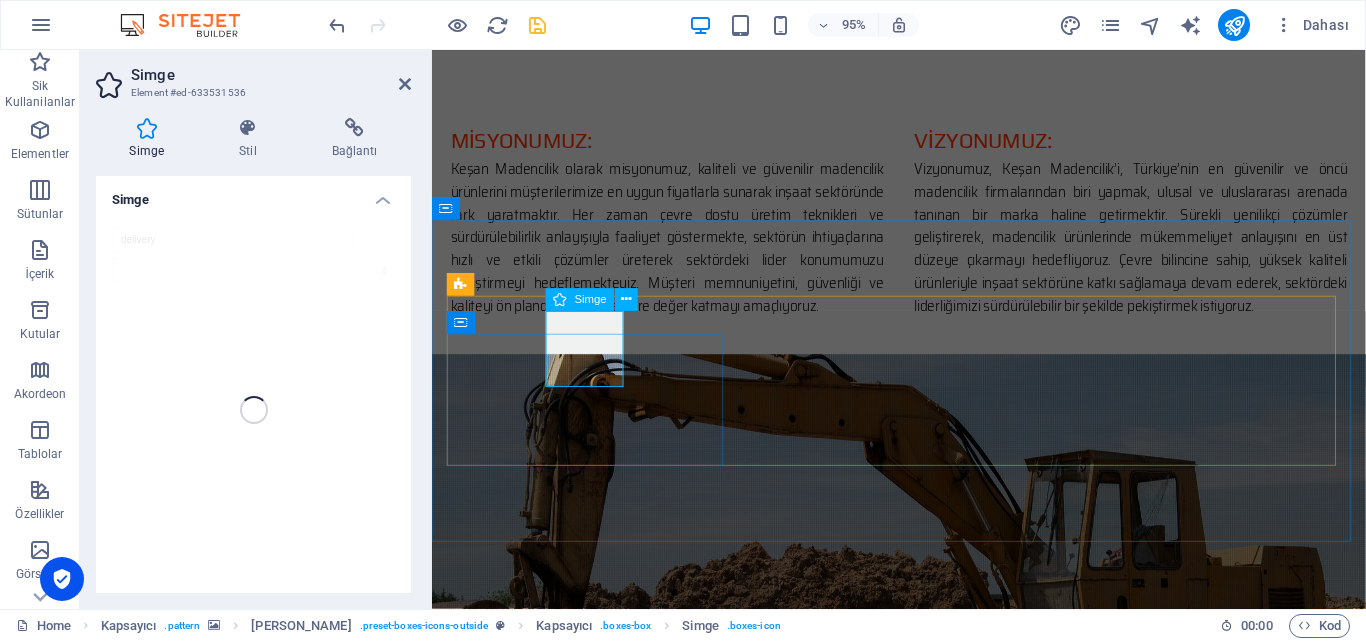 click at bounding box center (924, 1044) 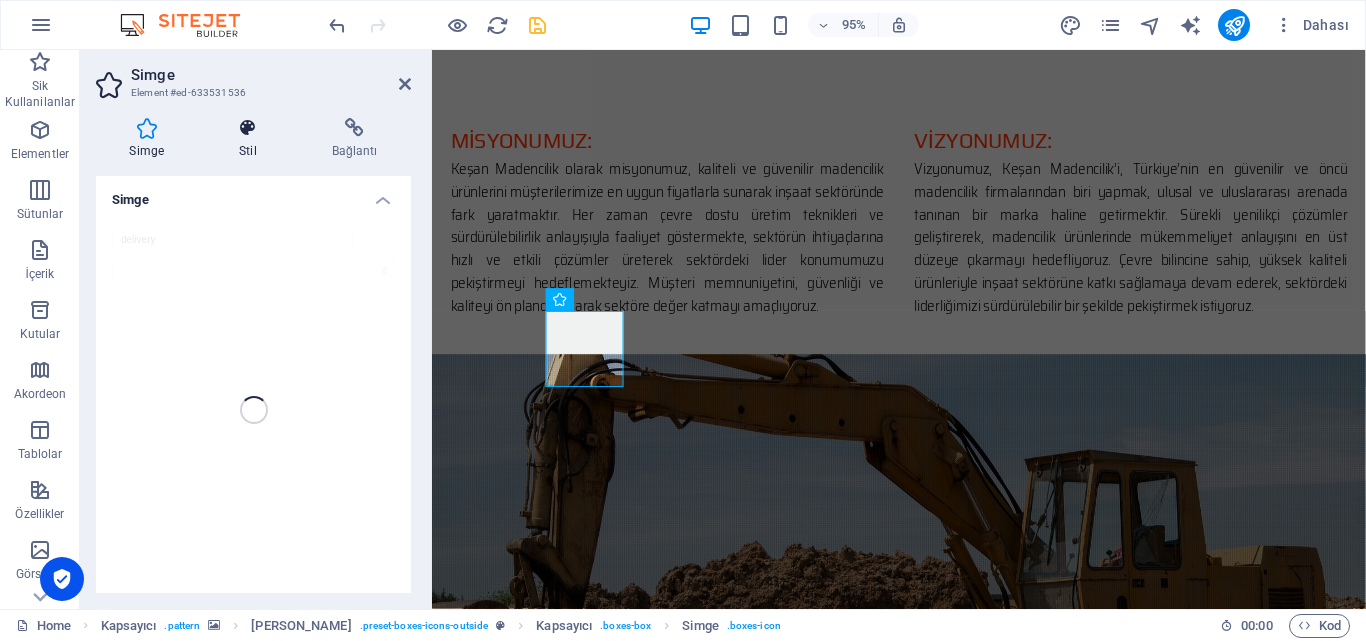 click on "Stil" at bounding box center [252, 139] 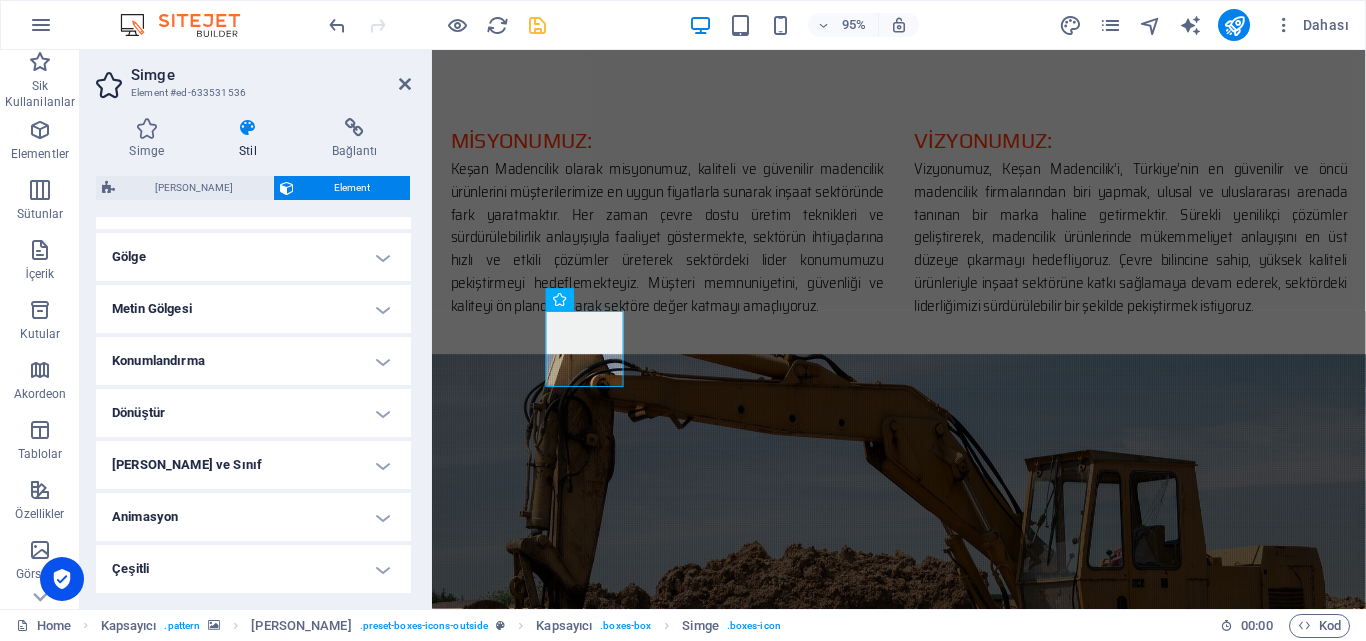 scroll, scrollTop: 0, scrollLeft: 0, axis: both 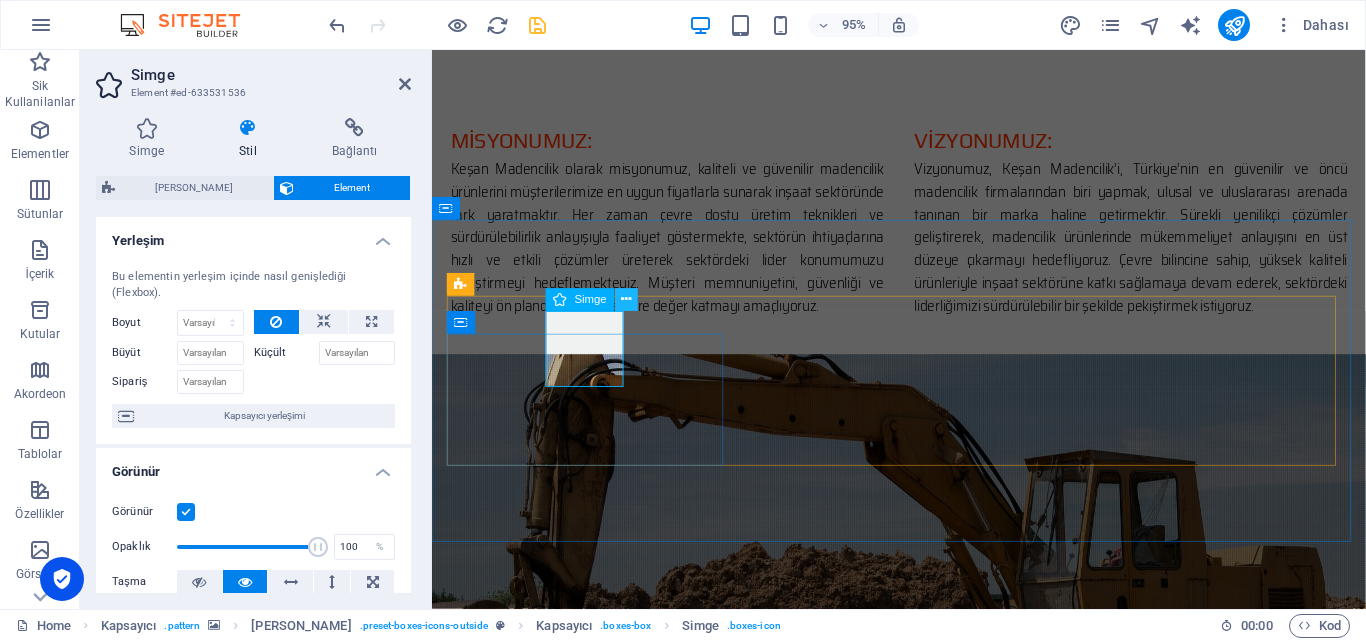 click at bounding box center [627, 300] 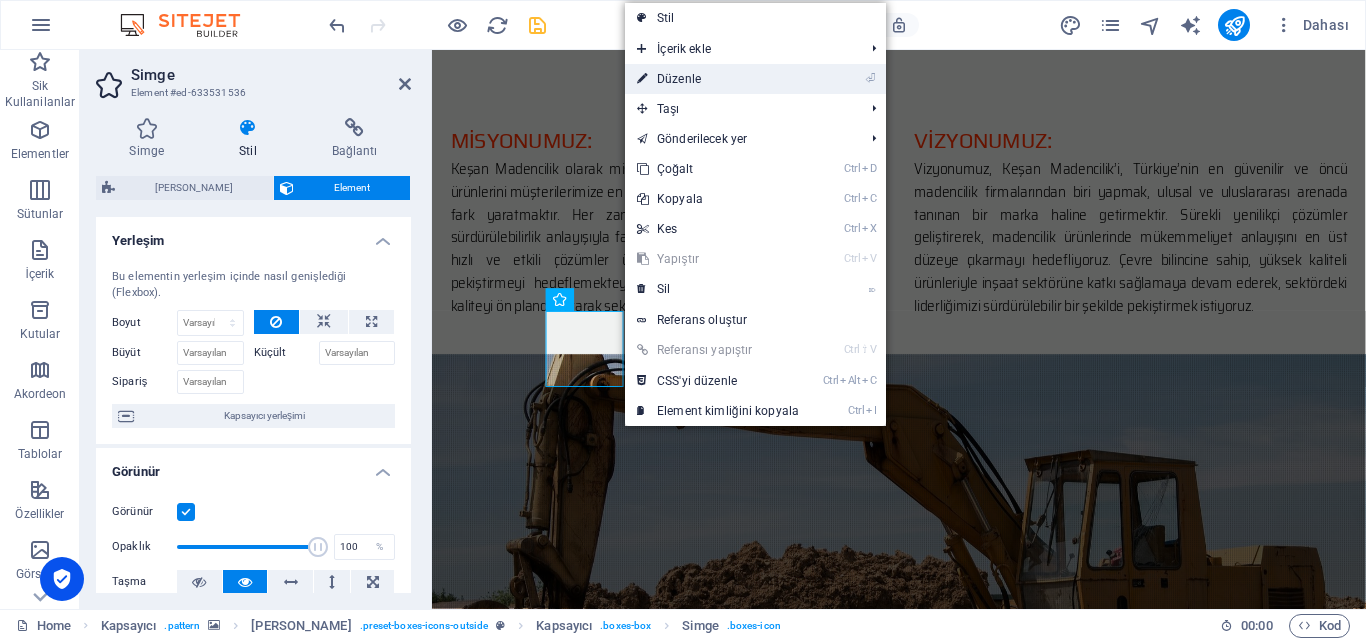 click on "⏎  Düzenle" at bounding box center (718, 79) 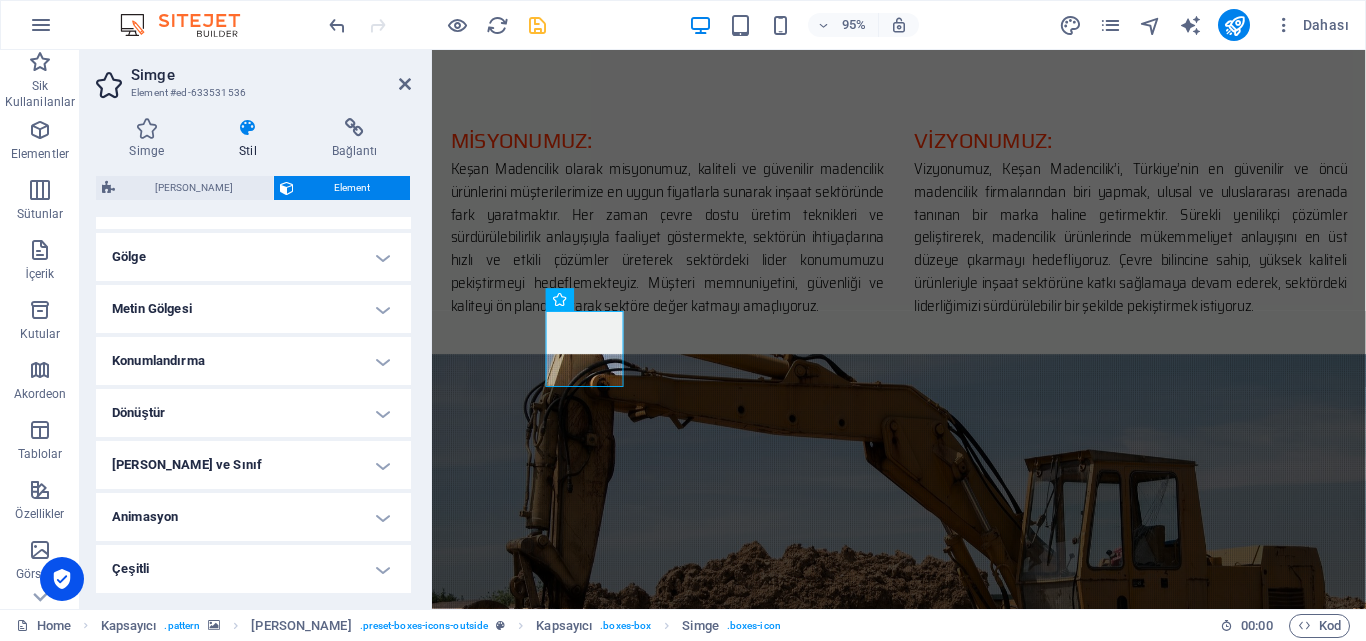 scroll, scrollTop: 0, scrollLeft: 0, axis: both 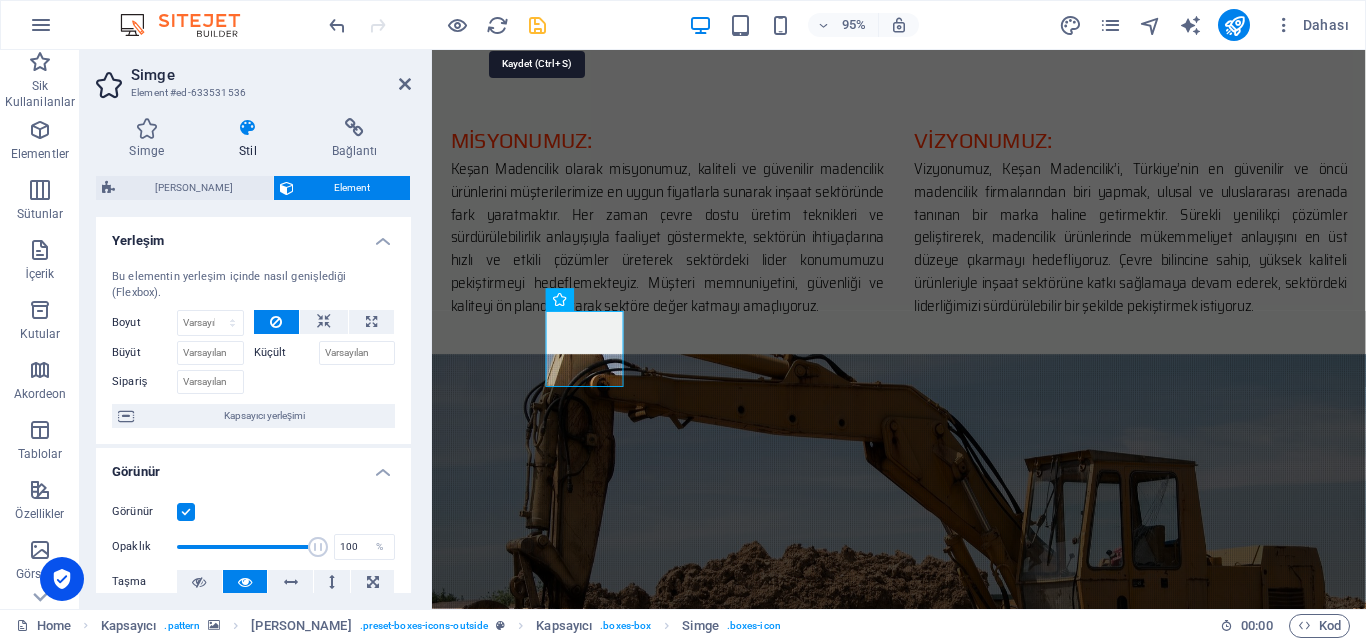 click at bounding box center (537, 25) 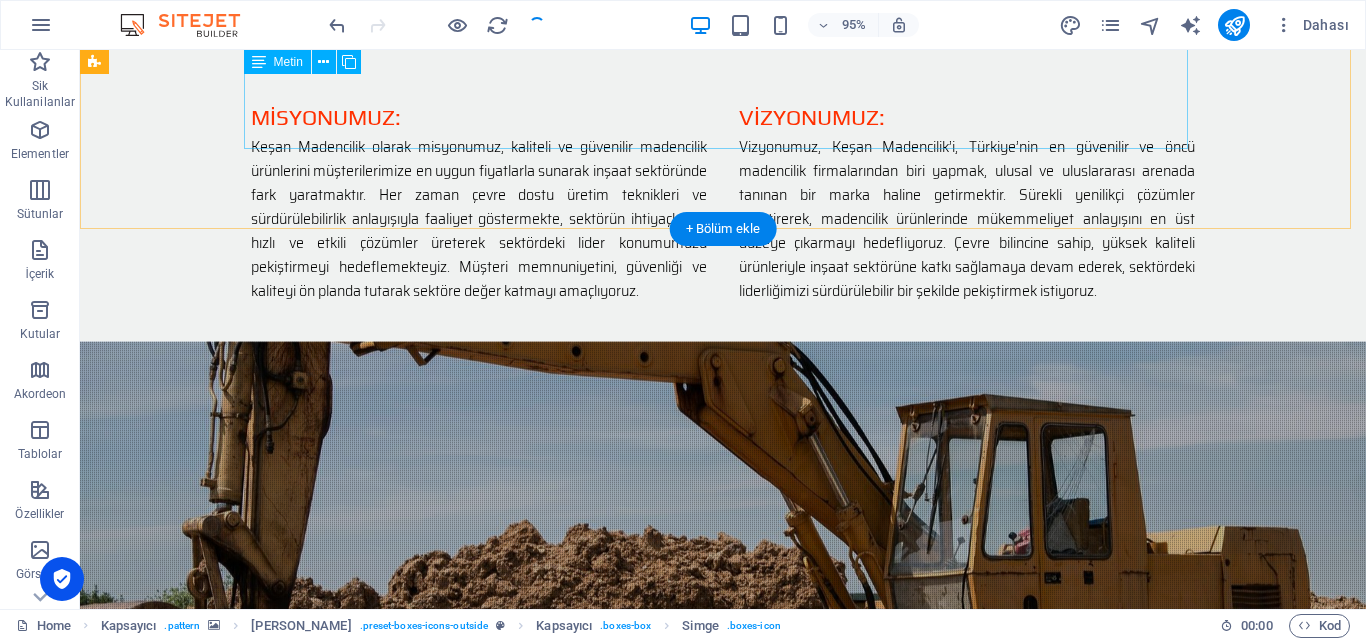 scroll, scrollTop: 1399, scrollLeft: 0, axis: vertical 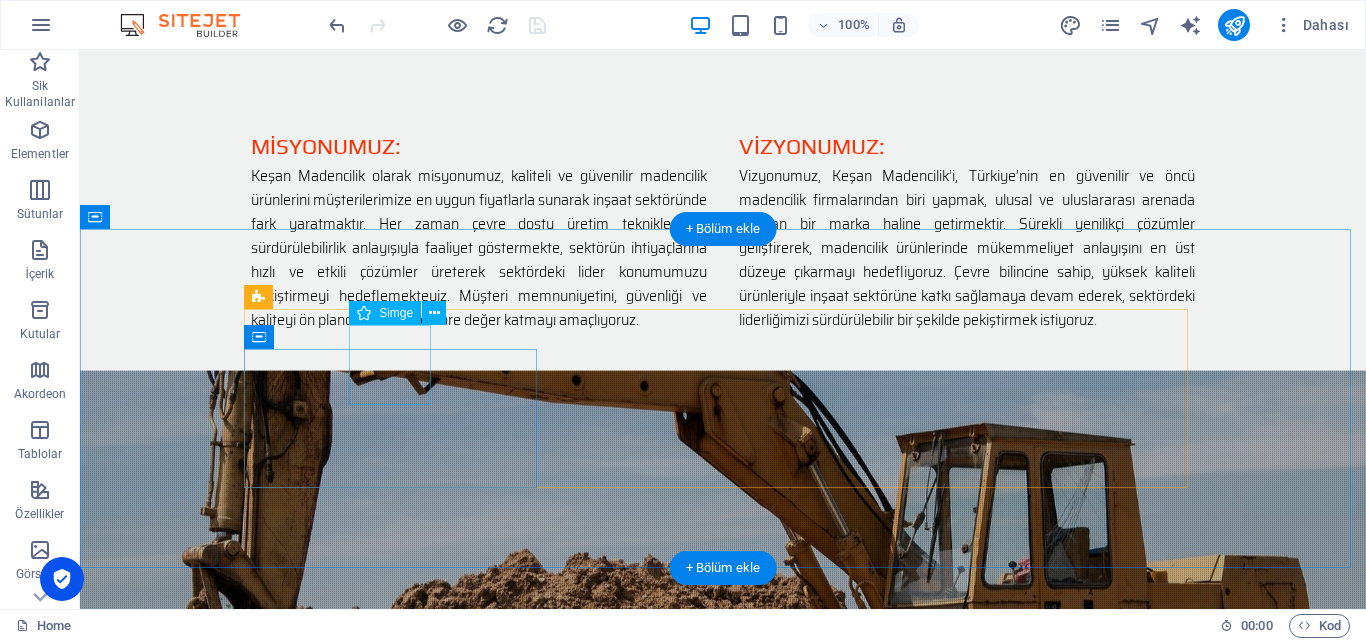 click at bounding box center [723, 1029] 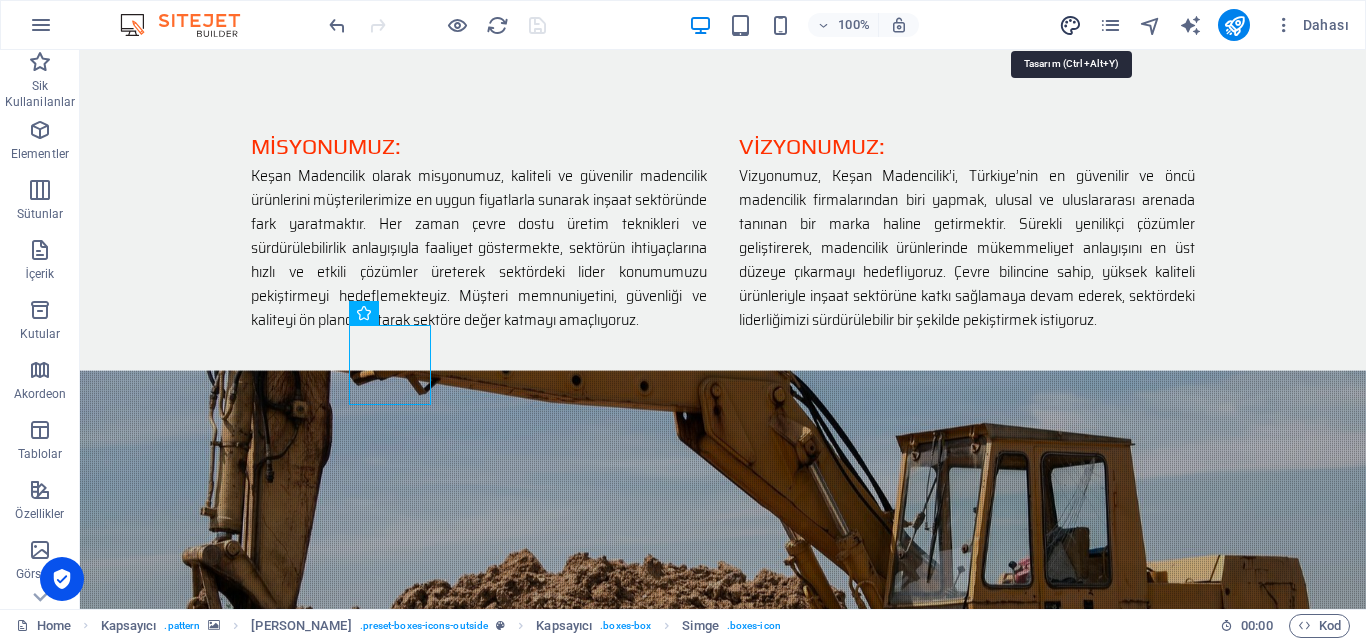 click at bounding box center [1070, 25] 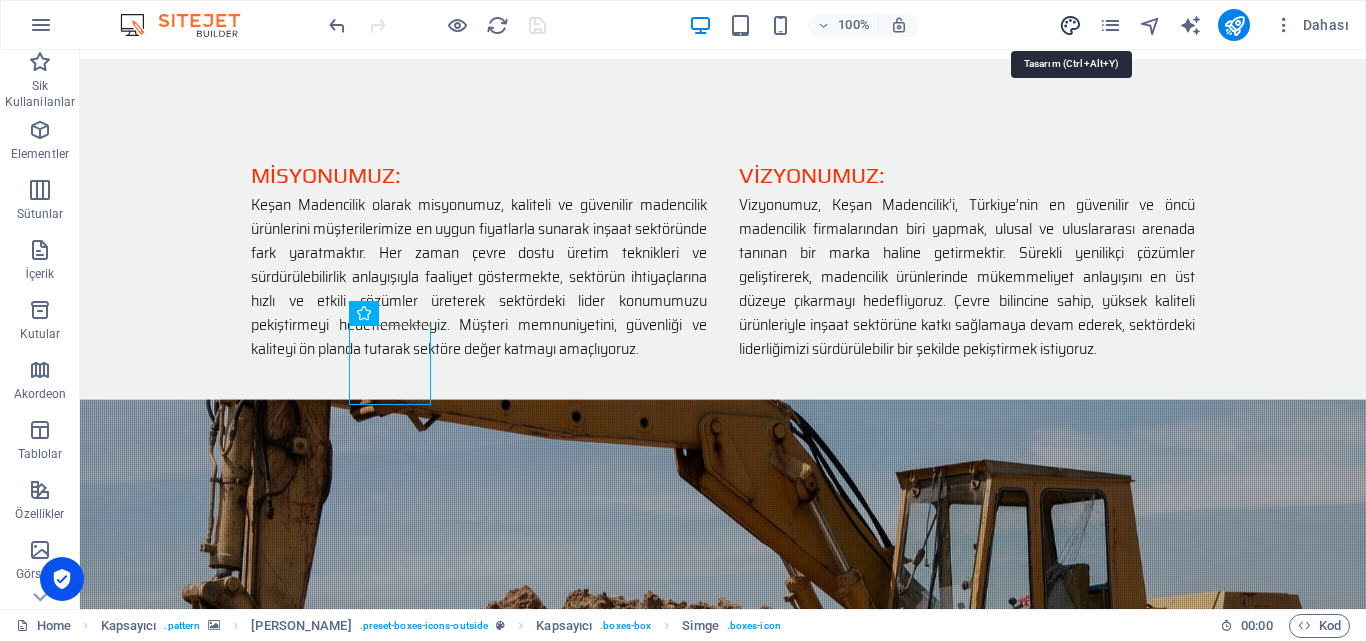 select on "px" 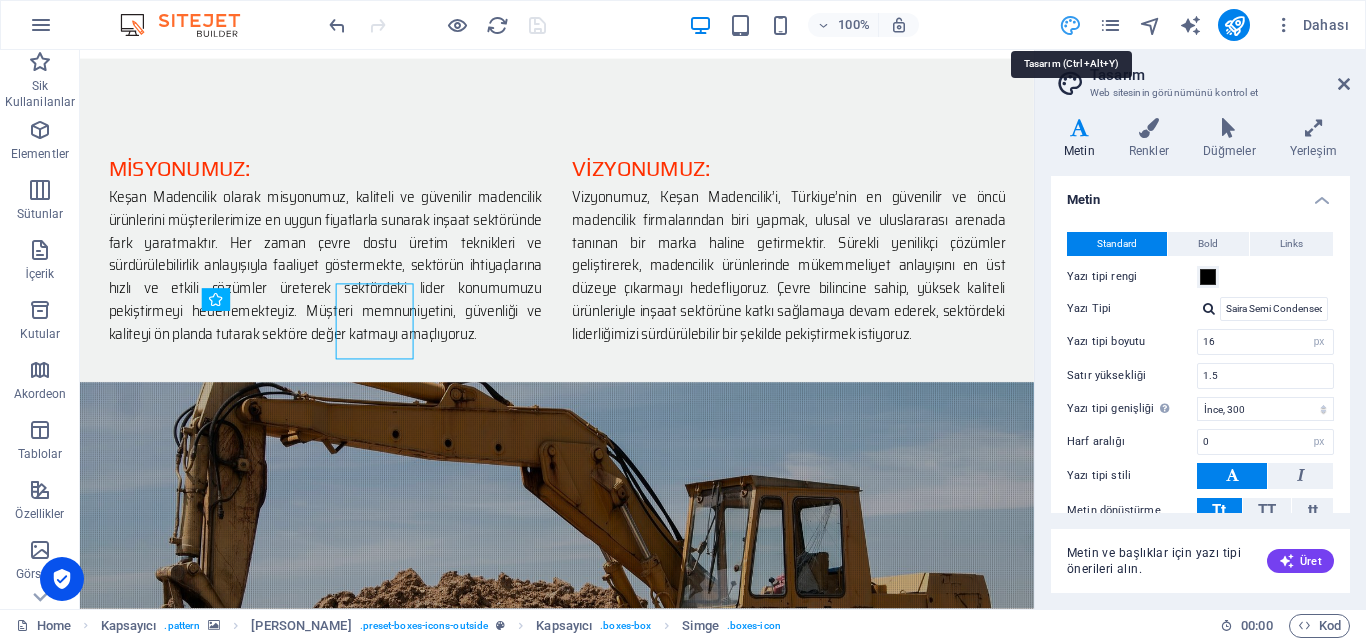 scroll, scrollTop: 1428, scrollLeft: 0, axis: vertical 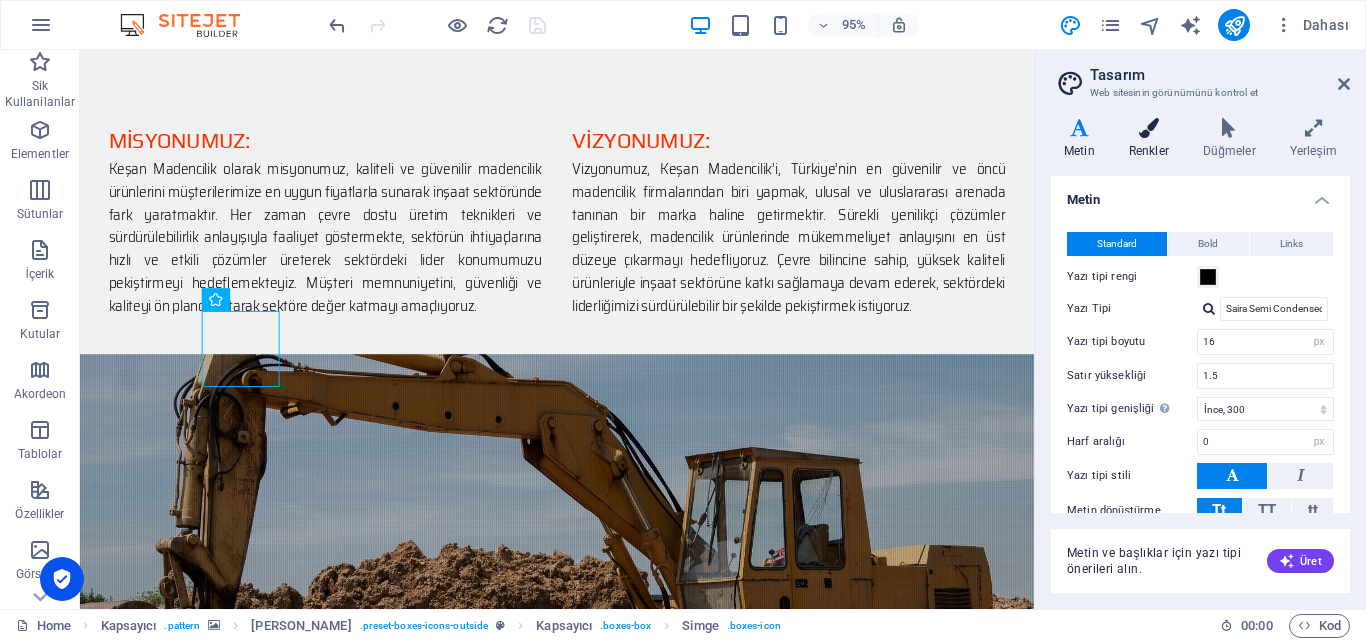 click on "Renkler" at bounding box center (1153, 139) 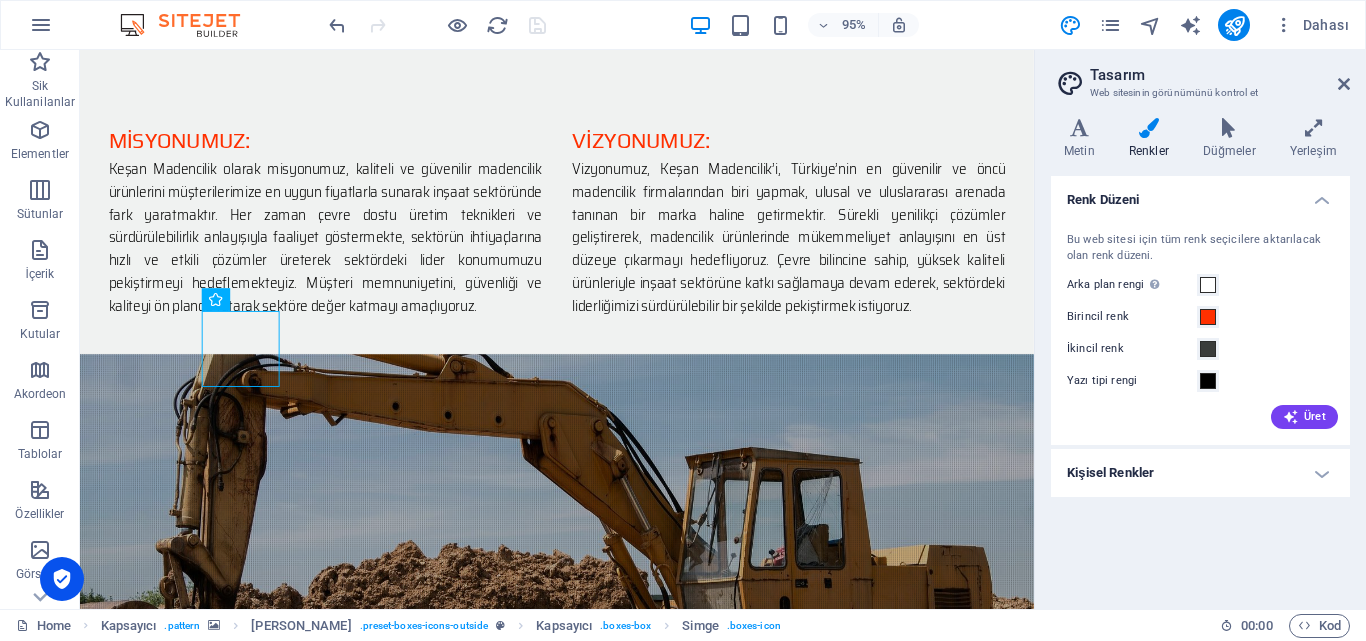 click on "Kişisel Renkler" at bounding box center [1200, 473] 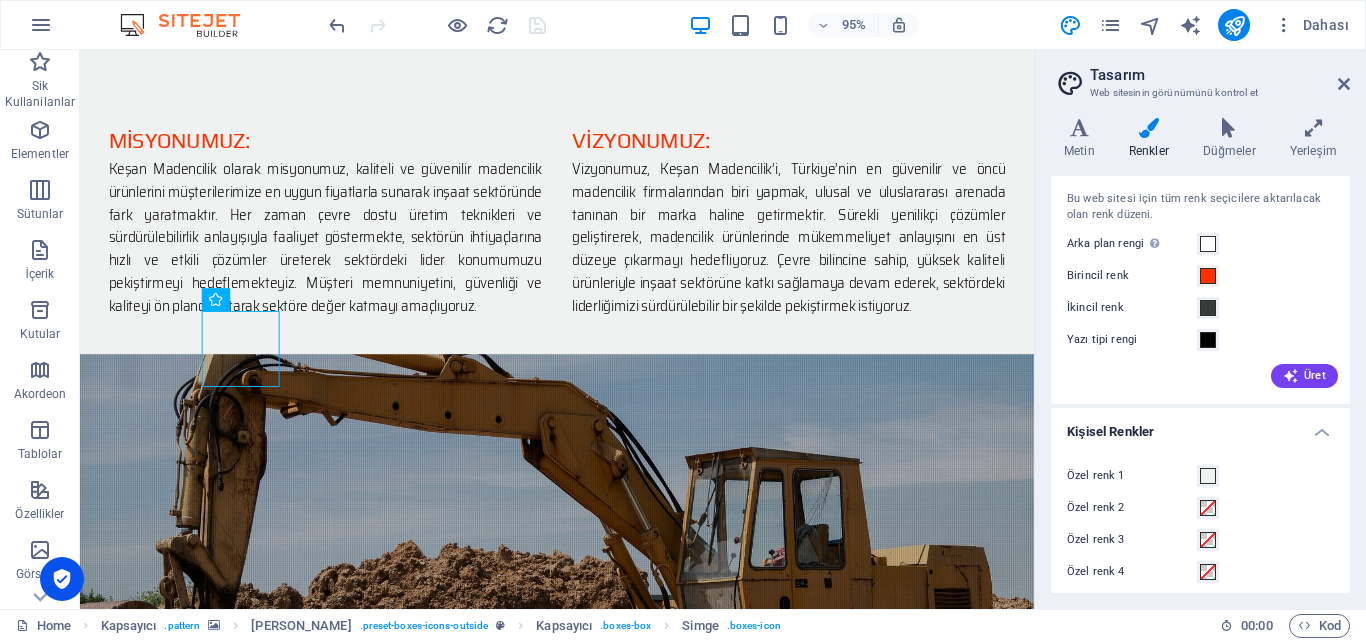 scroll, scrollTop: 0, scrollLeft: 0, axis: both 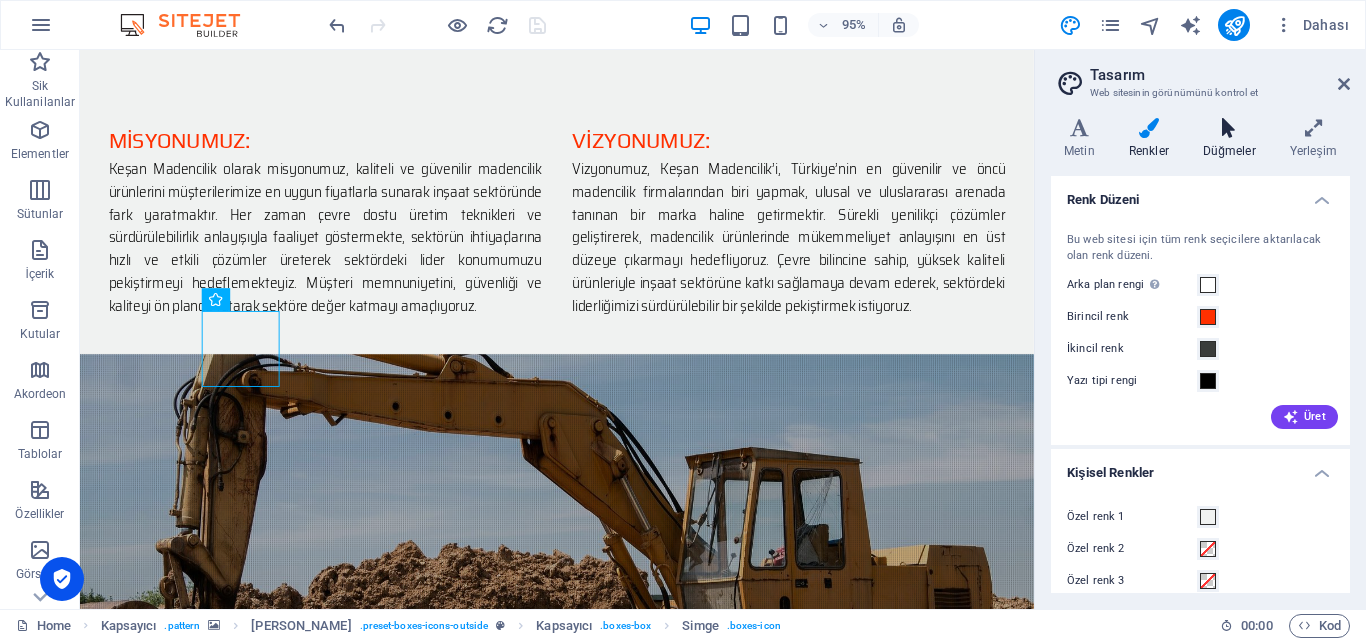 click at bounding box center (1229, 128) 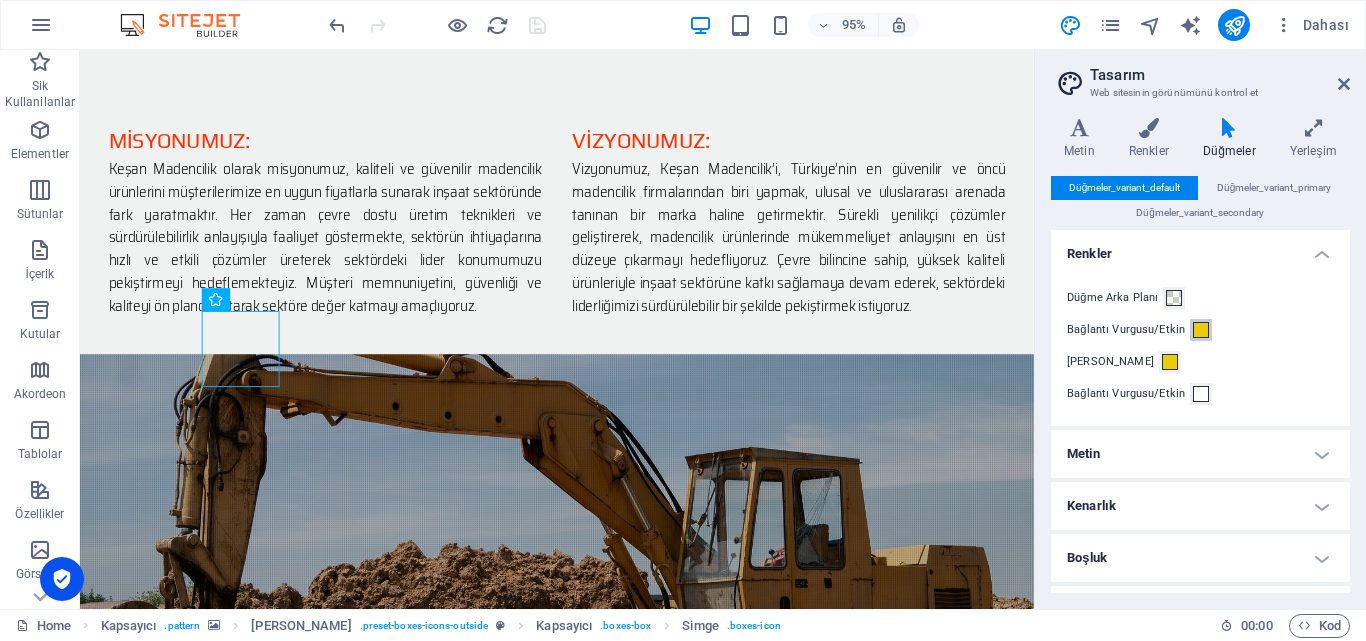 click at bounding box center [1201, 330] 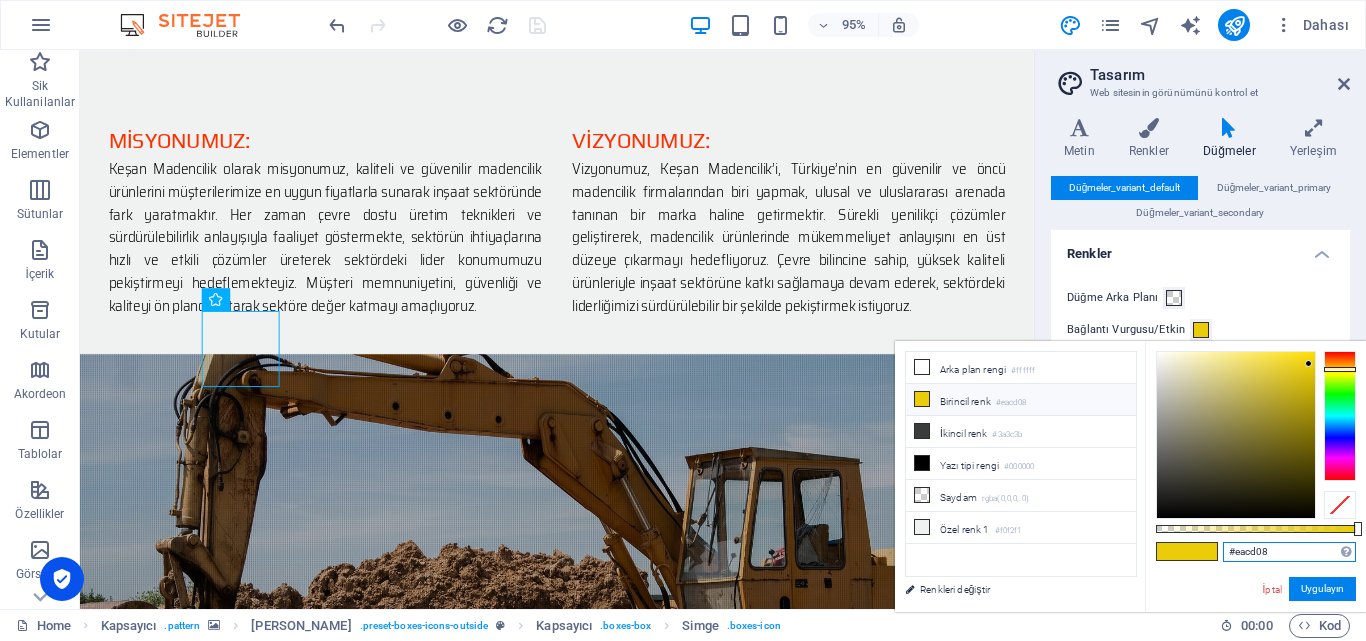 drag, startPoint x: 1274, startPoint y: 554, endPoint x: 1227, endPoint y: 556, distance: 47.042534 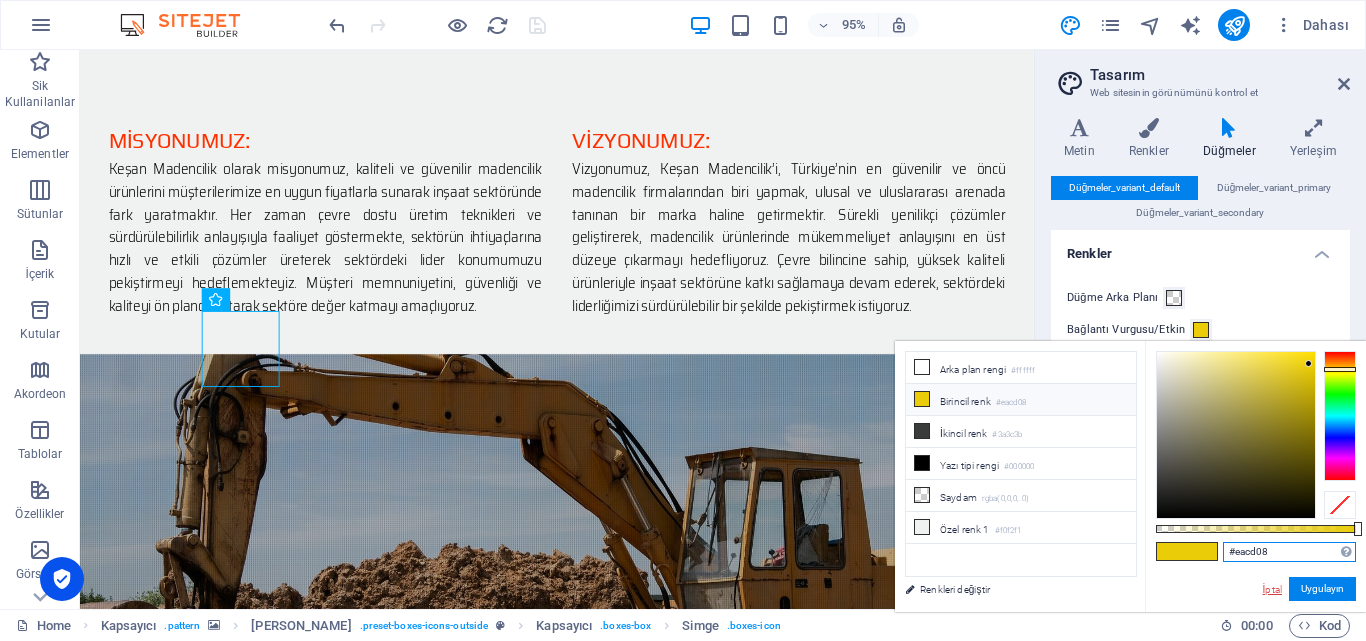 paste on "ff3000" 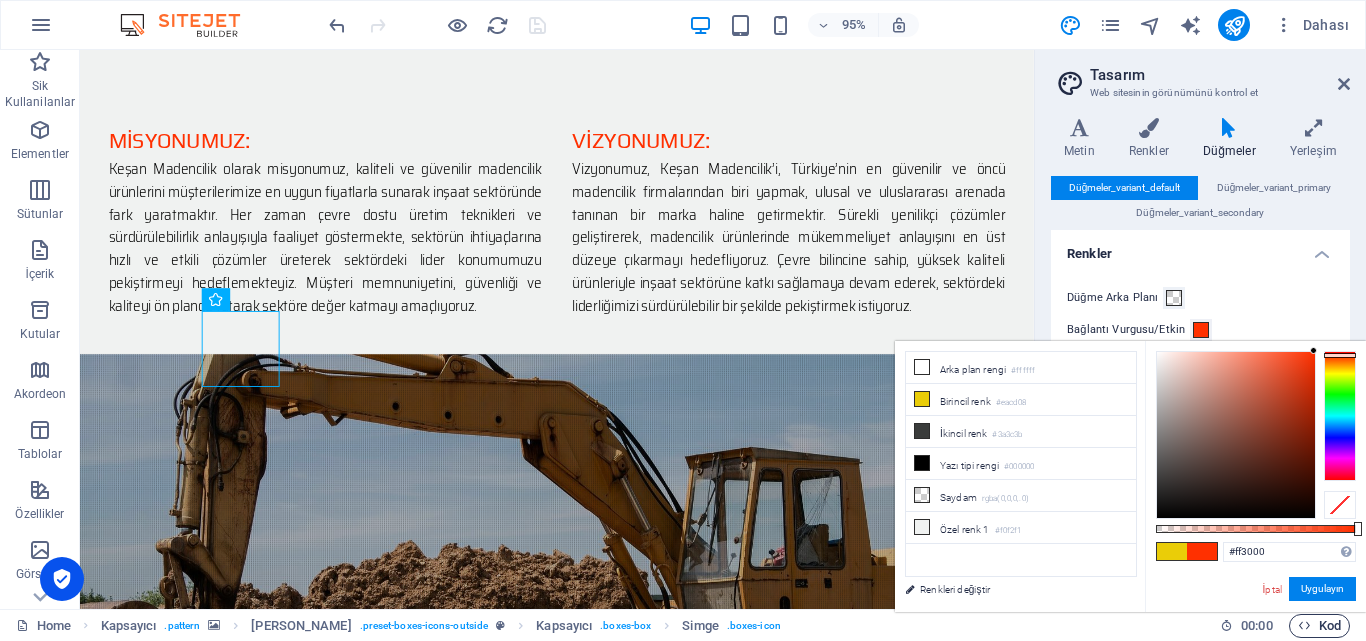click on "Kod" at bounding box center (1319, 626) 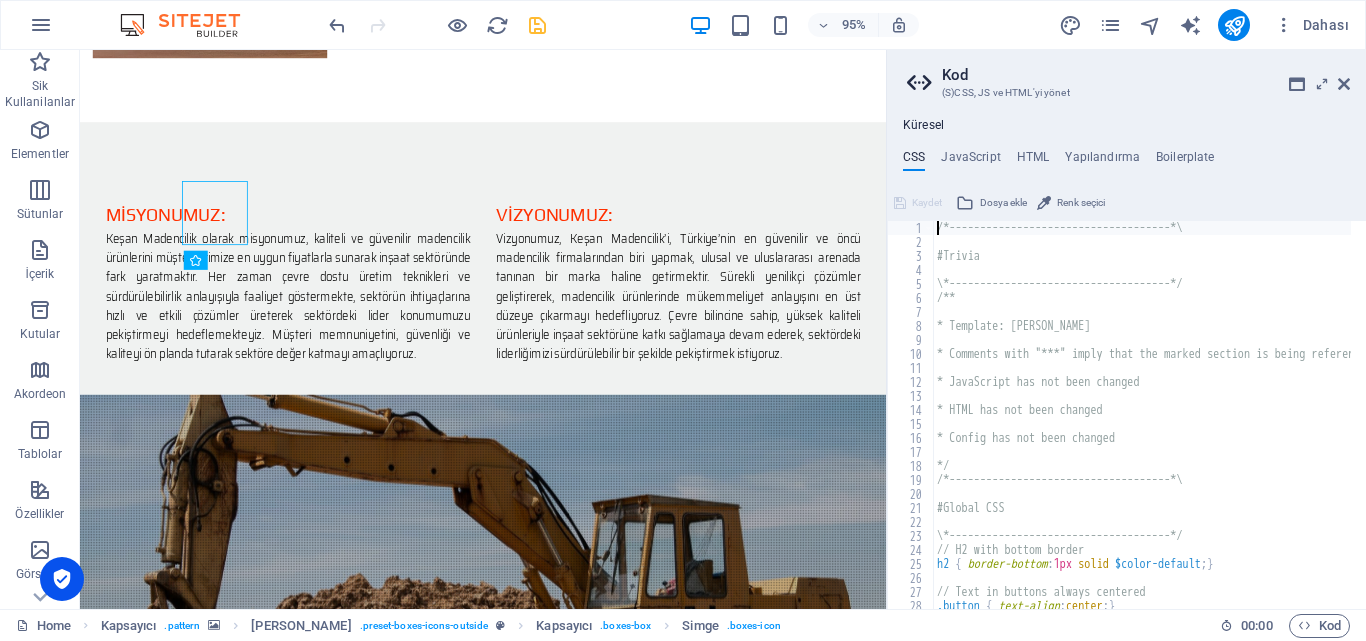 scroll, scrollTop: 1539, scrollLeft: 0, axis: vertical 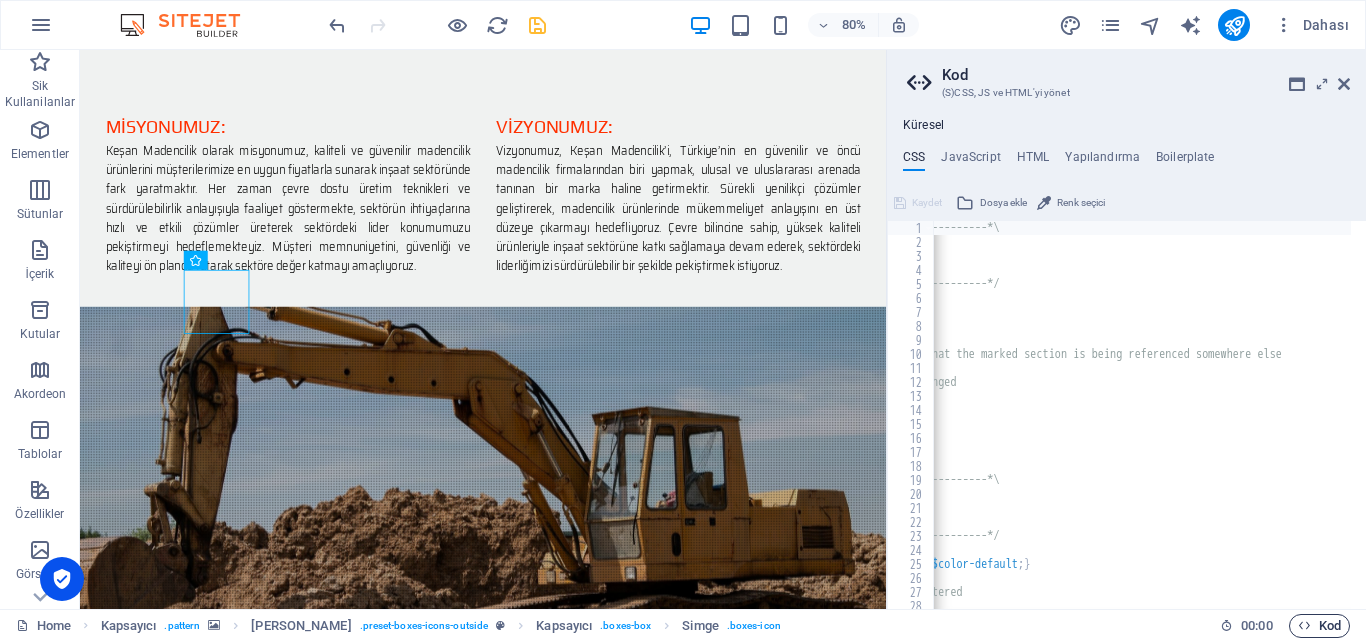 click on "Kod" at bounding box center [1319, 626] 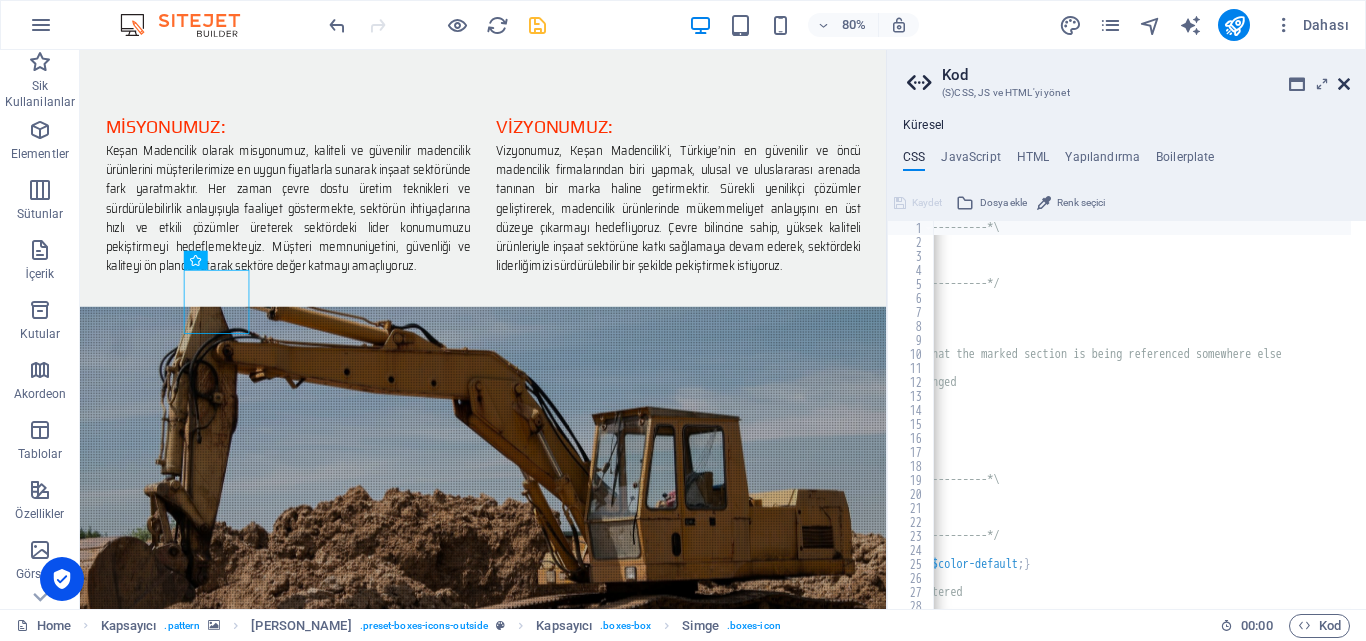 click at bounding box center [1344, 84] 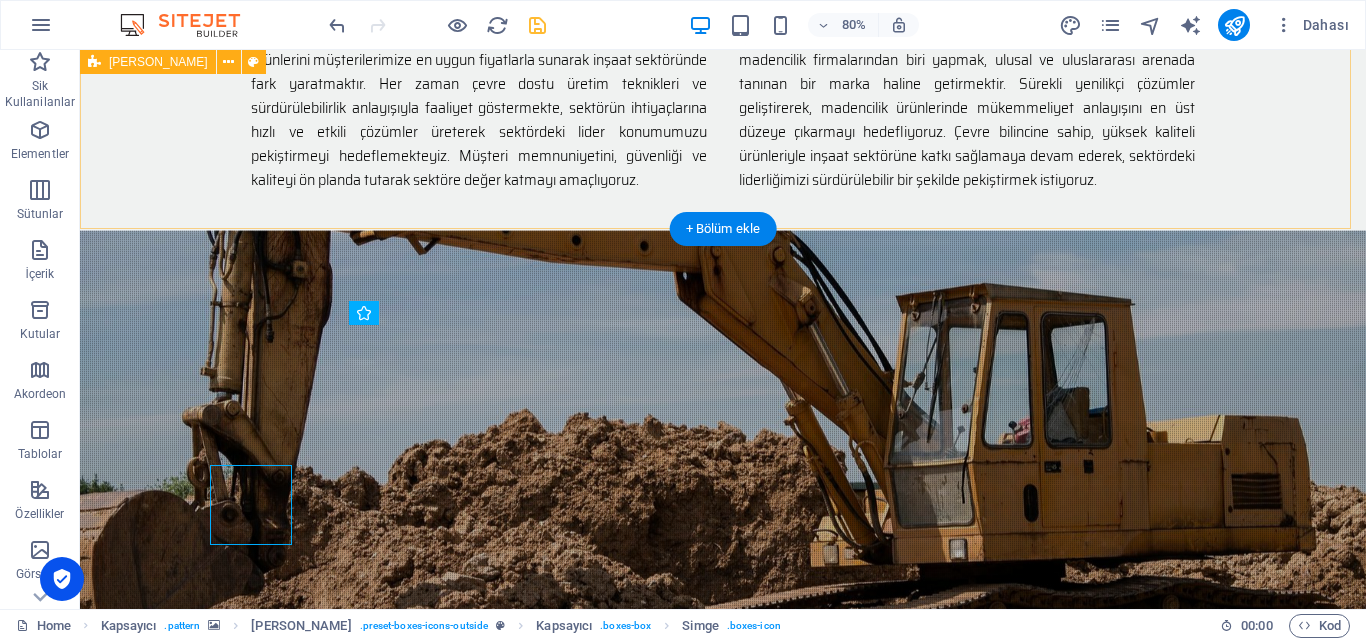scroll, scrollTop: 1399, scrollLeft: 0, axis: vertical 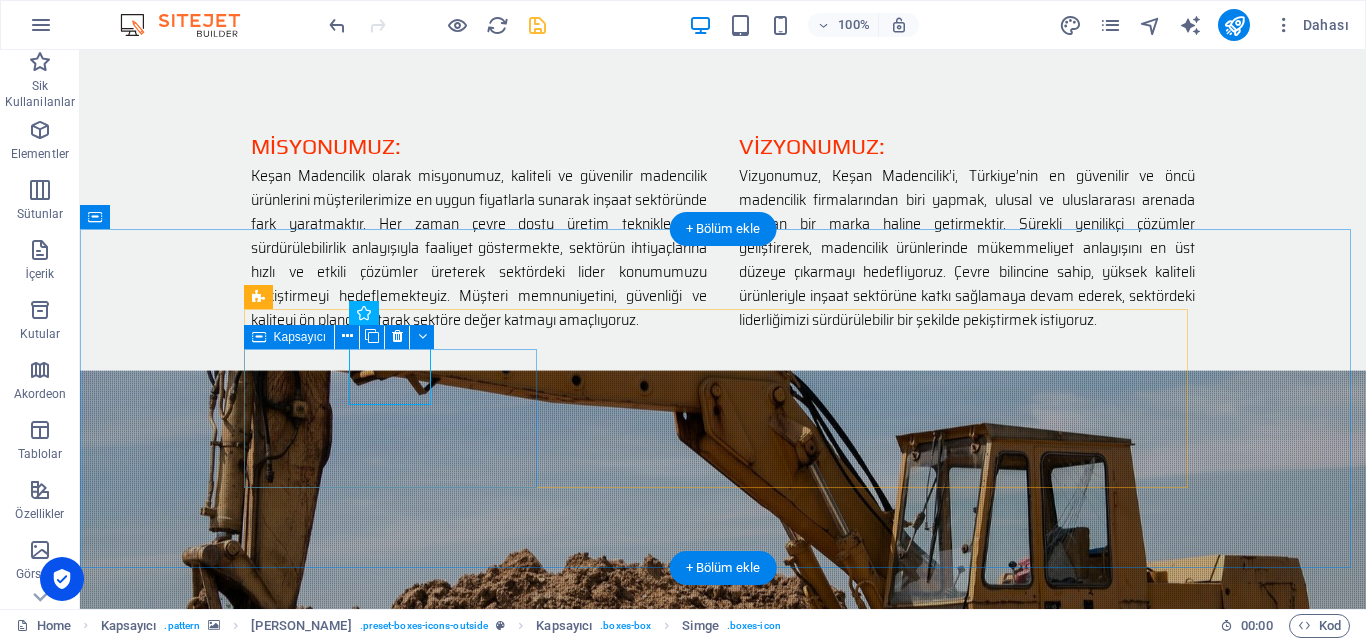 click at bounding box center [723, 1029] 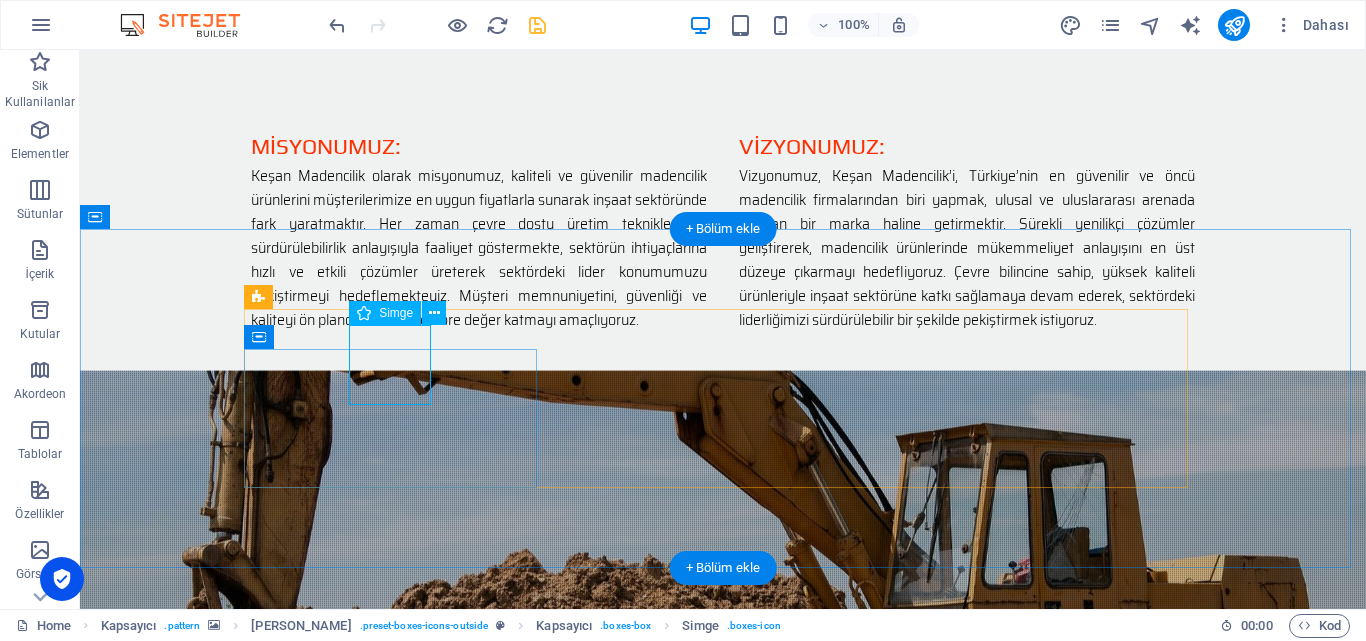 click at bounding box center (723, 1029) 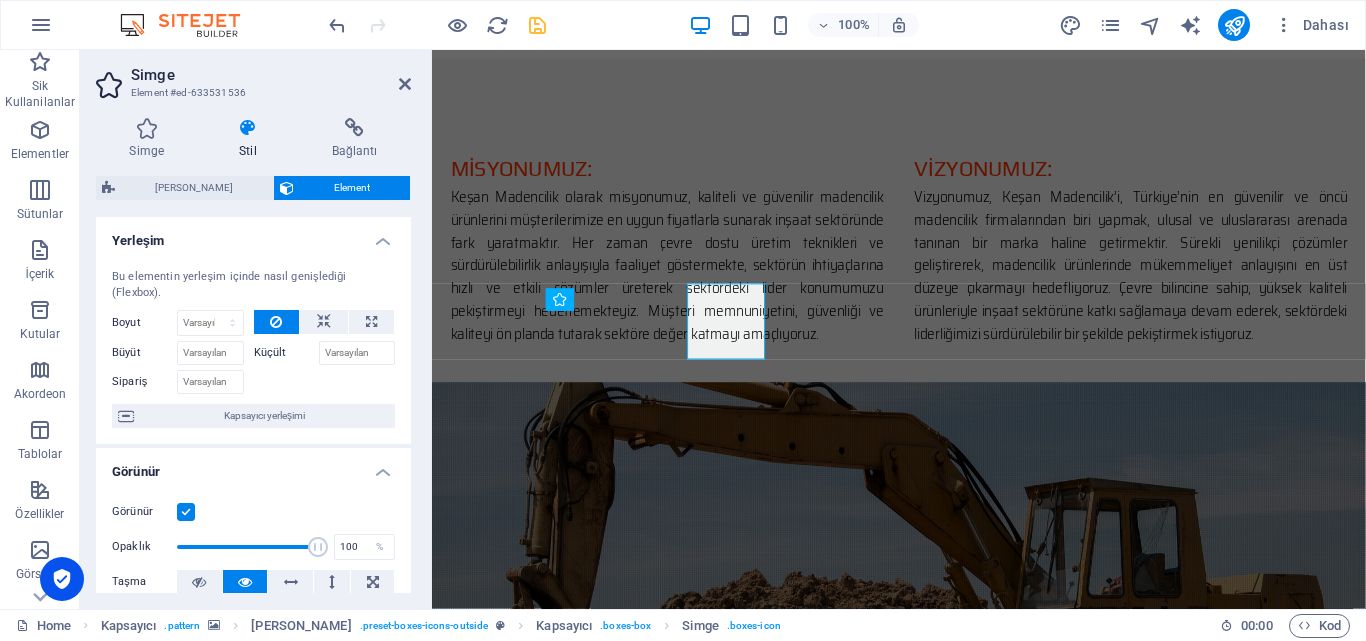 scroll, scrollTop: 1428, scrollLeft: 0, axis: vertical 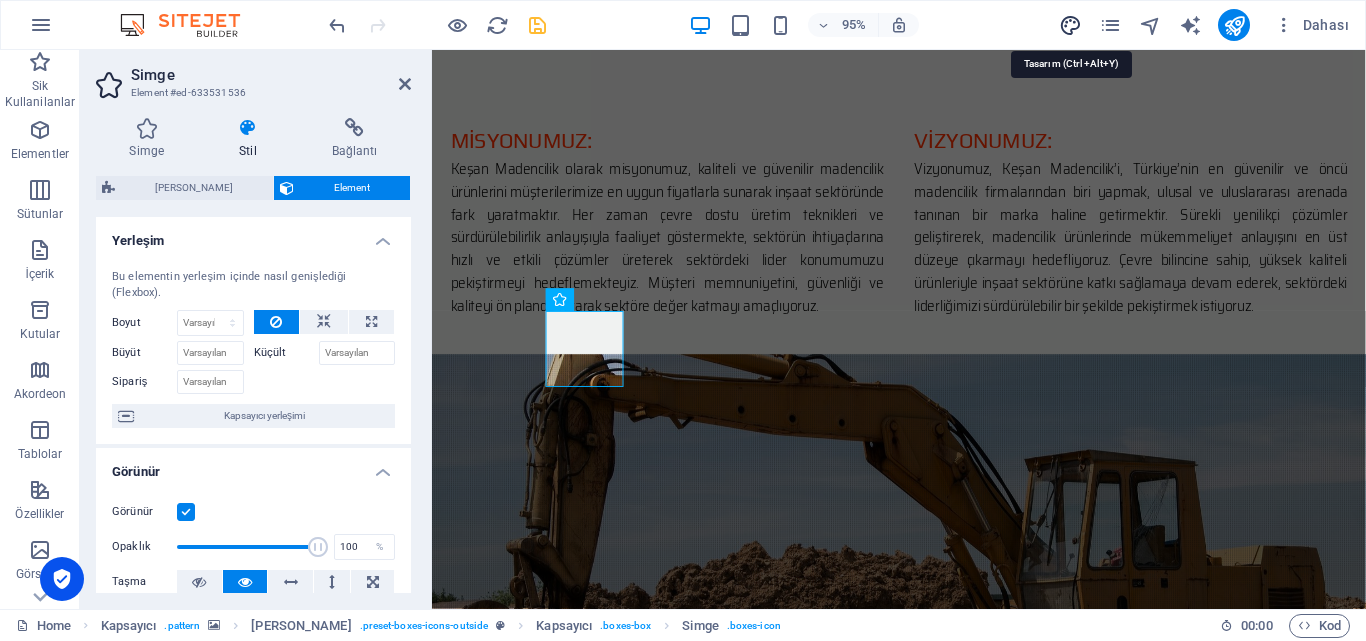 click at bounding box center (1070, 25) 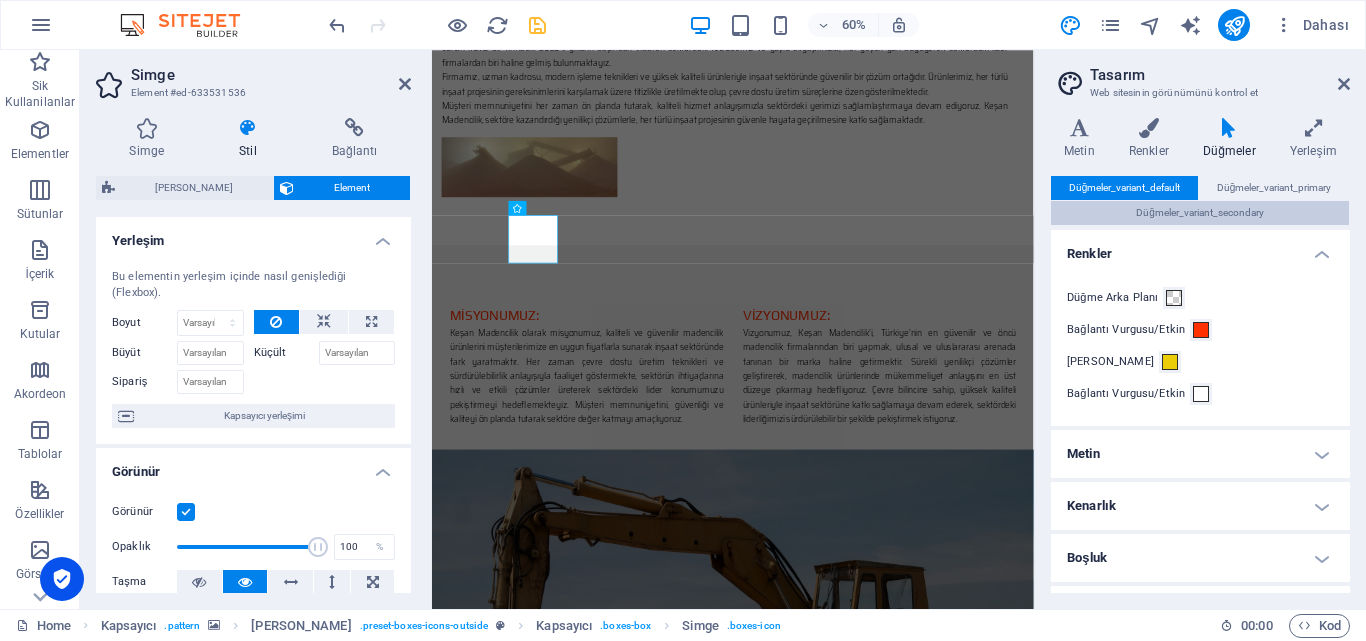 scroll, scrollTop: 1772, scrollLeft: 0, axis: vertical 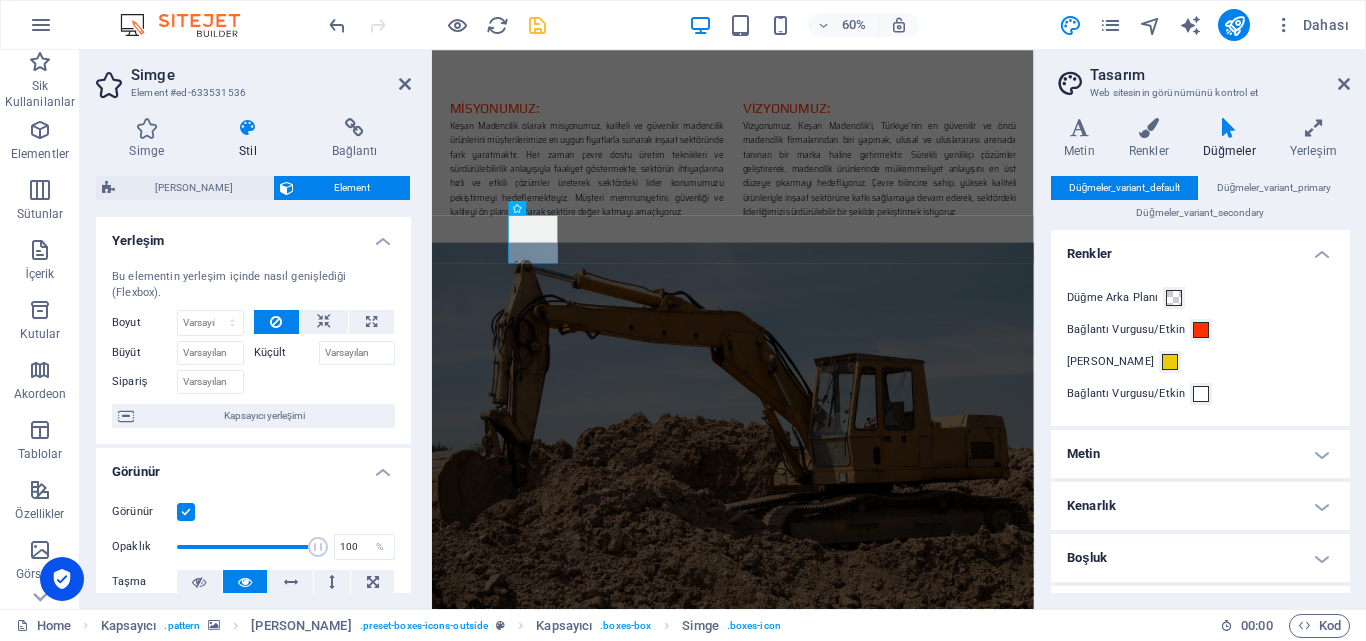 click at bounding box center [1229, 128] 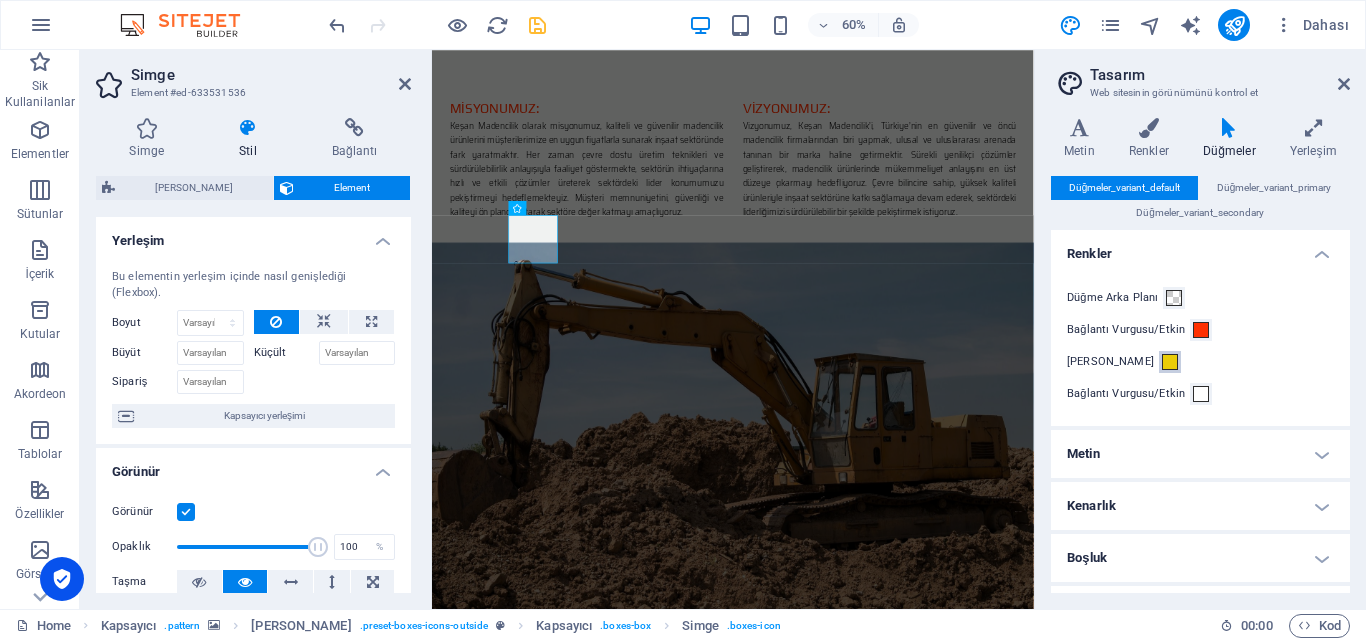 click at bounding box center (1170, 362) 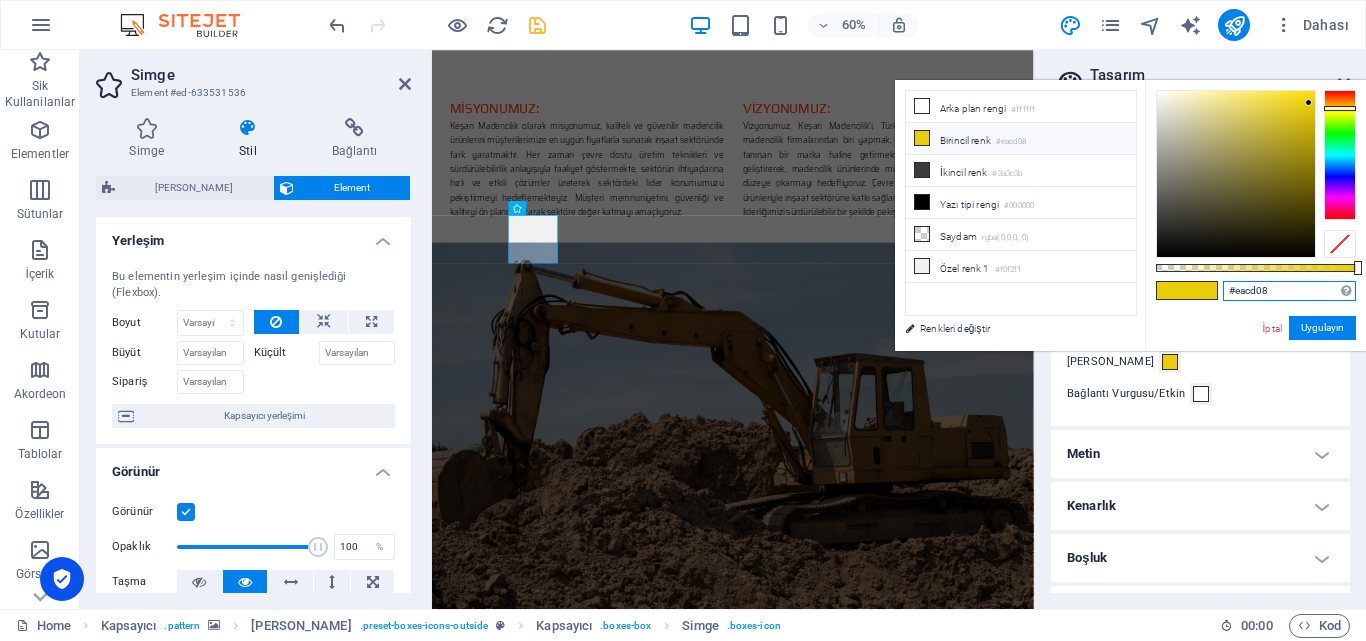 drag, startPoint x: 1274, startPoint y: 291, endPoint x: 1252, endPoint y: 311, distance: 29.732138 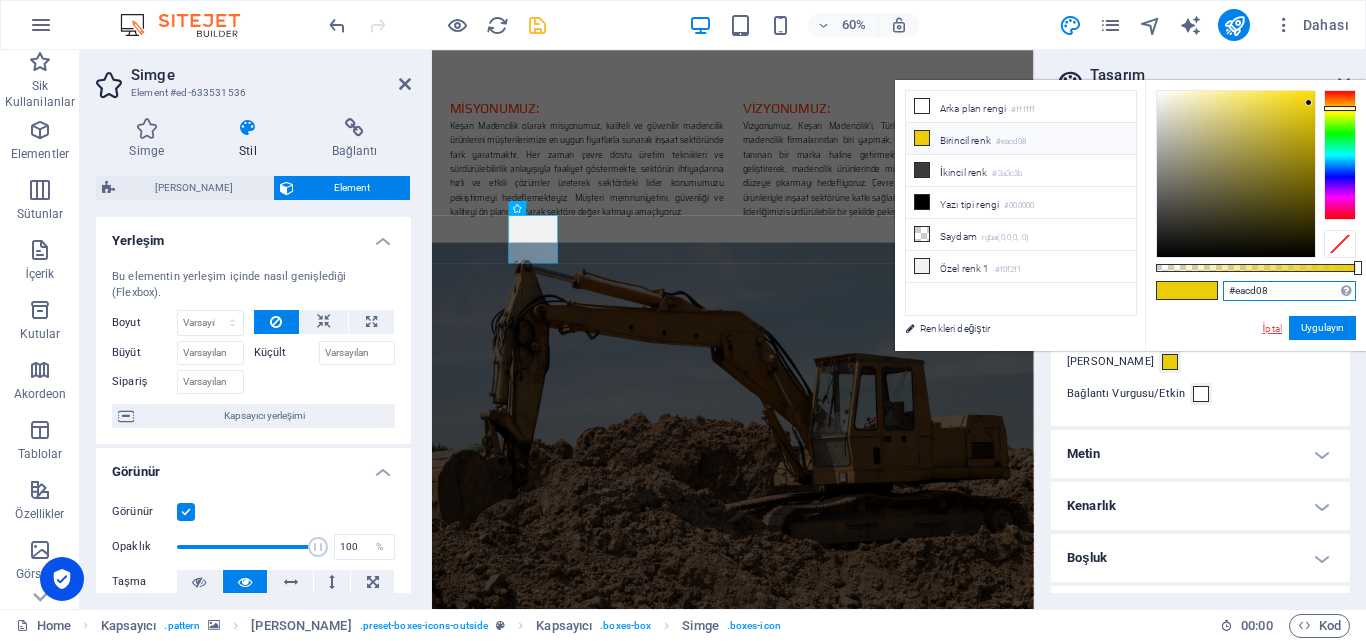 paste on "ff3000" 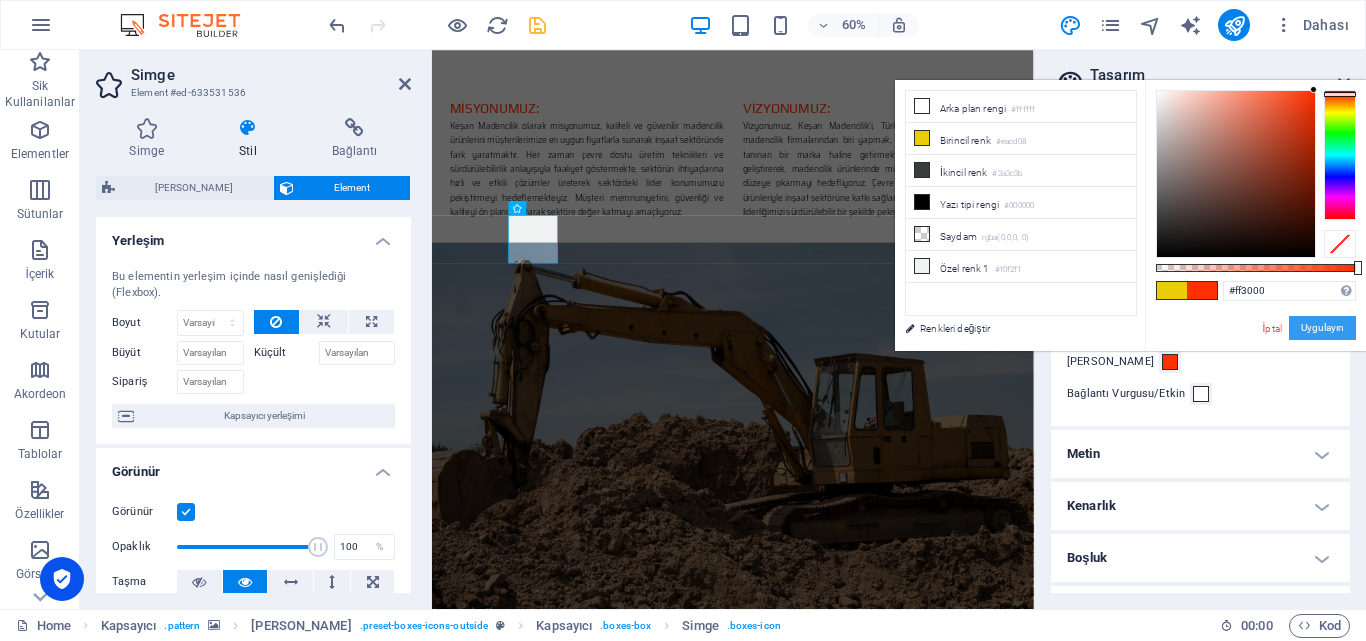 click on "Uygulayın" at bounding box center [1322, 328] 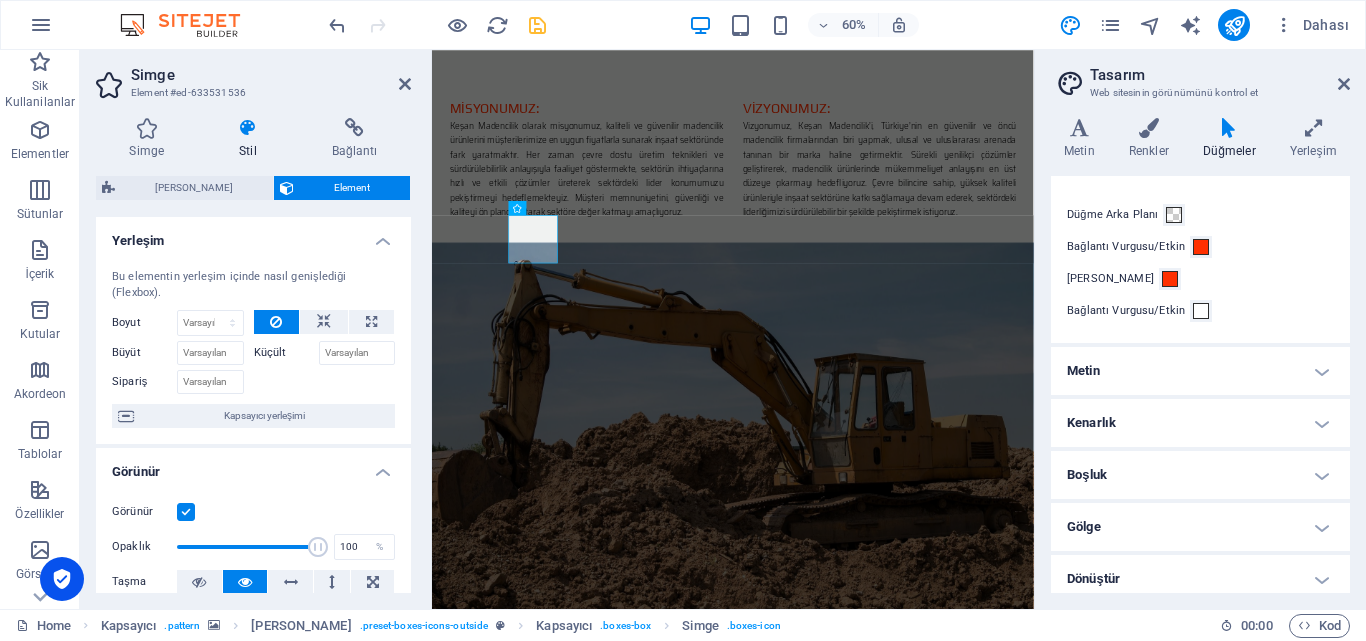 scroll, scrollTop: 145, scrollLeft: 0, axis: vertical 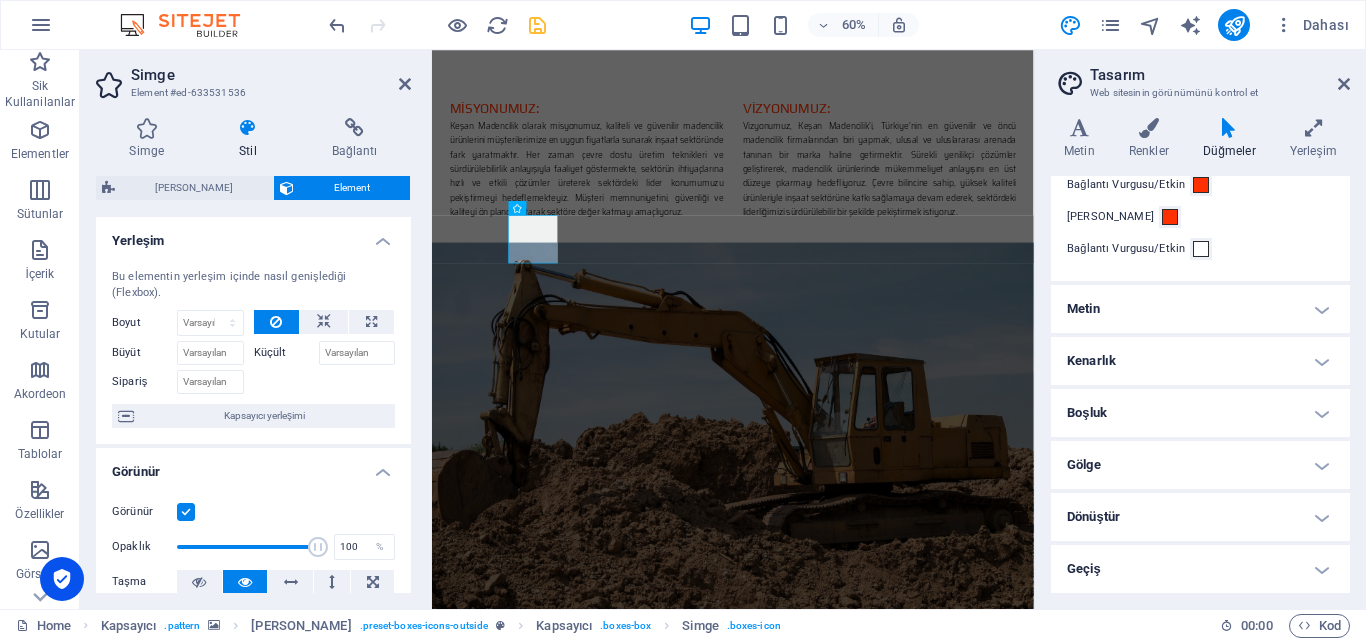 click at bounding box center [1229, 128] 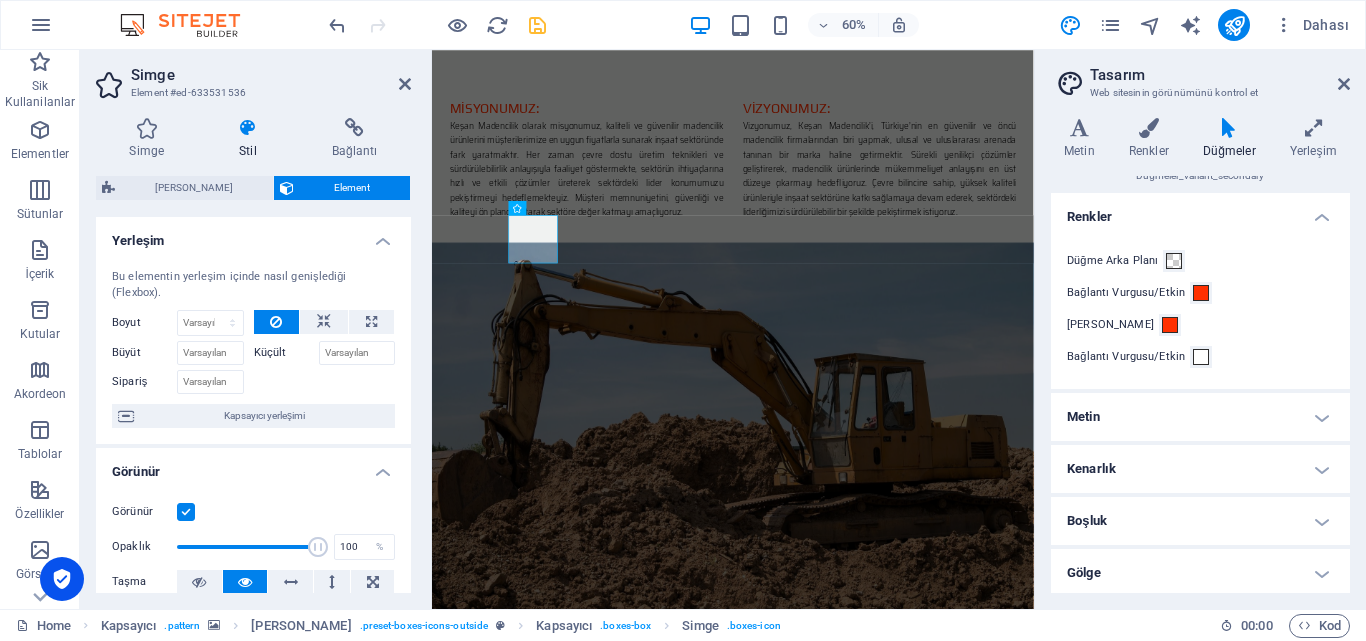 scroll, scrollTop: 0, scrollLeft: 0, axis: both 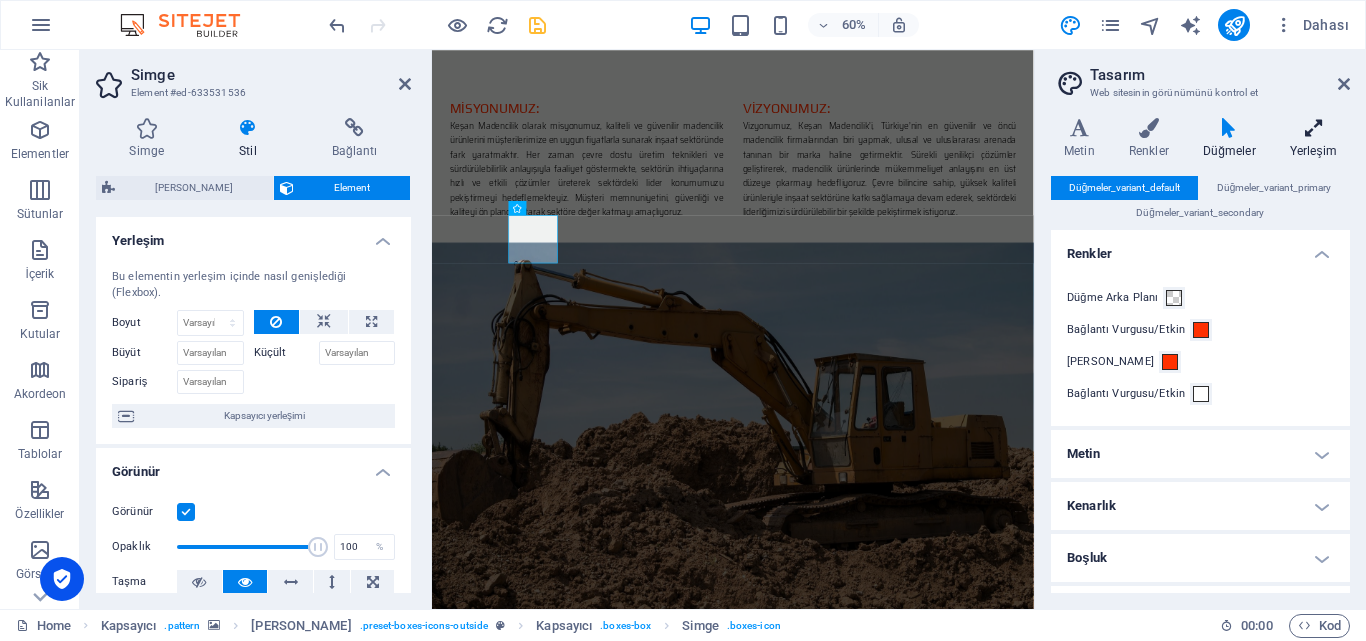 click on "Yerleşim" at bounding box center [1313, 139] 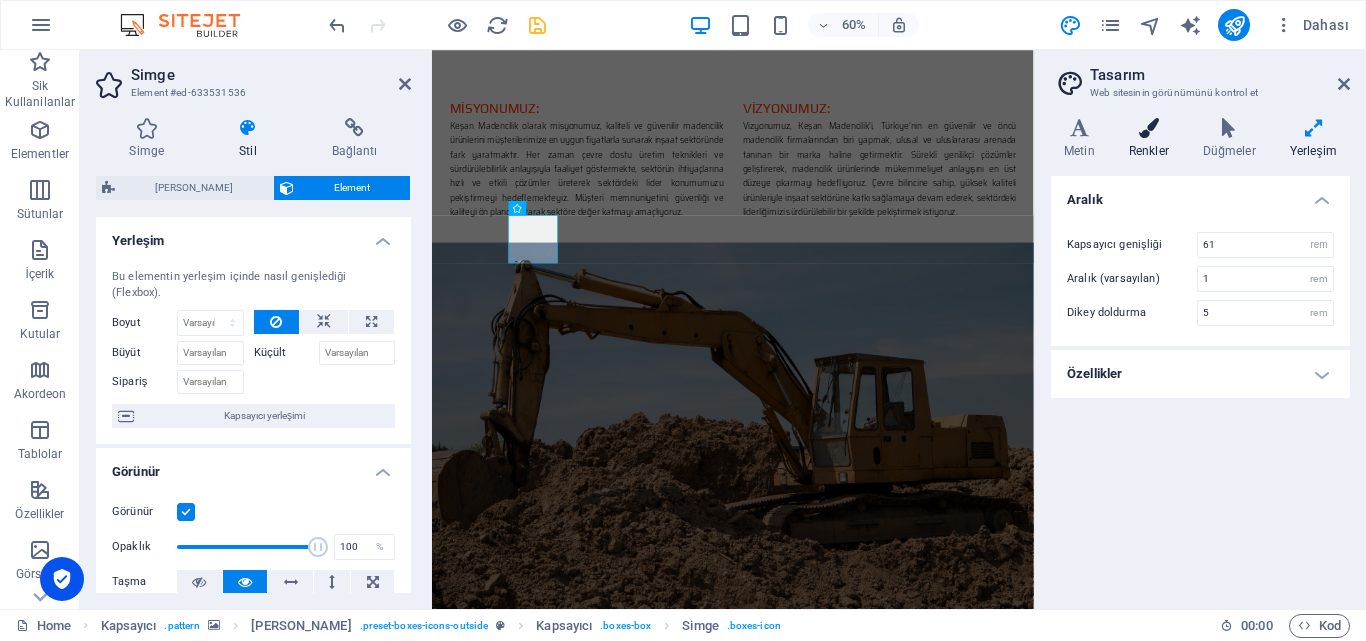 click at bounding box center (1149, 128) 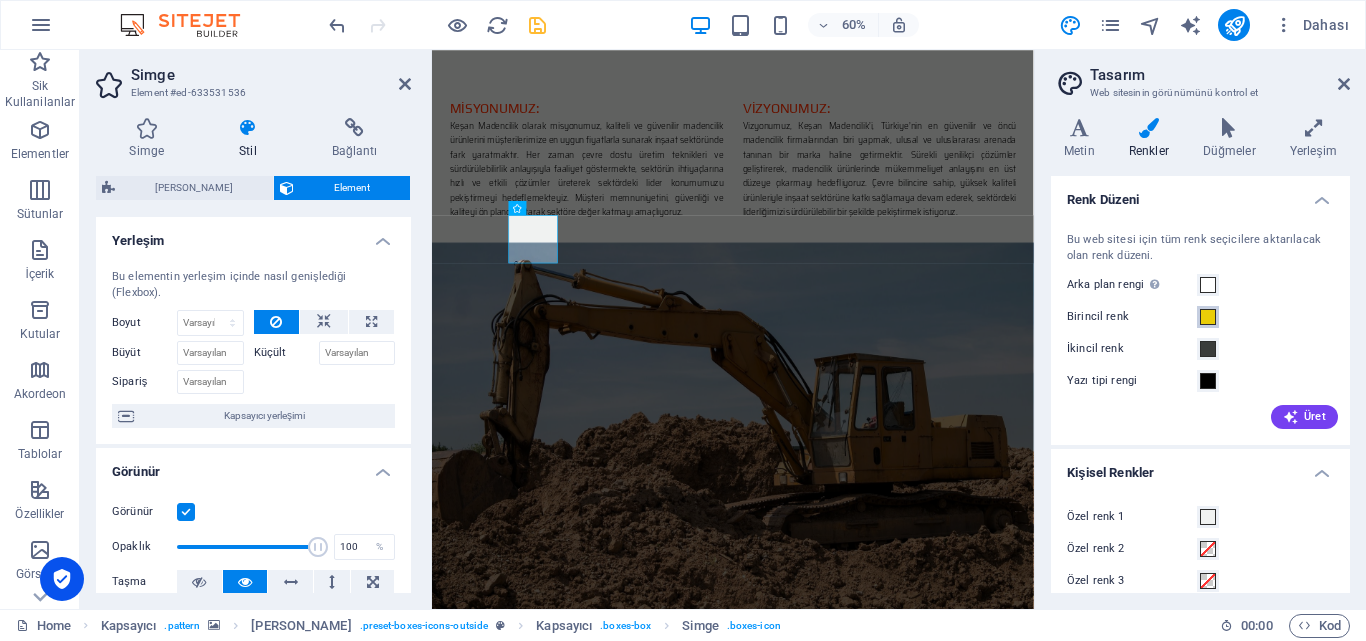 click at bounding box center [1208, 317] 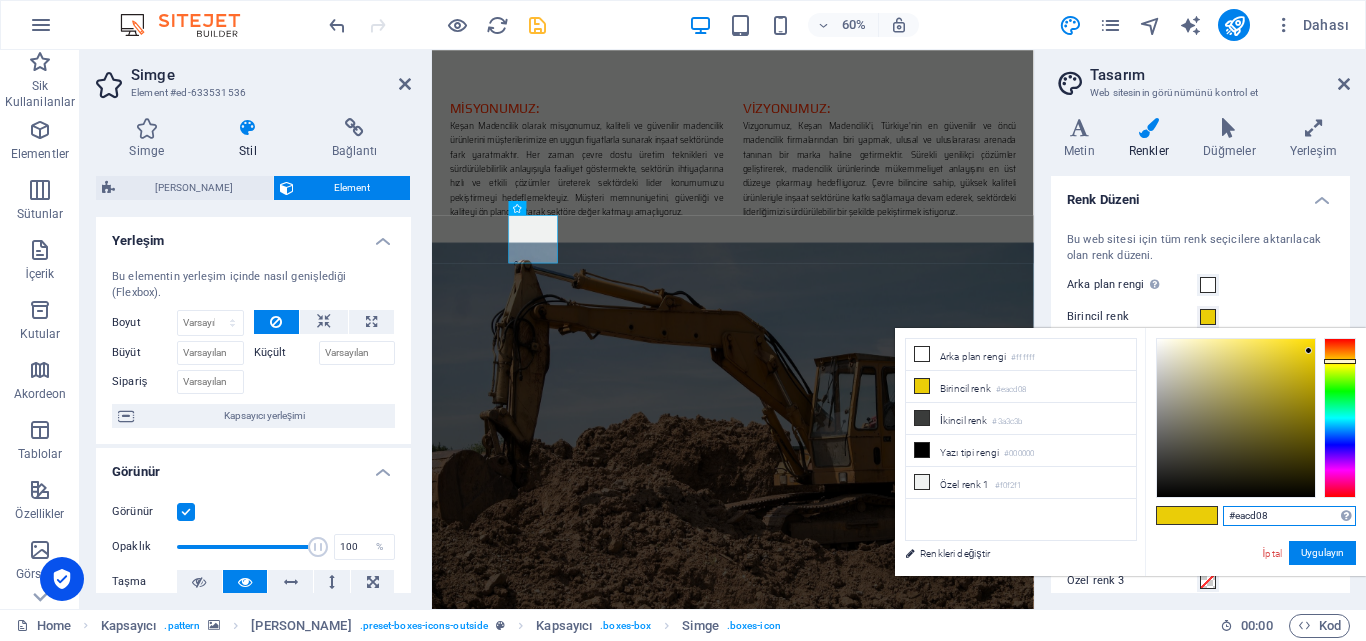 drag, startPoint x: 1276, startPoint y: 512, endPoint x: 1225, endPoint y: 520, distance: 51.62364 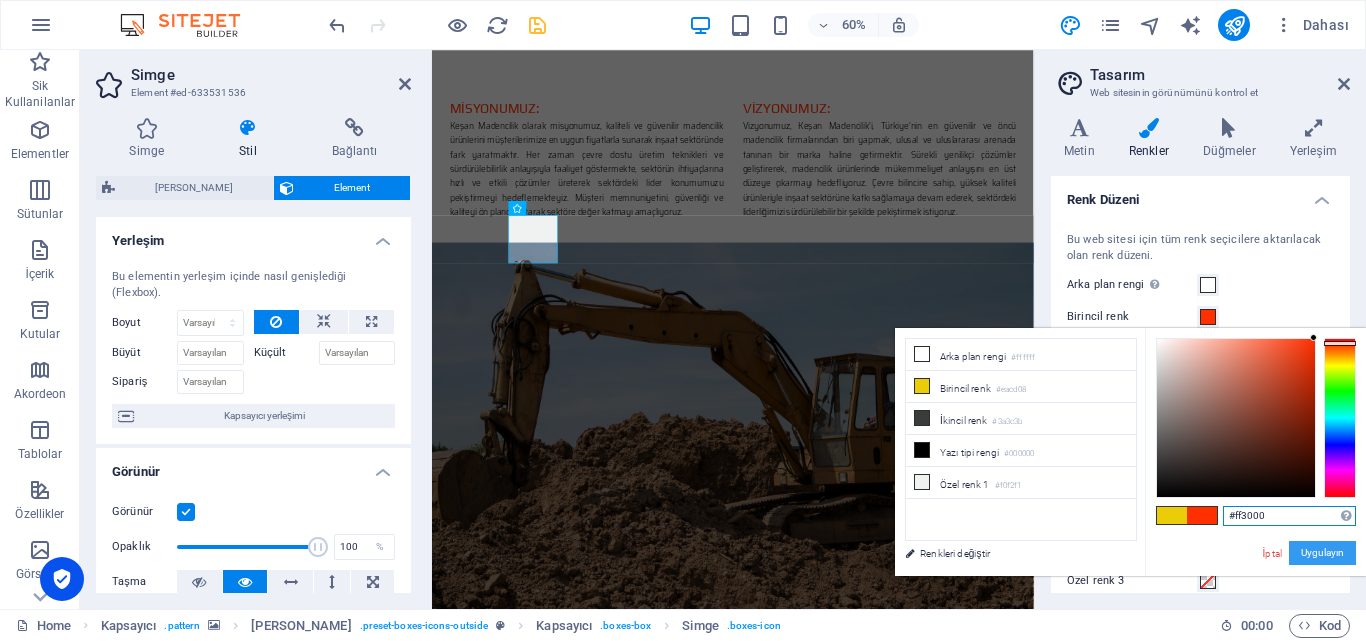 type on "#ff3000" 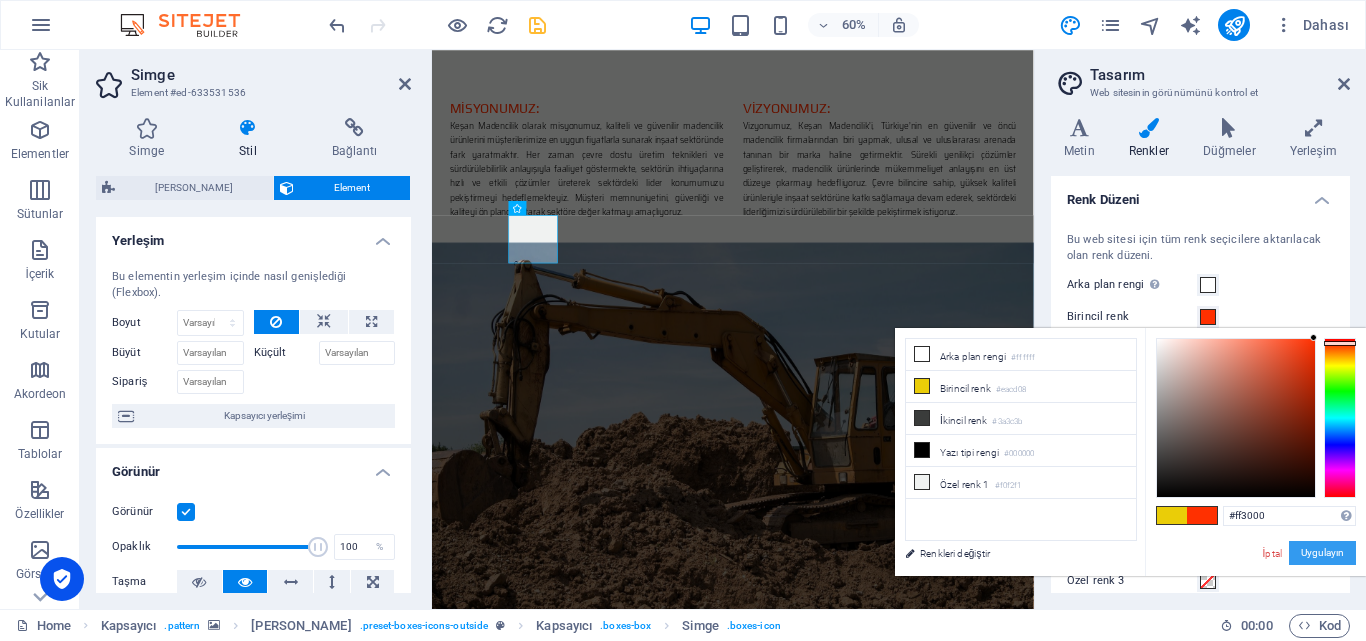 click on "Uygulayın" at bounding box center [1322, 553] 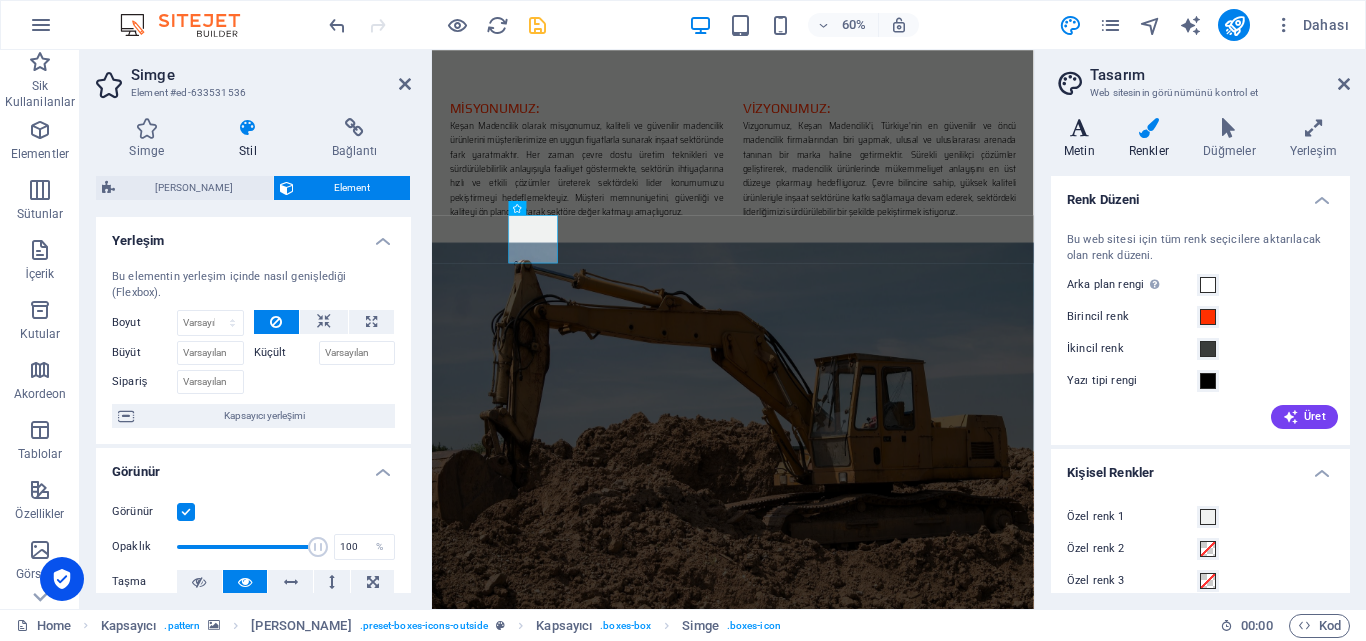 click on "Metin" at bounding box center (1083, 139) 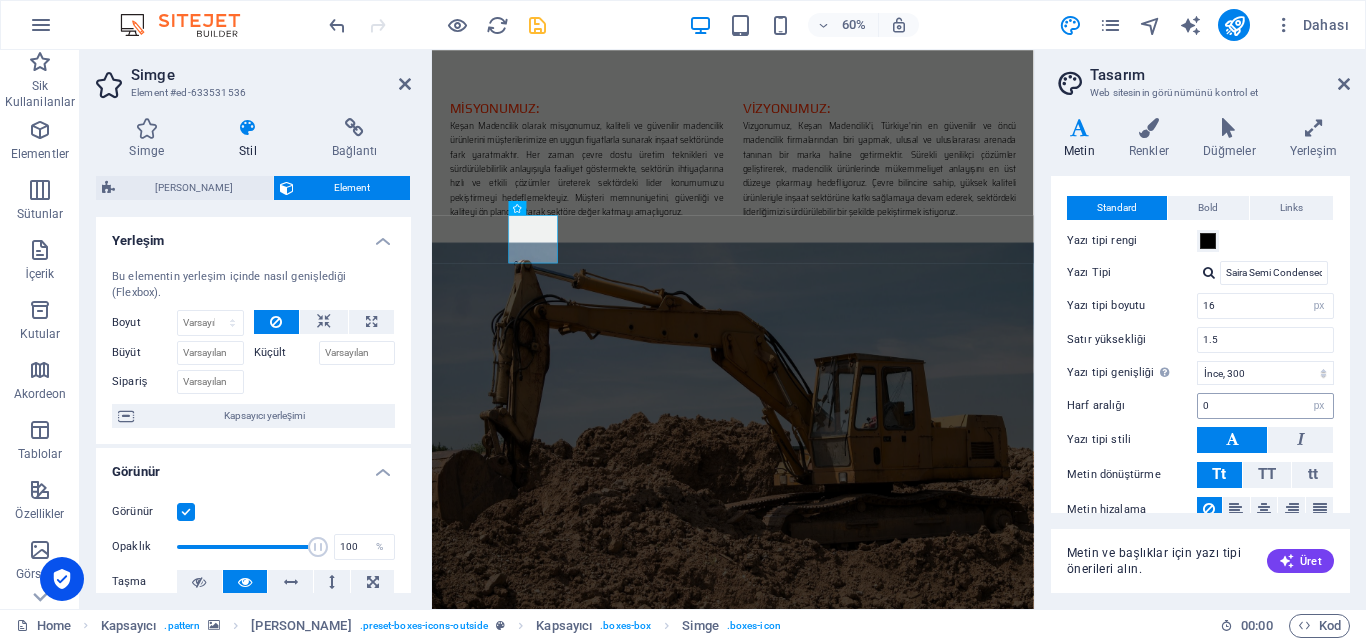 scroll, scrollTop: 0, scrollLeft: 0, axis: both 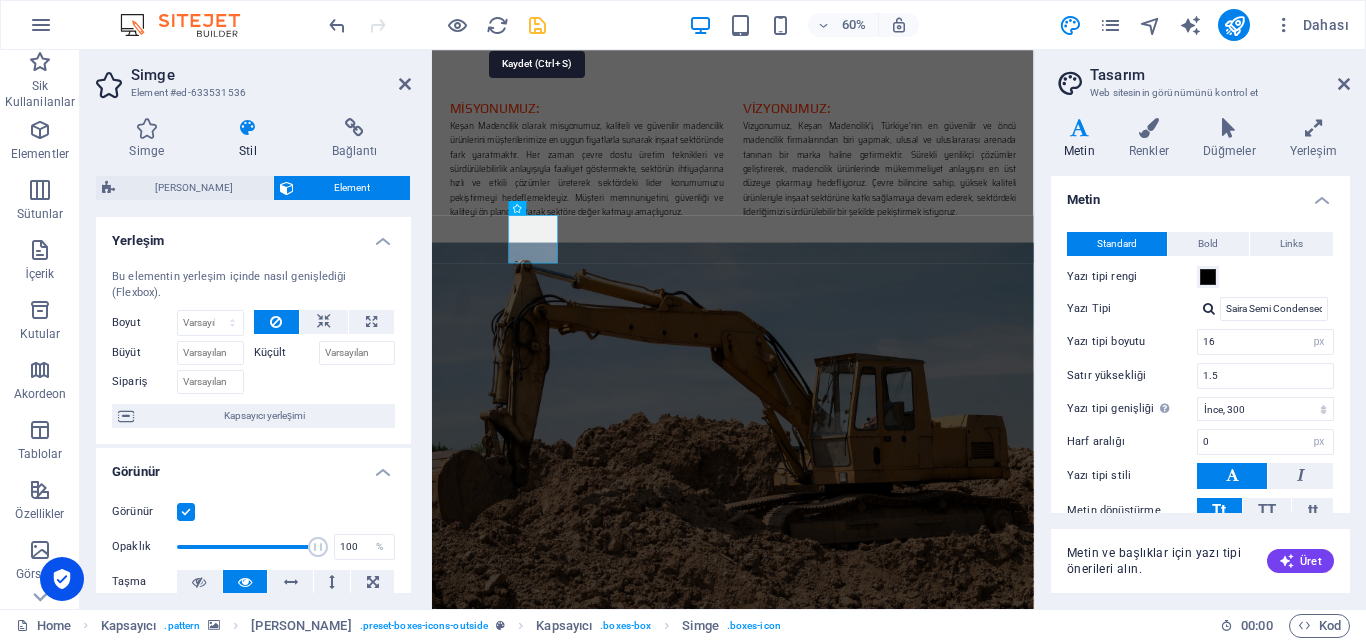 click at bounding box center (537, 25) 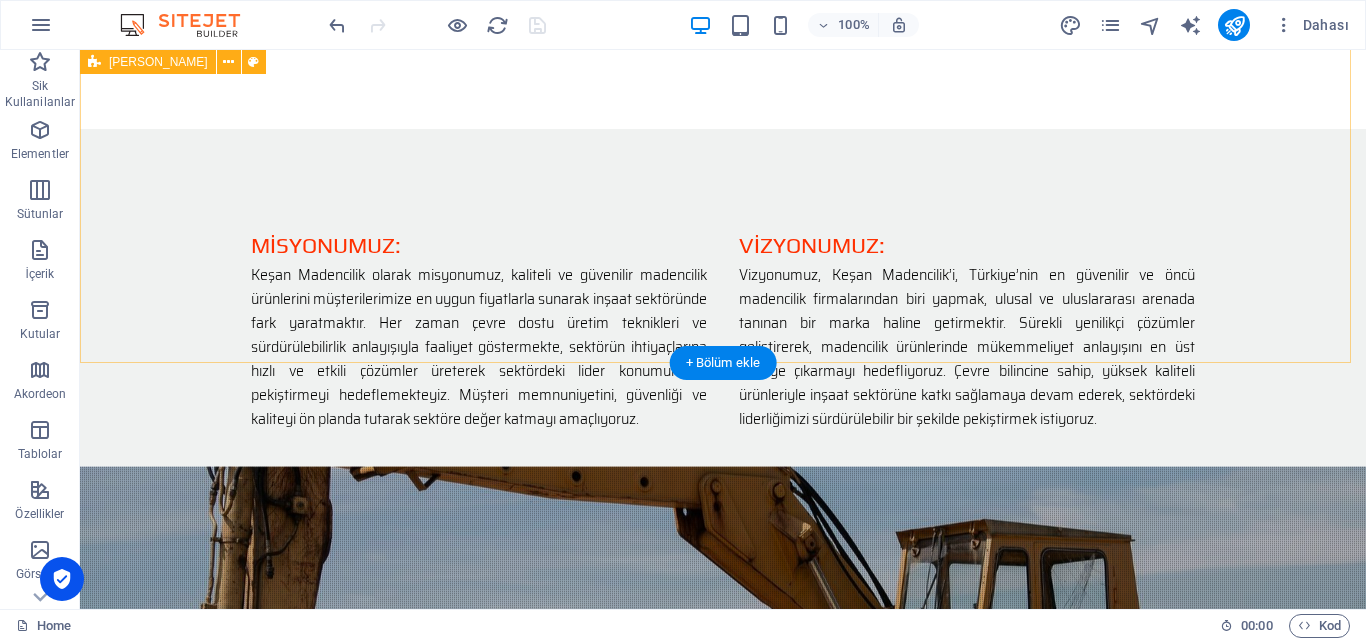 scroll, scrollTop: 1600, scrollLeft: 0, axis: vertical 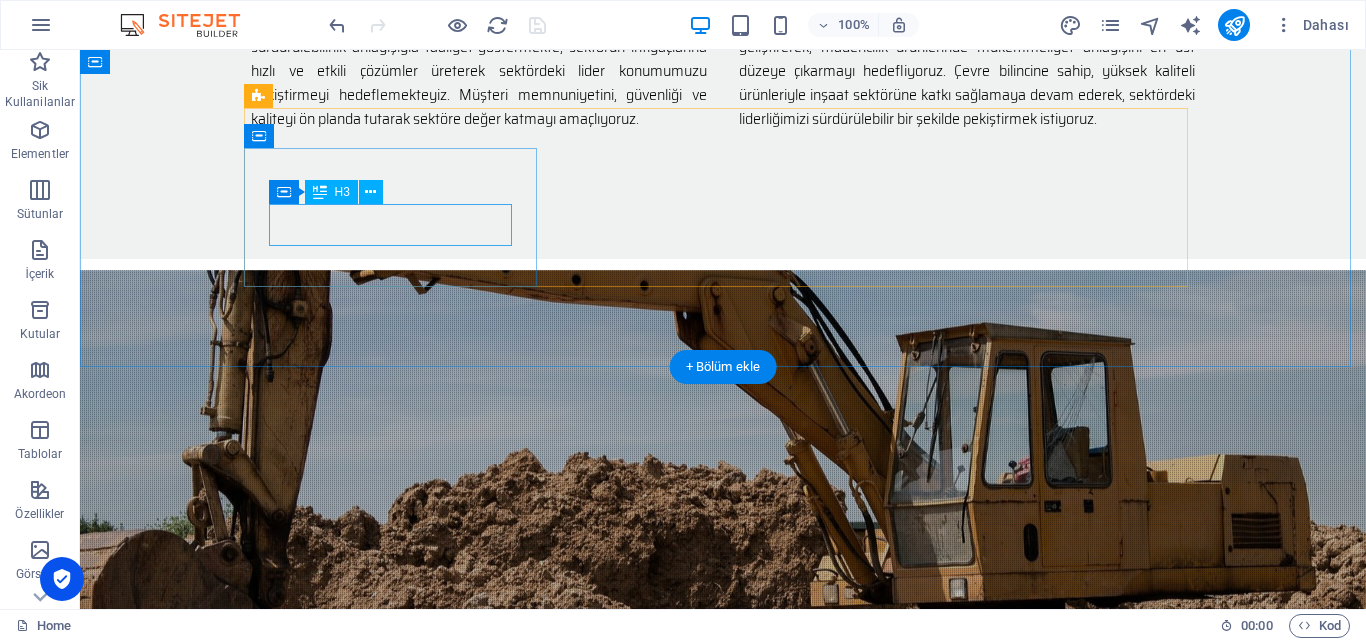 click on "Hızlı Teslimat" at bounding box center [723, 893] 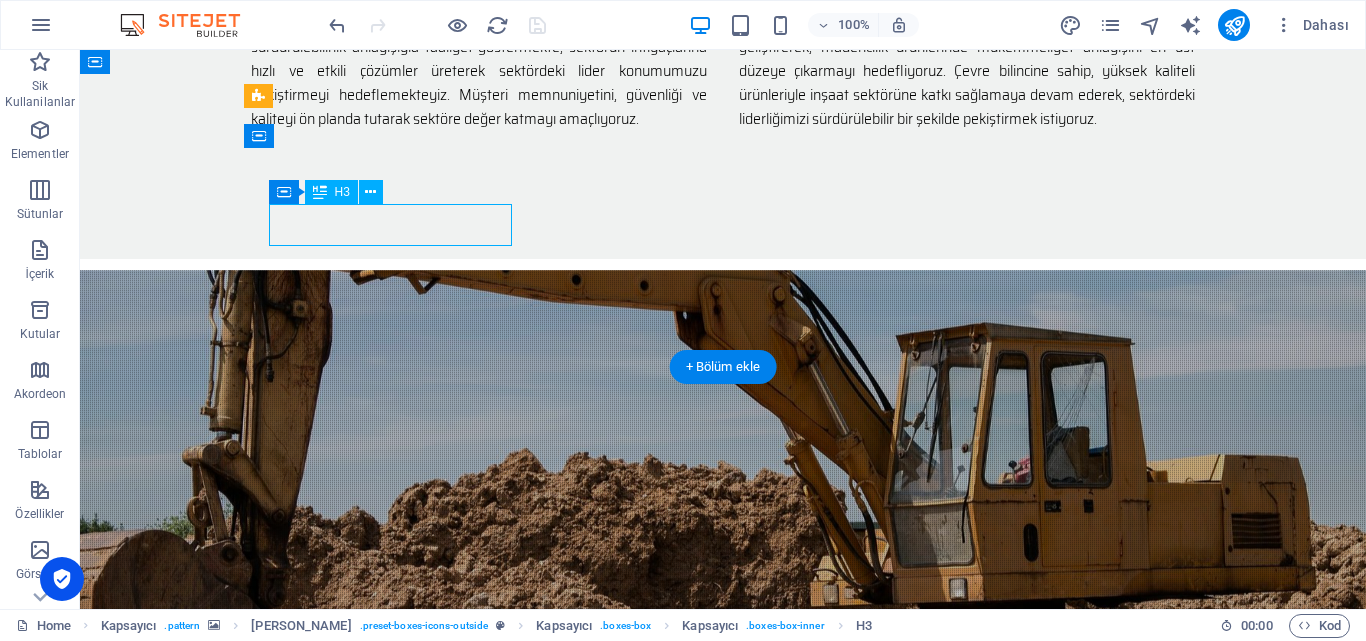 click on "Hızlı Teslimat" at bounding box center [723, 893] 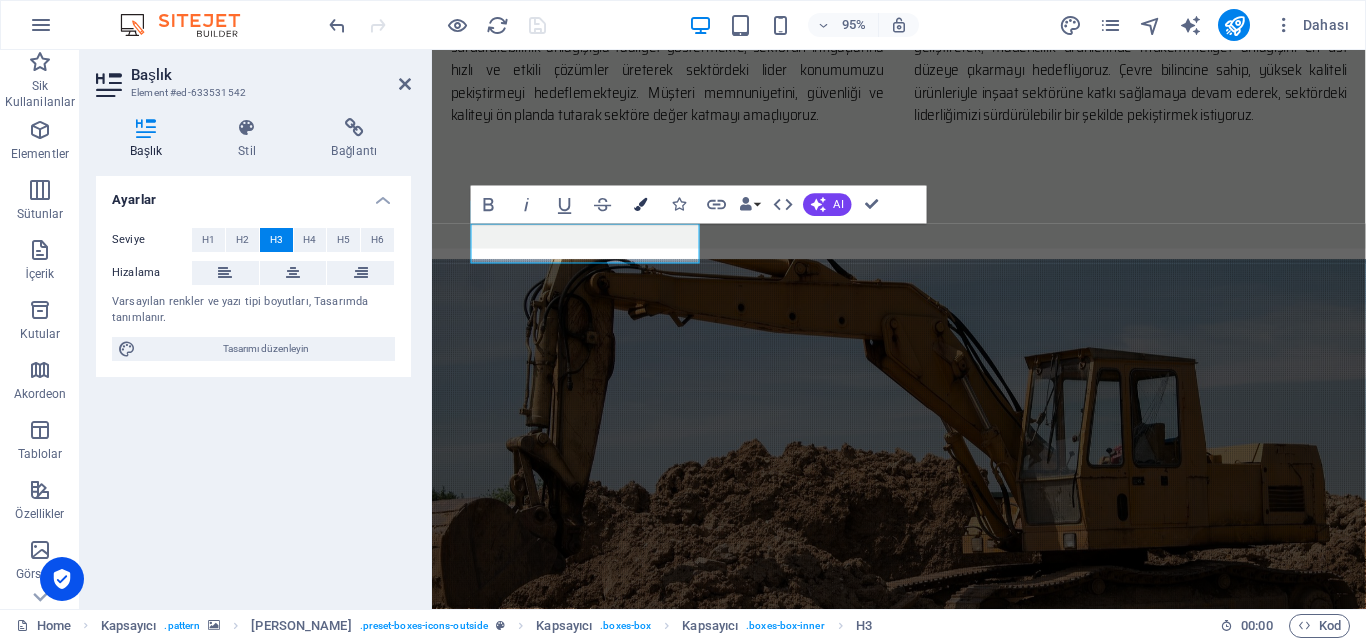 click at bounding box center [640, 205] 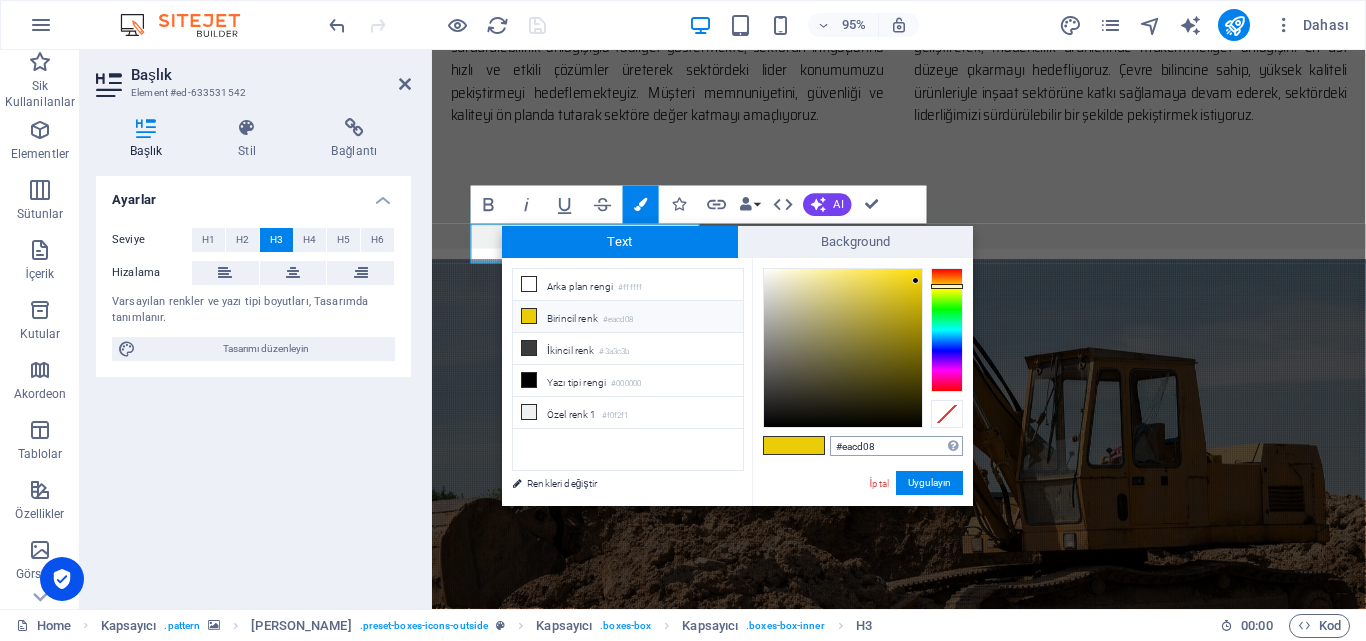 drag, startPoint x: 861, startPoint y: 449, endPoint x: 835, endPoint y: 451, distance: 26.076809 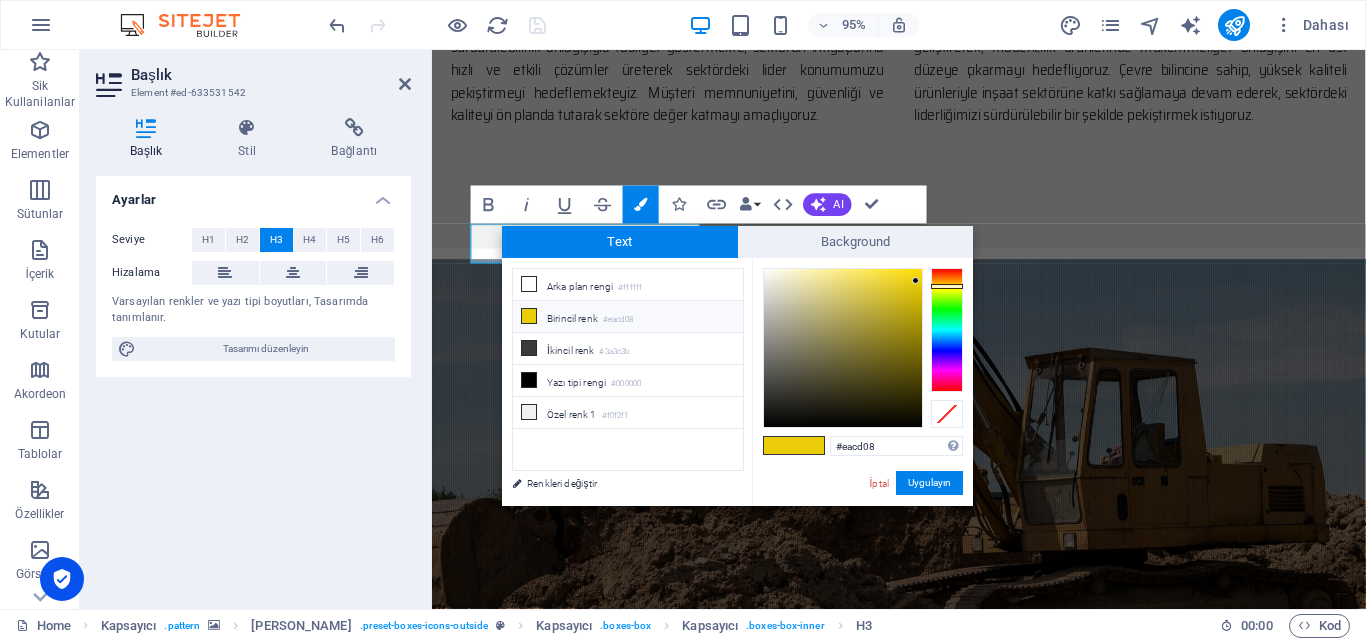 type on "#ff3000" 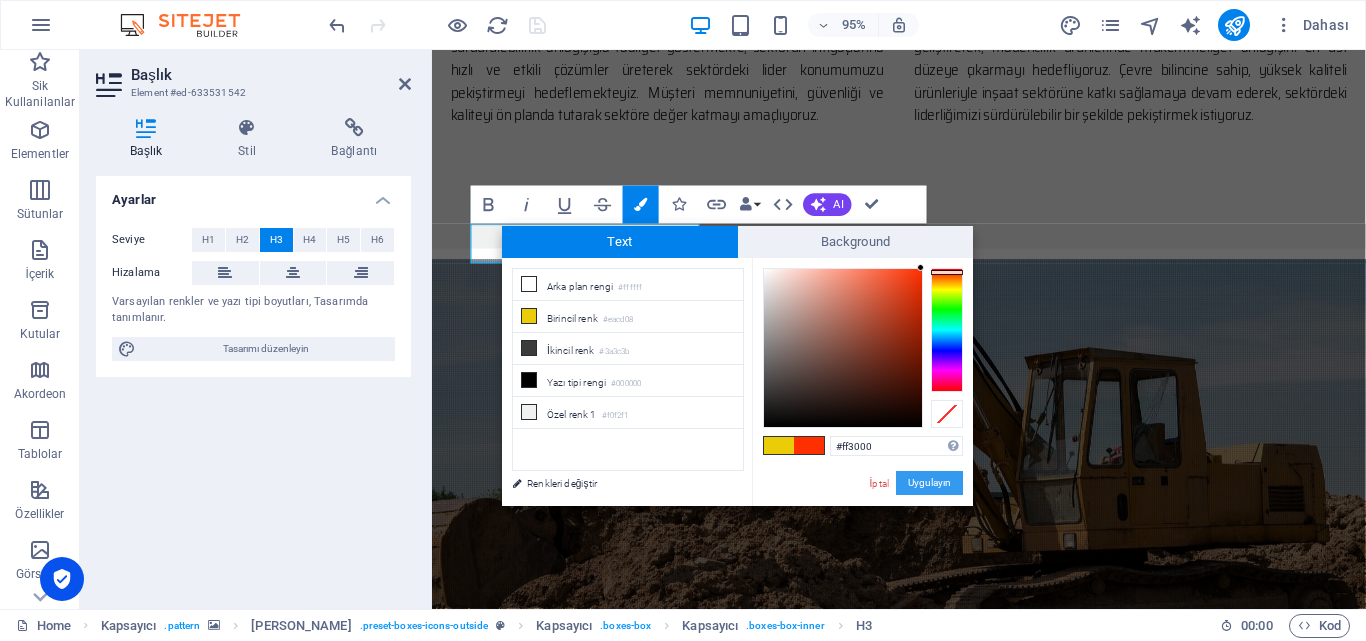 click on "Uygulayın" at bounding box center [929, 483] 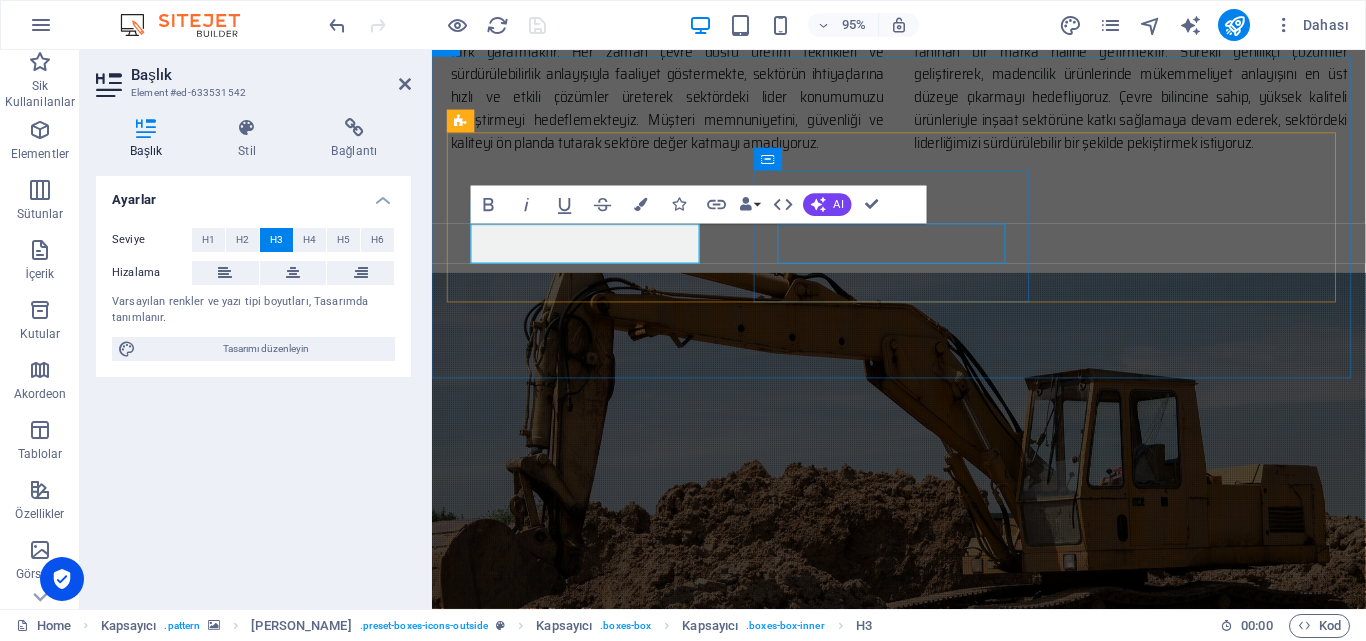 click on "Güvenilirlik" at bounding box center [924, 1098] 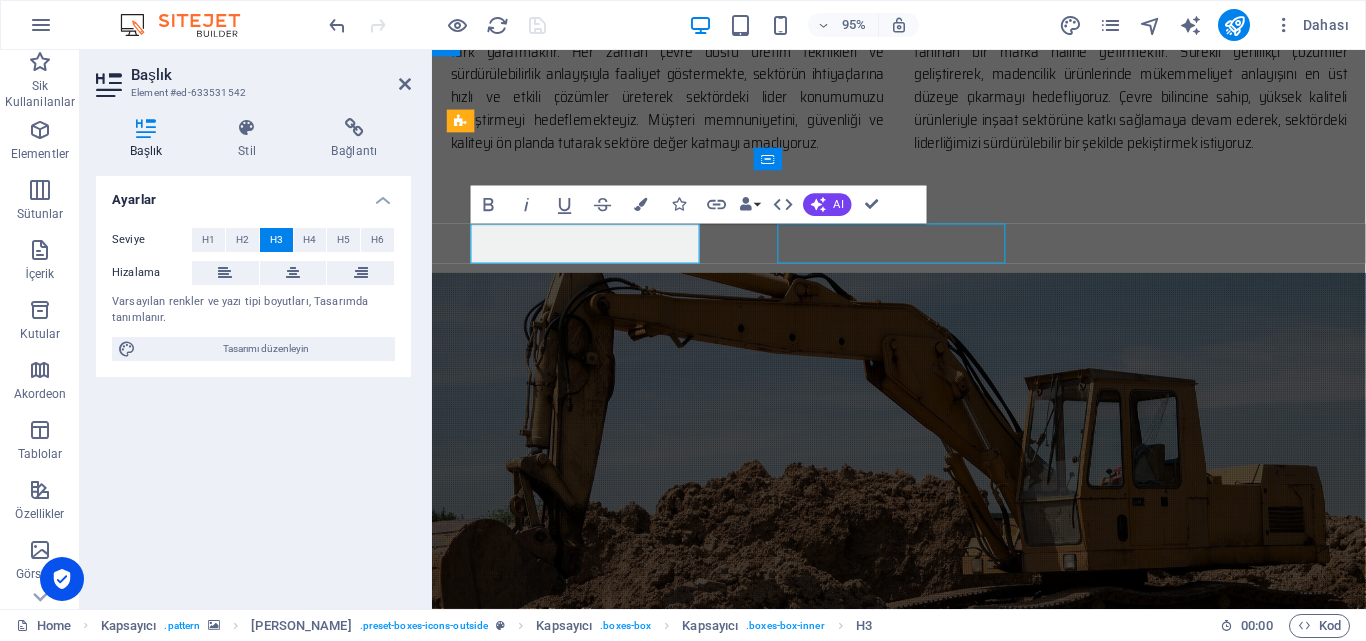 scroll, scrollTop: 1571, scrollLeft: 0, axis: vertical 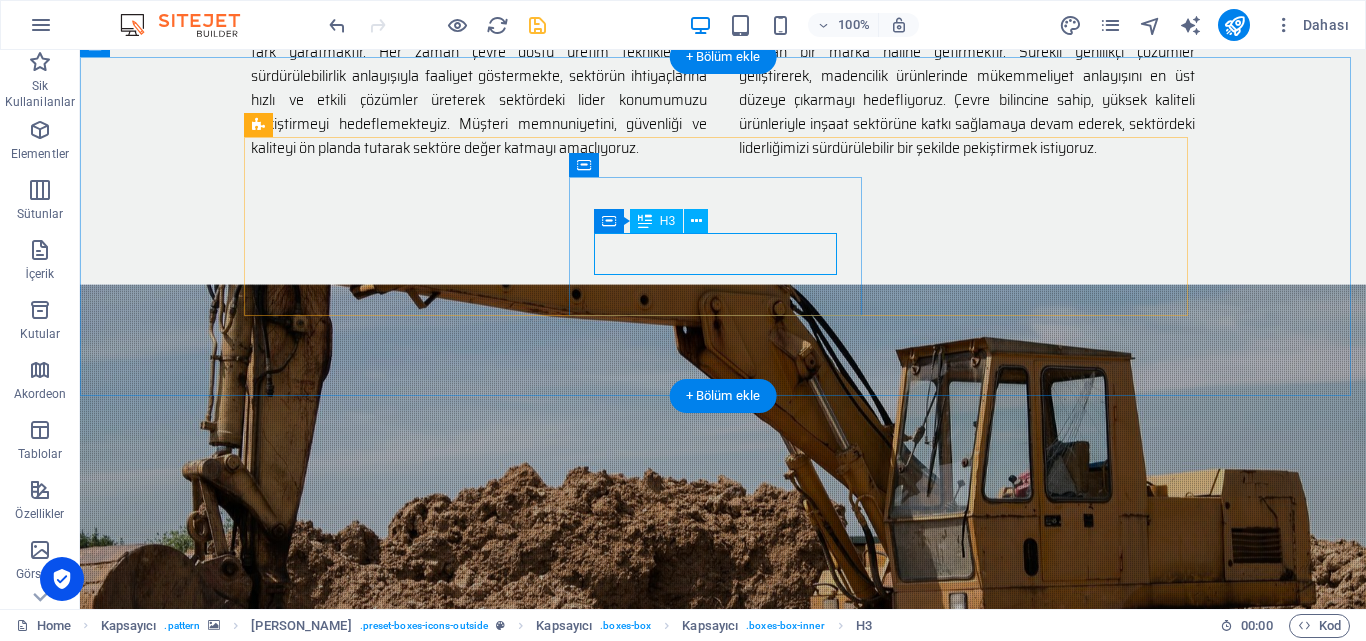 click on "Güvenilirlik" at bounding box center [723, 1083] 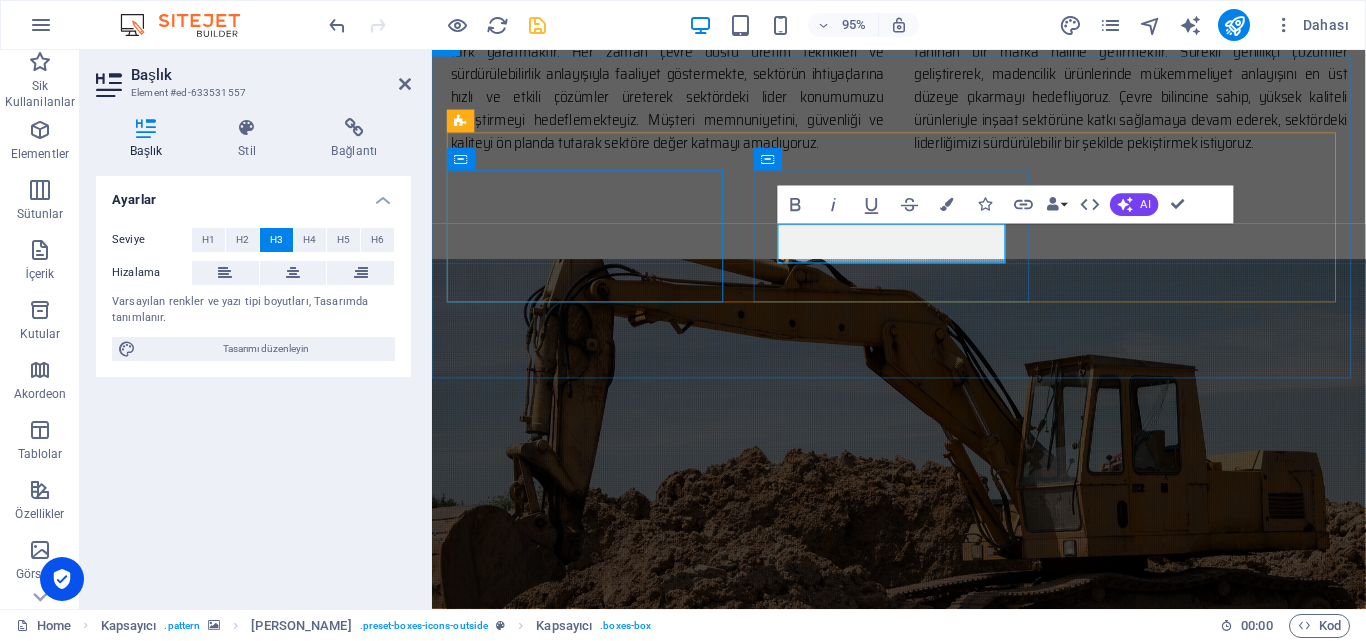 scroll, scrollTop: 1571, scrollLeft: 0, axis: vertical 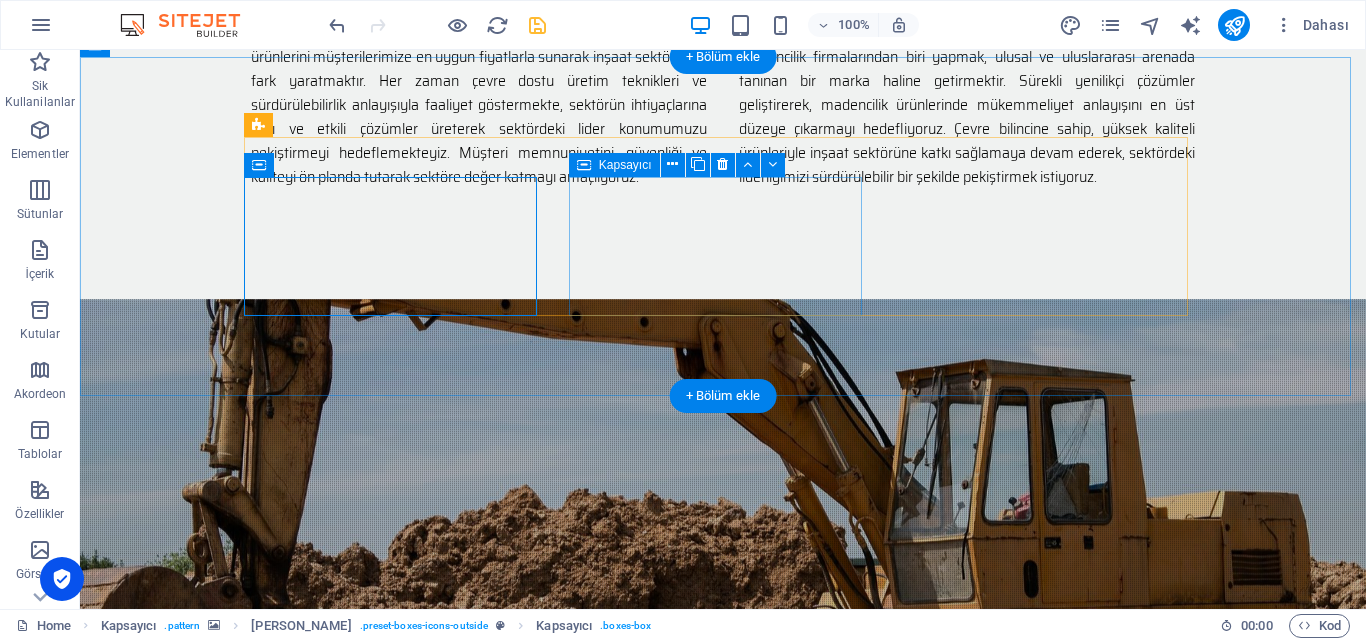 click on "Güvenilirlik" at bounding box center (723, 1115) 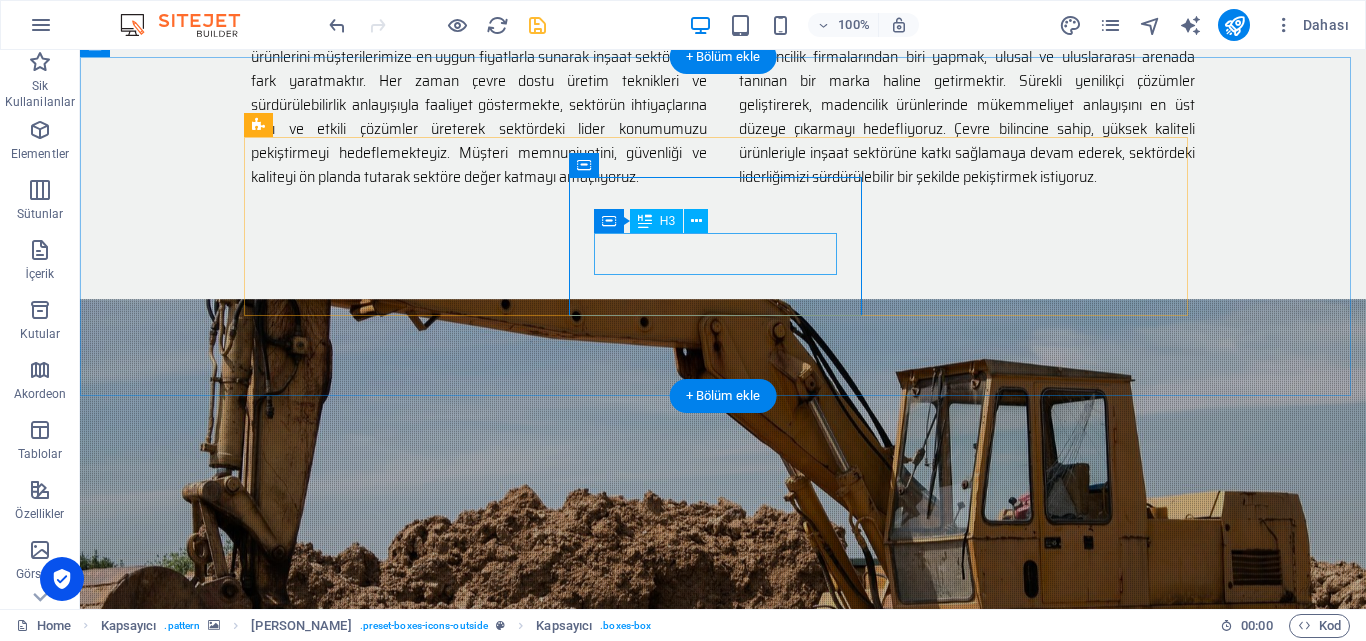 click on "Güvenilirlik" at bounding box center (723, 1127) 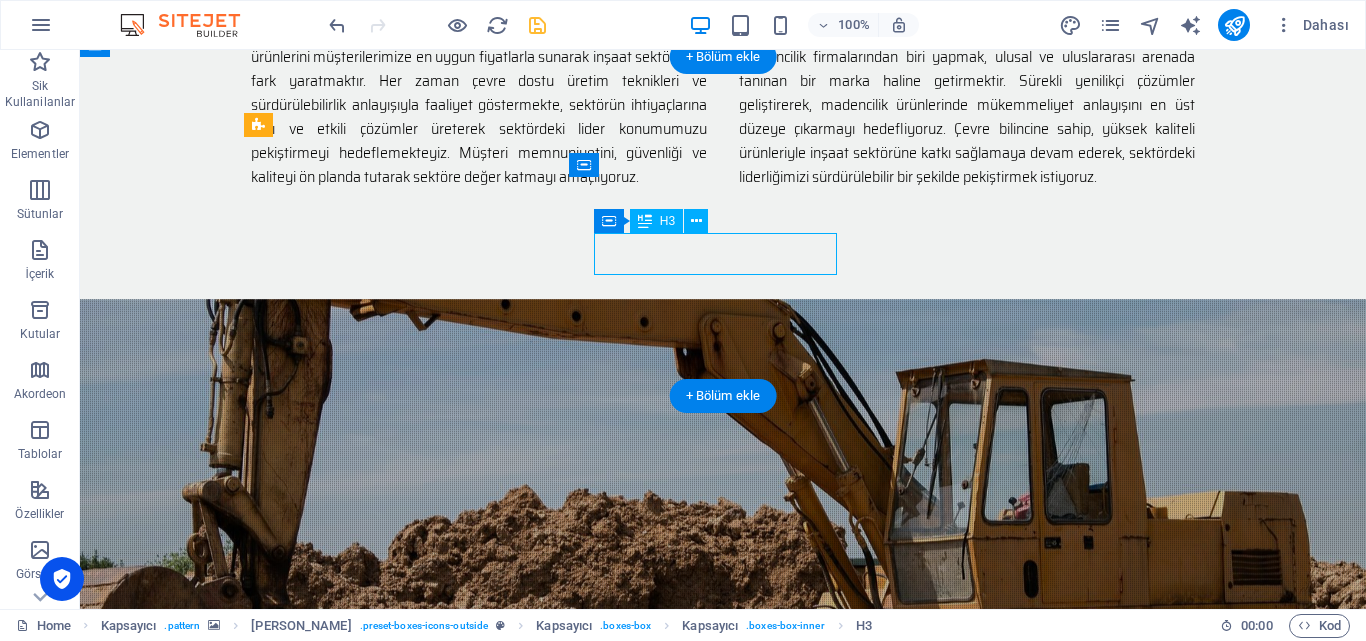 click on "Güvenilirlik" at bounding box center [723, 1127] 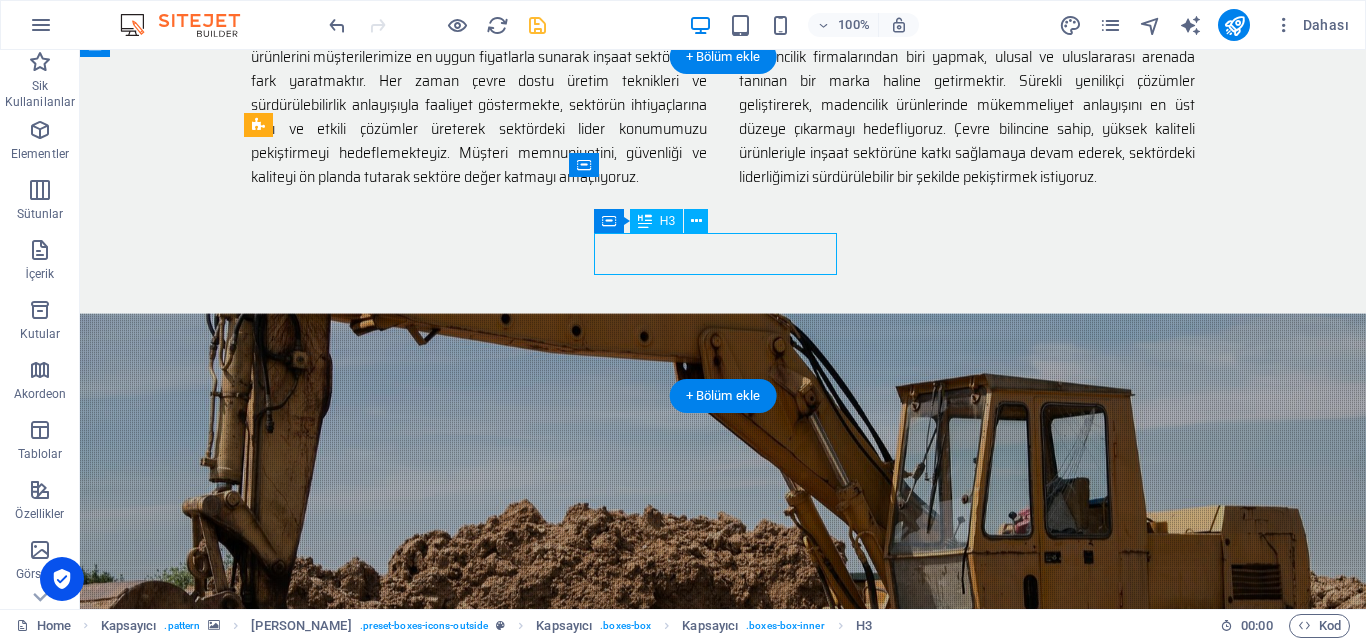 scroll, scrollTop: 1600, scrollLeft: 0, axis: vertical 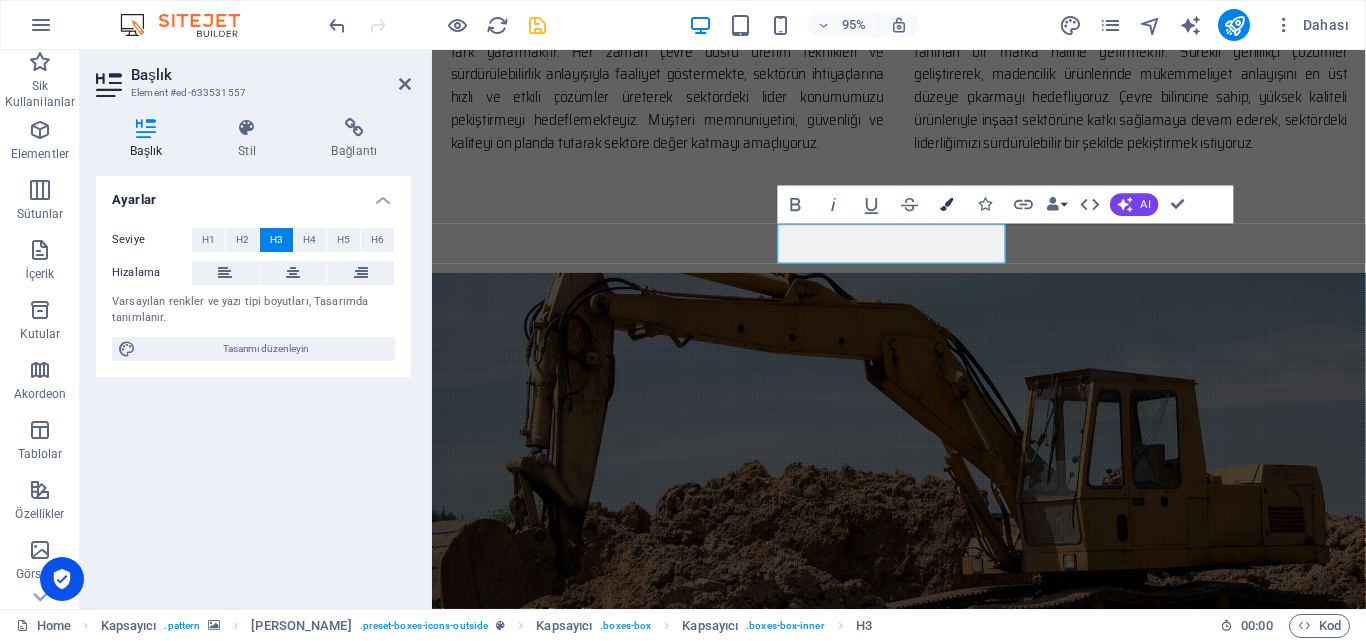 click at bounding box center [947, 205] 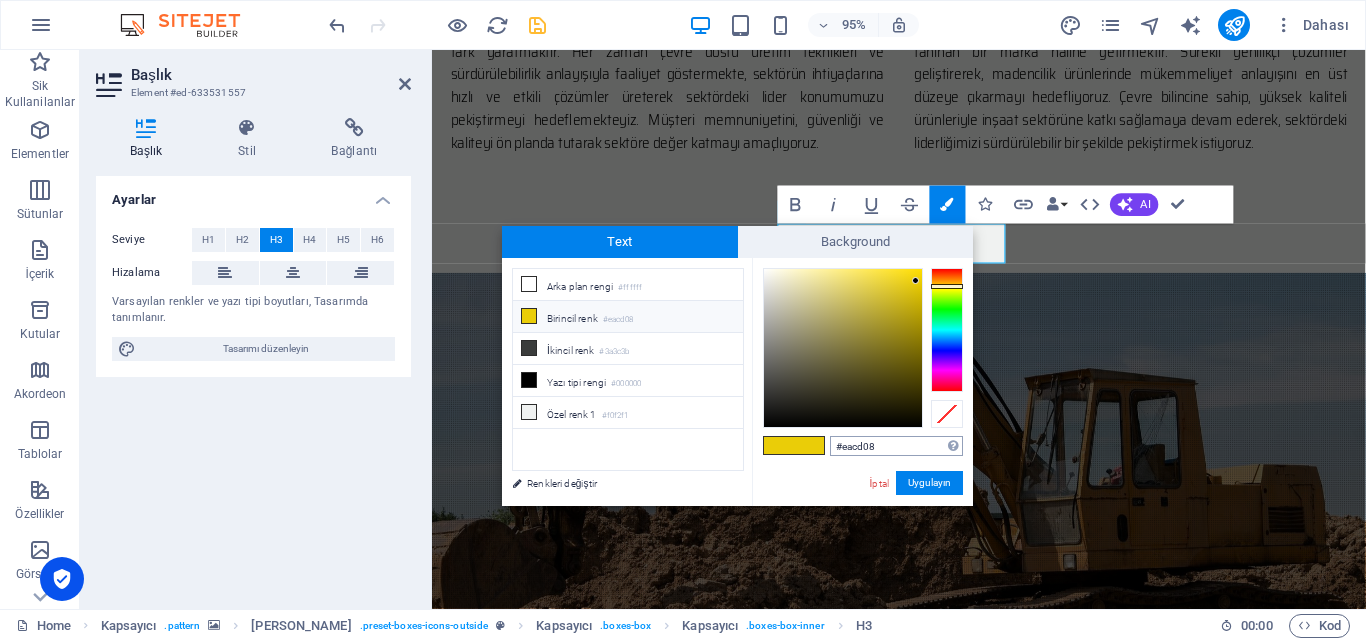 drag, startPoint x: 890, startPoint y: 445, endPoint x: 831, endPoint y: 445, distance: 59 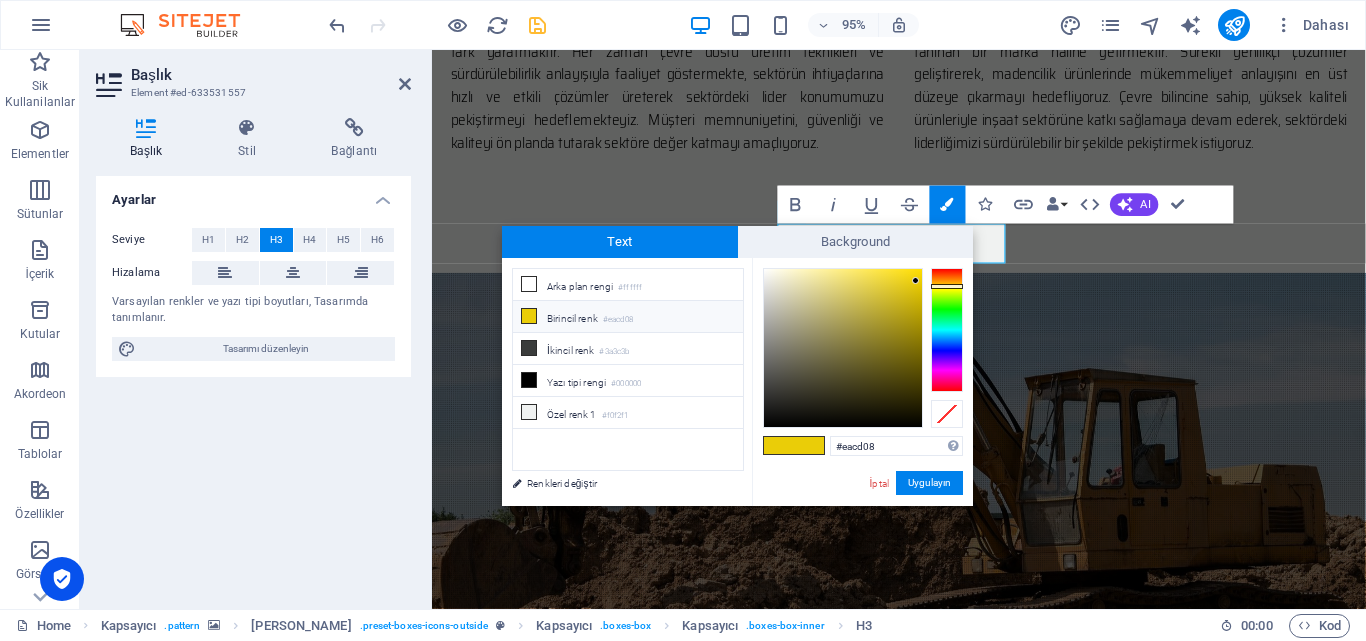 type on "#ff3000" 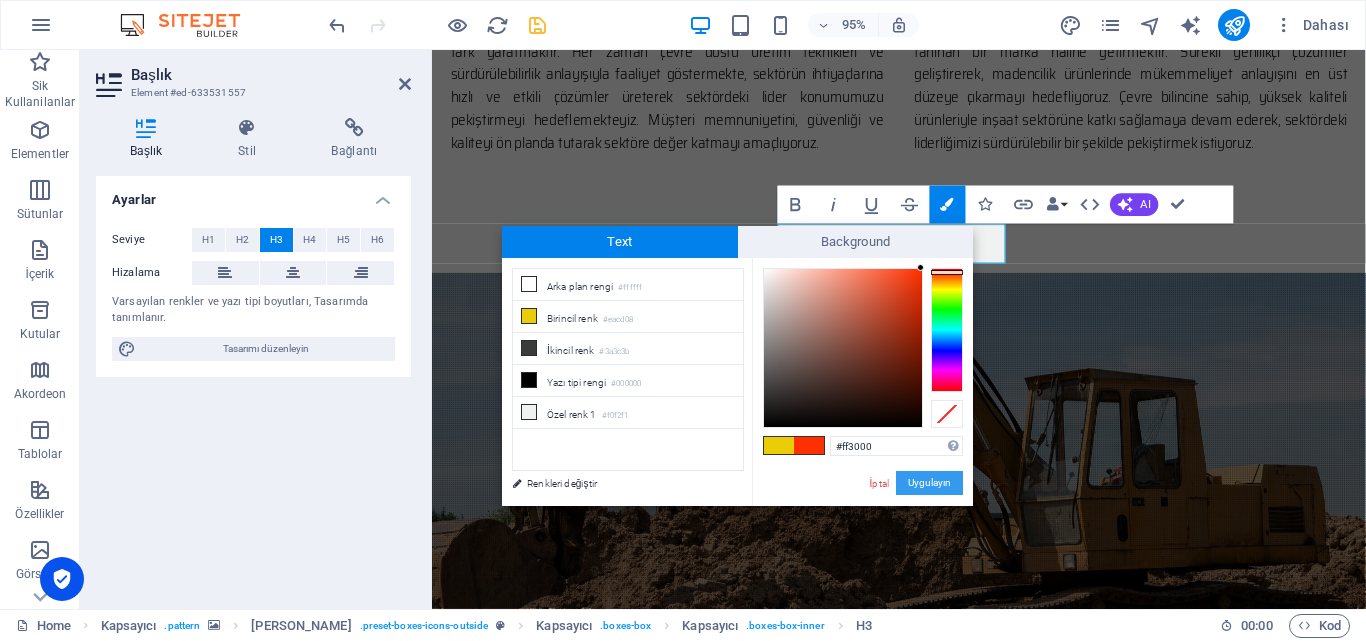 click on "Uygulayın" at bounding box center (929, 483) 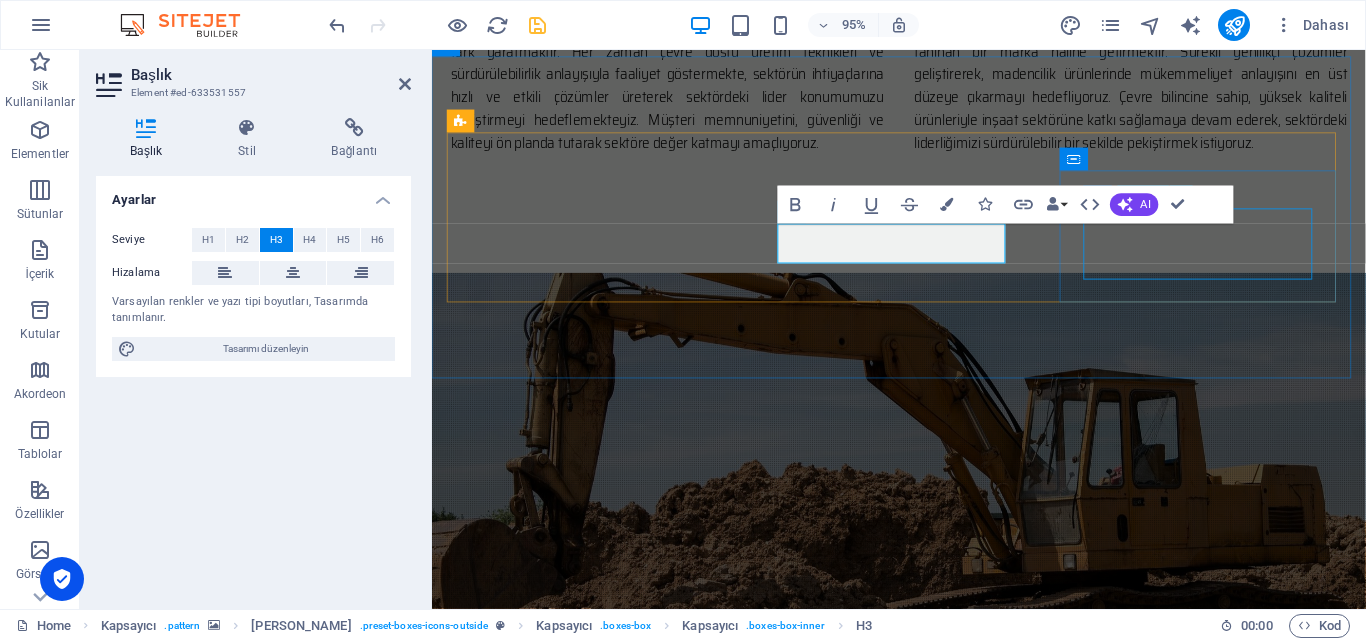 click on "Müşteri Memnuniyeti" at bounding box center (924, 1260) 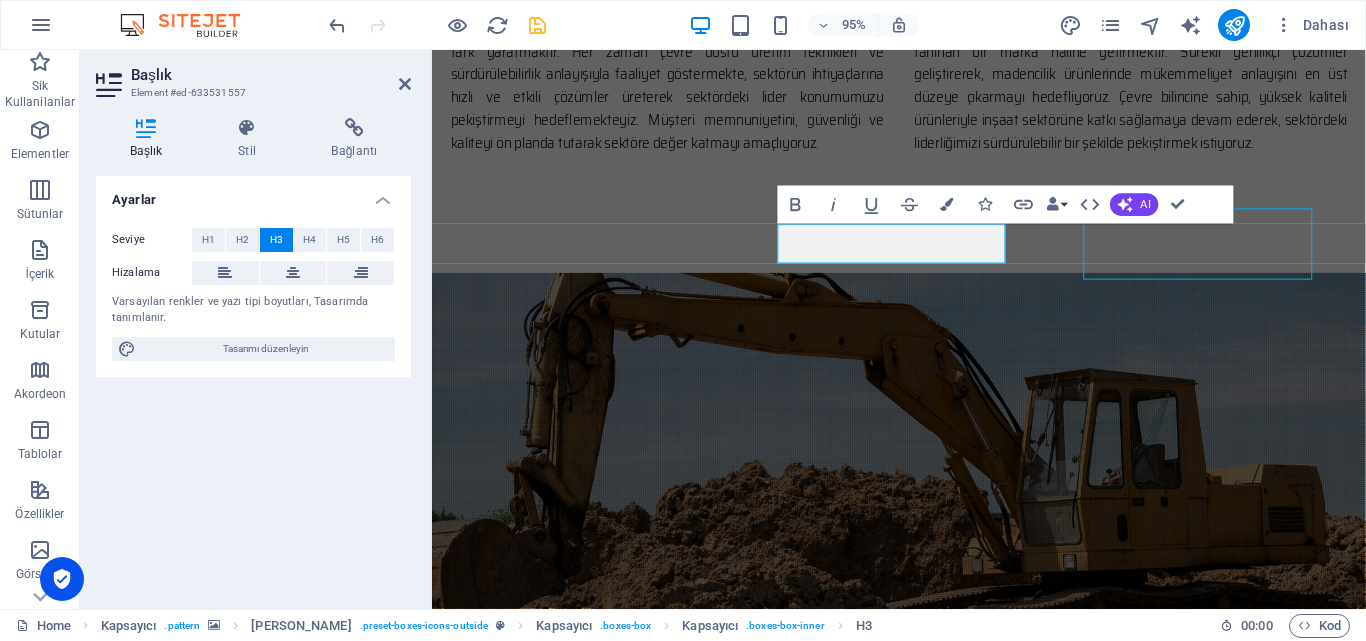 scroll, scrollTop: 1571, scrollLeft: 0, axis: vertical 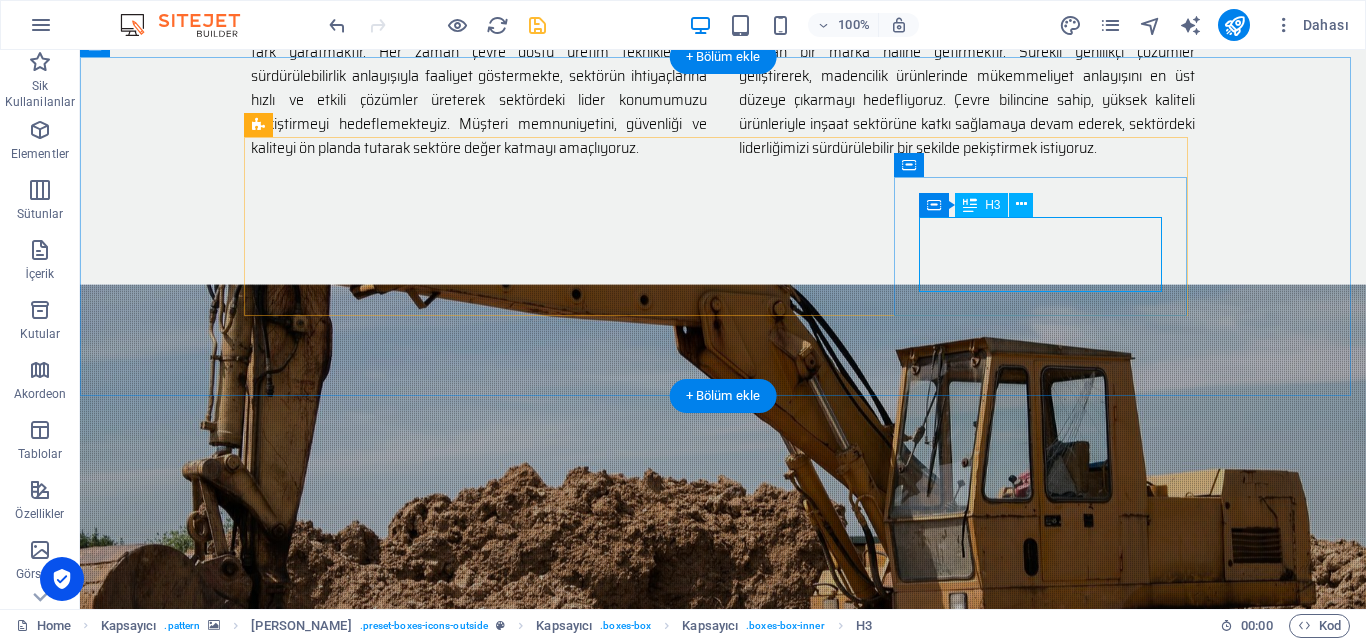 click on "Müşteri Memnuniyeti" at bounding box center (723, 1245) 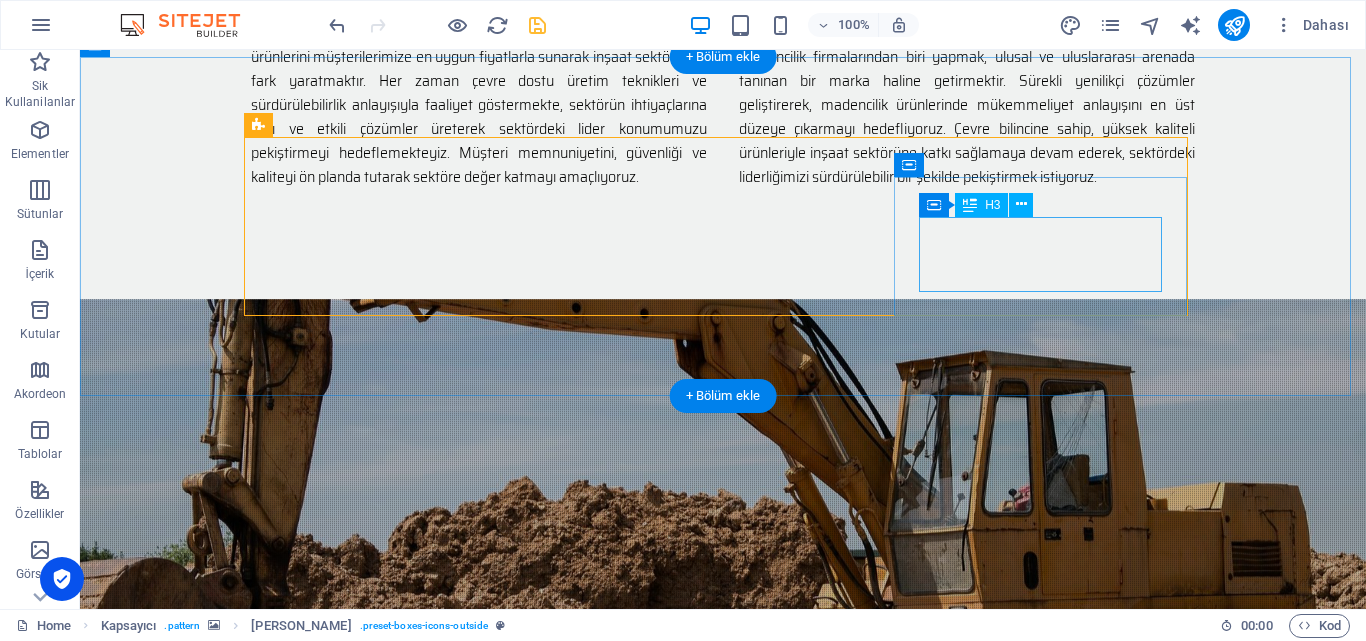 click on "Müşteri Memnuniyeti" at bounding box center (723, 1272) 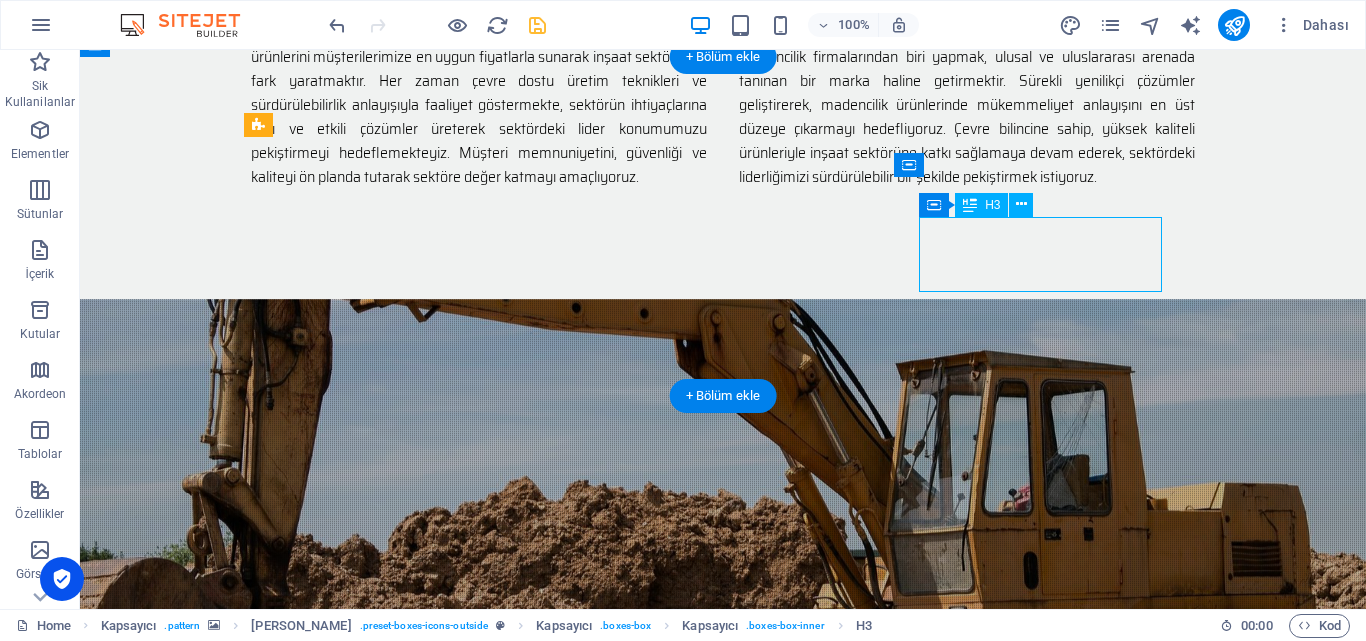 click on "Müşteri Memnuniyeti" at bounding box center (723, 1272) 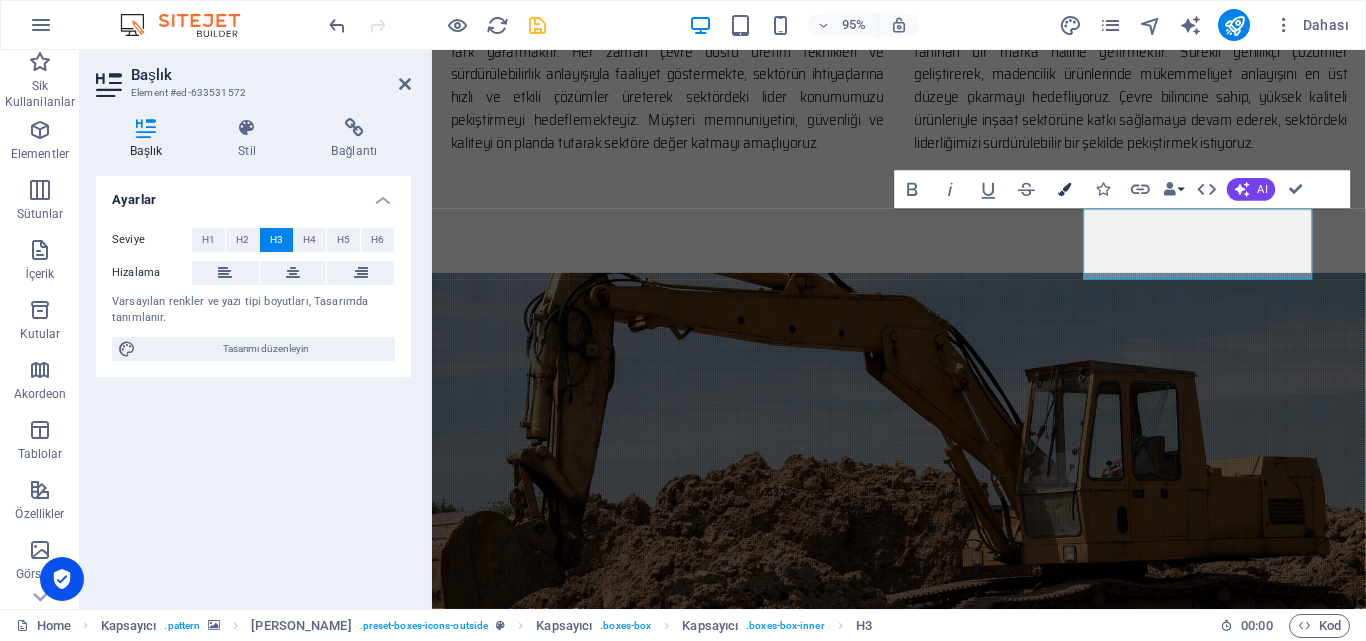 click at bounding box center (1064, 189) 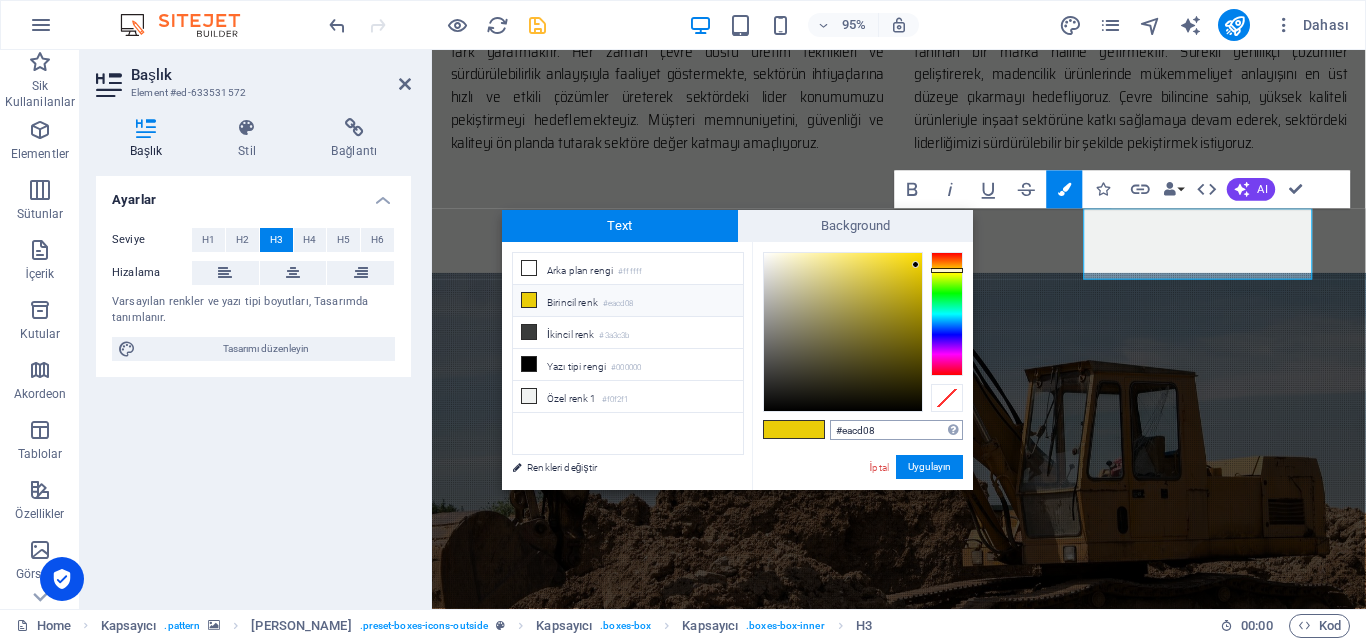 click on "#eacd08" at bounding box center [896, 430] 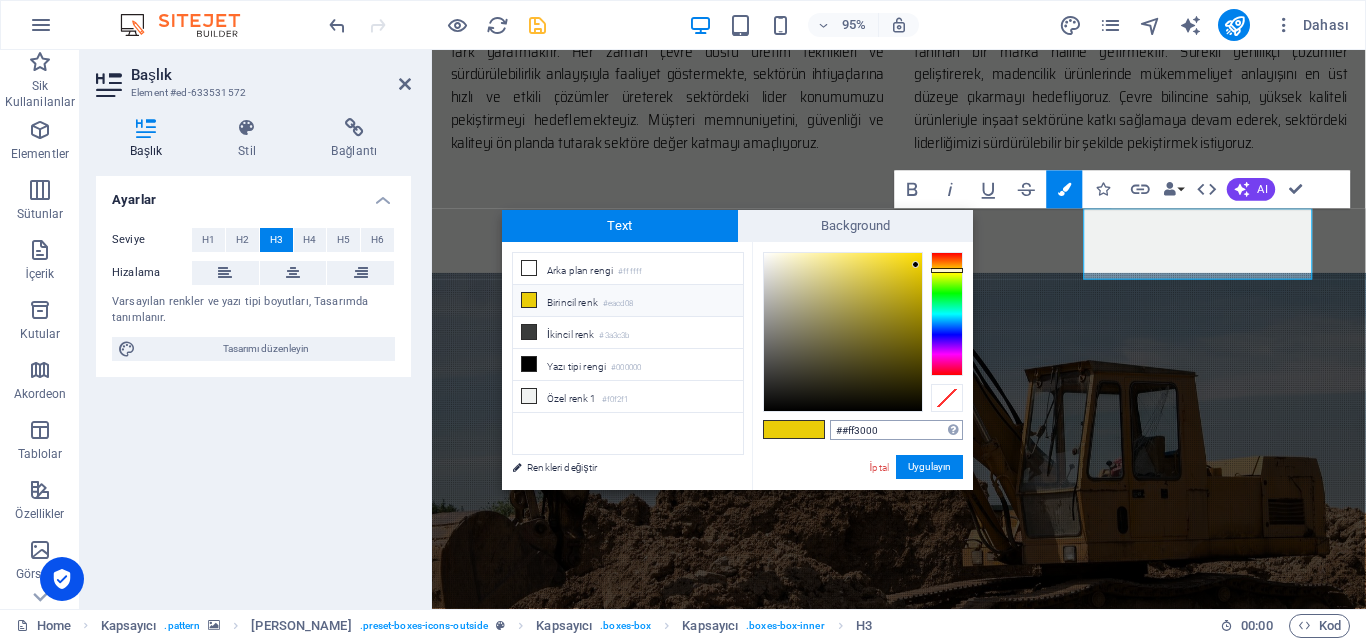 type on "#ff3000" 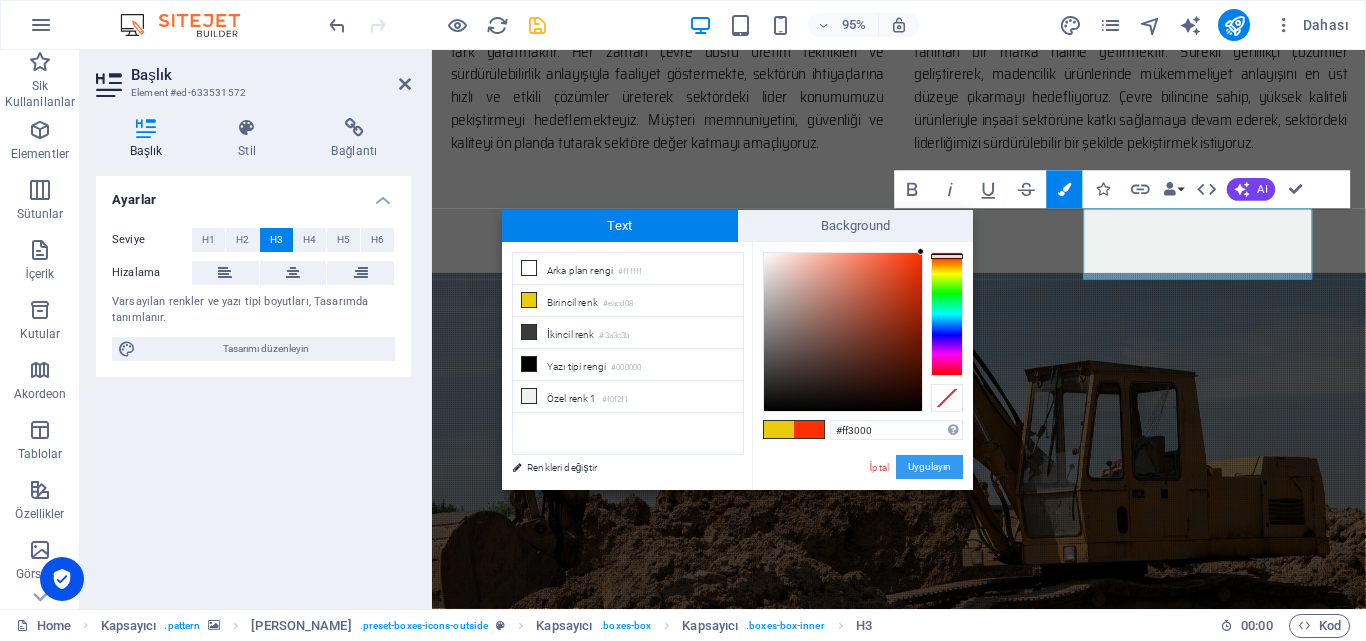 click on "Uygulayın" at bounding box center [929, 467] 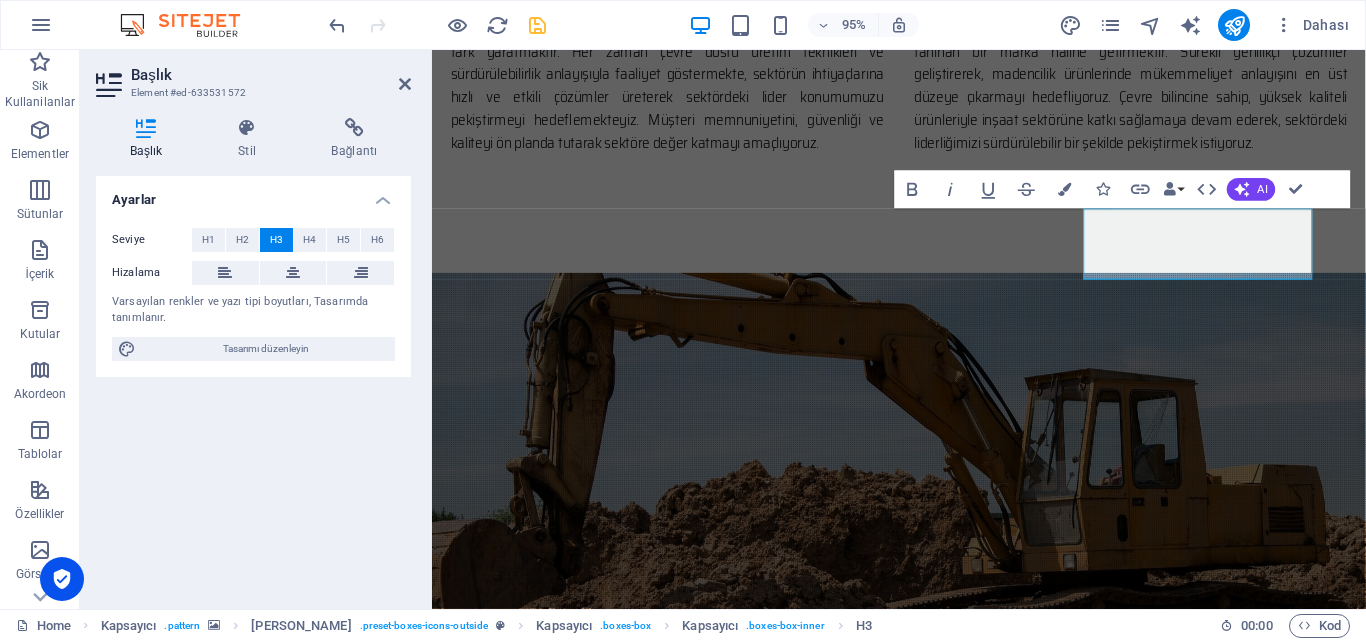 click at bounding box center [923, 516] 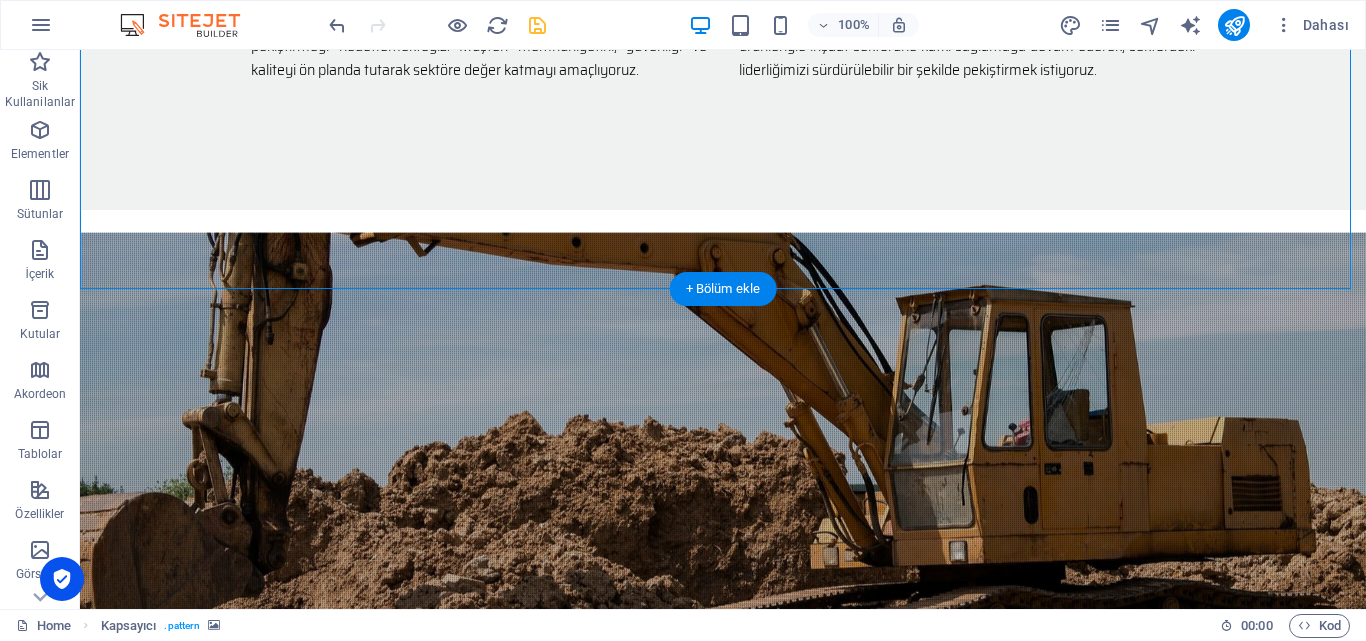 scroll, scrollTop: 1771, scrollLeft: 0, axis: vertical 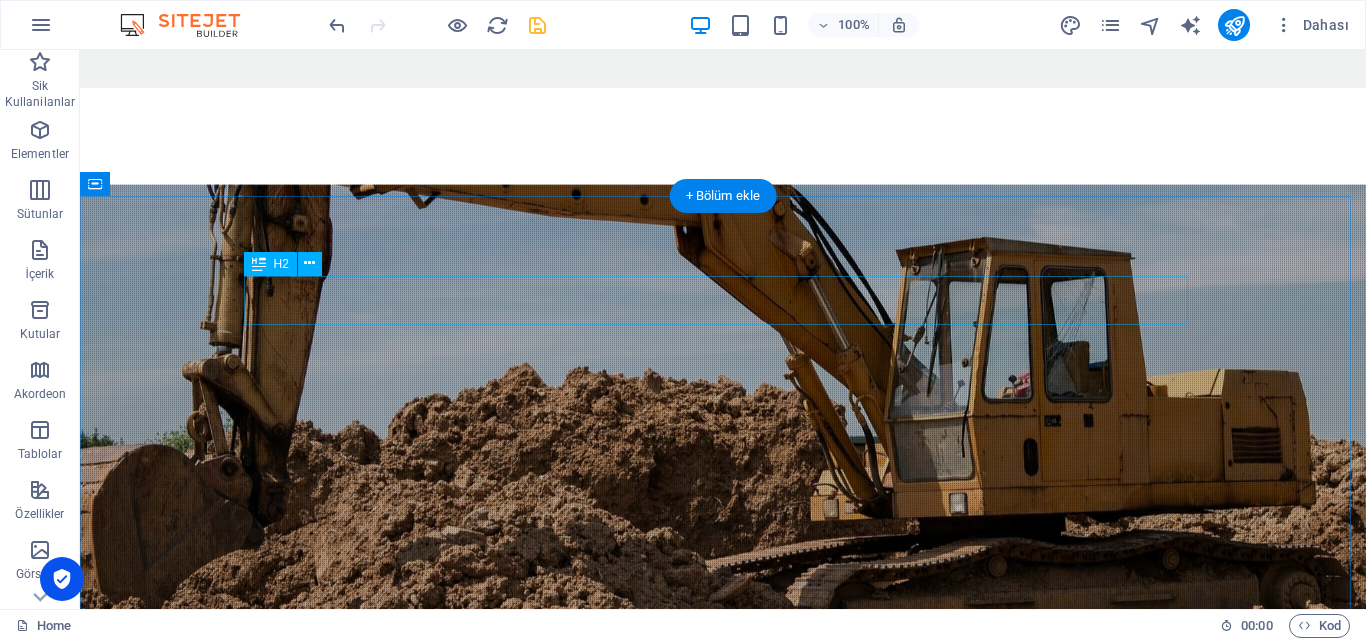 click on "NELER YAPIYORUZ" at bounding box center [723, 1269] 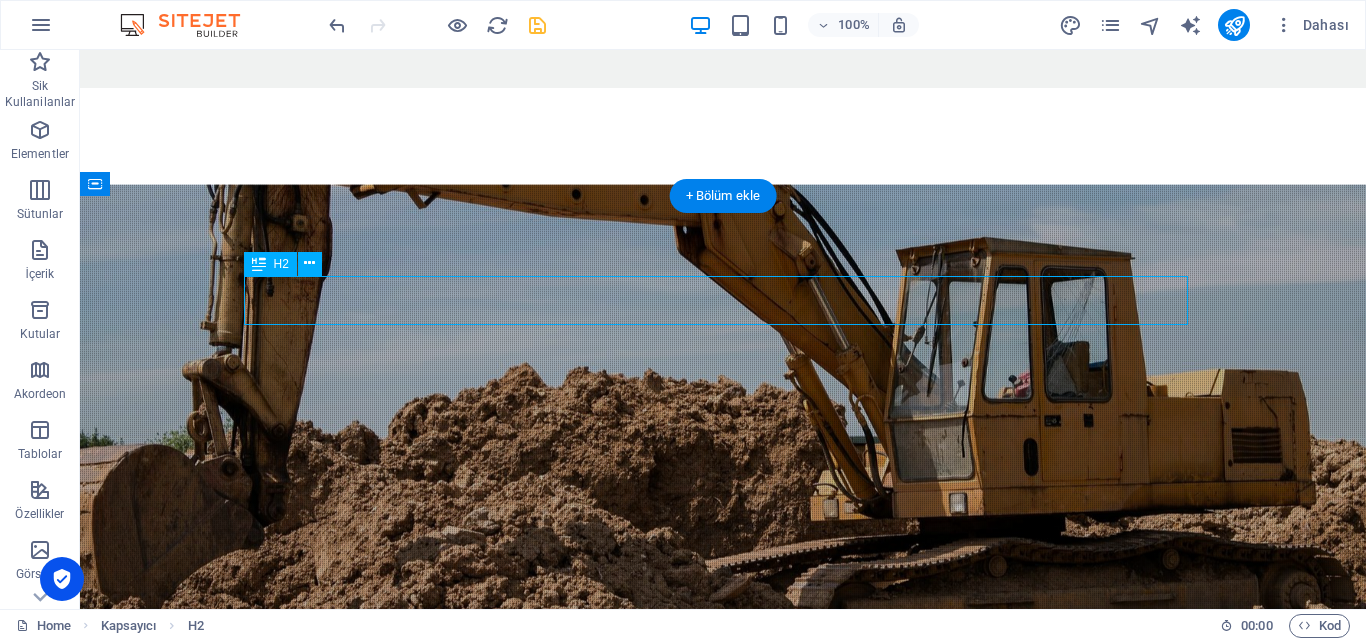 click on "NELER YAPIYORUZ" at bounding box center (723, 1269) 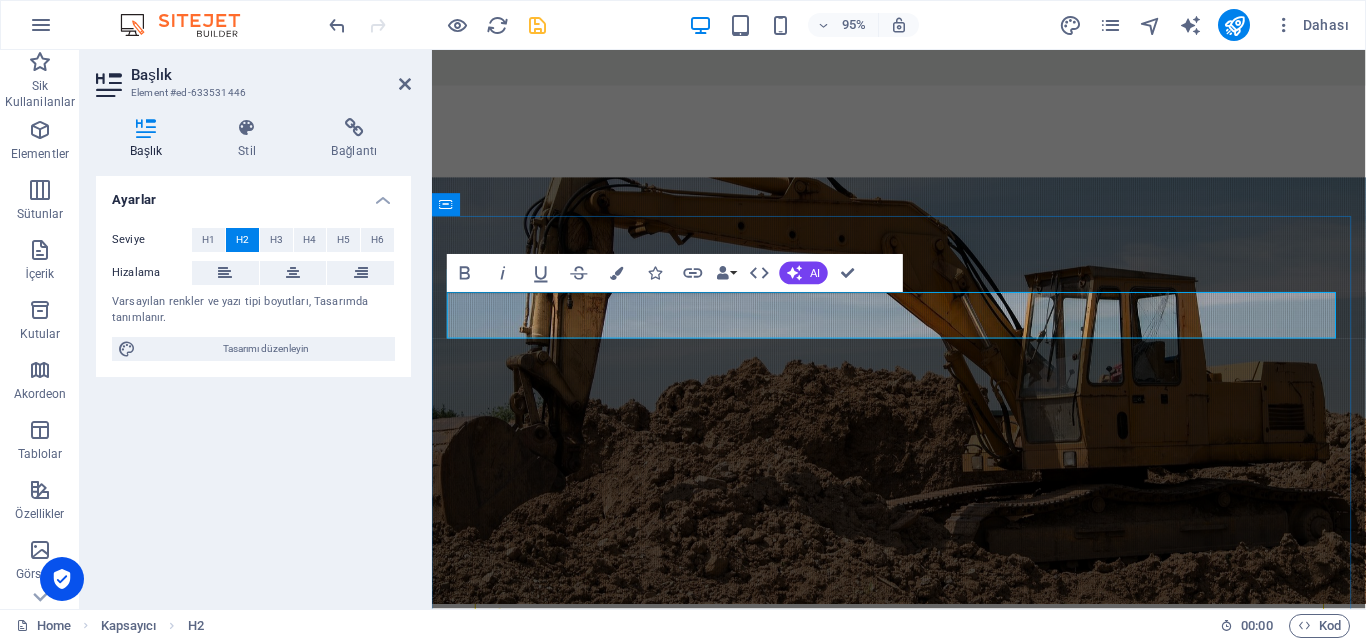 click on "NELER YAPIYORUZ" at bounding box center [924, 1269] 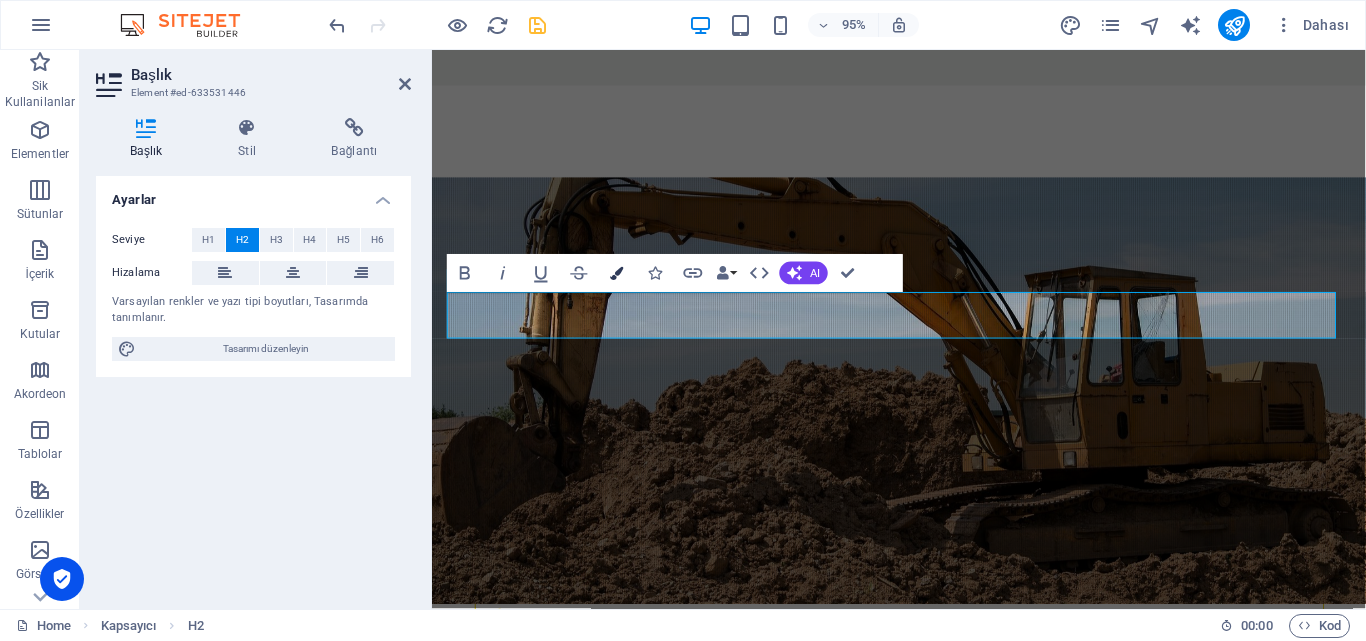 drag, startPoint x: 614, startPoint y: 271, endPoint x: 201, endPoint y: 255, distance: 413.3098 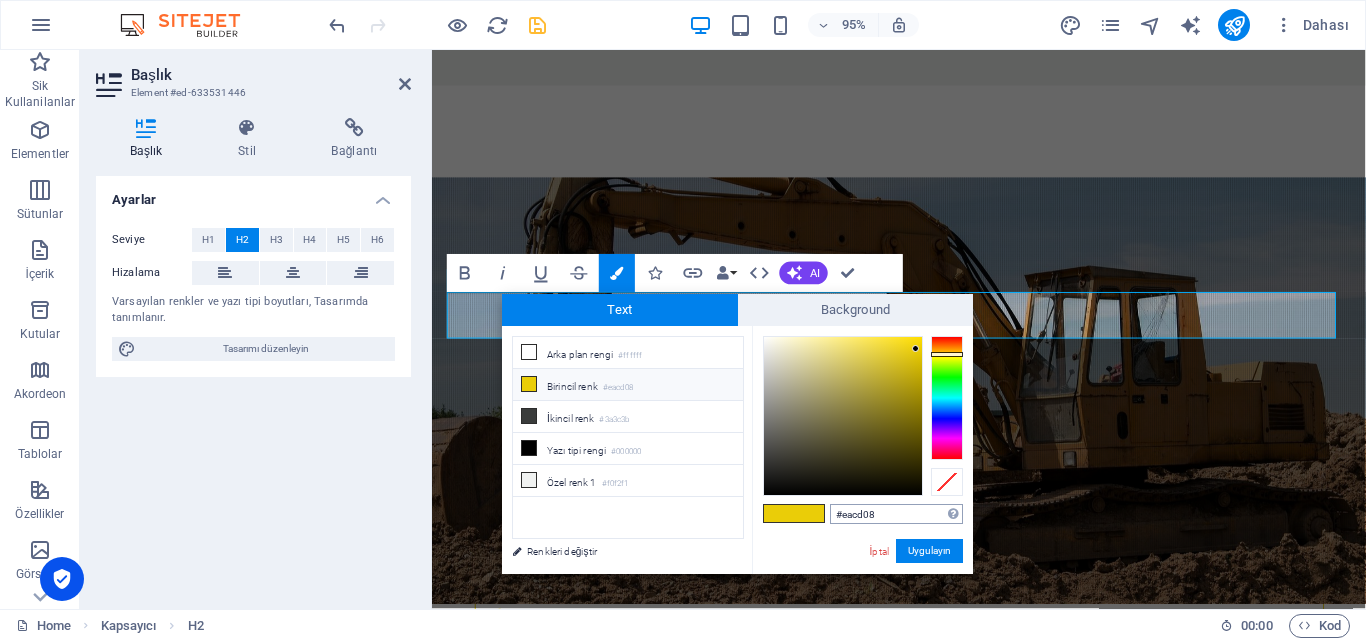 click on "#eacd08" at bounding box center (896, 514) 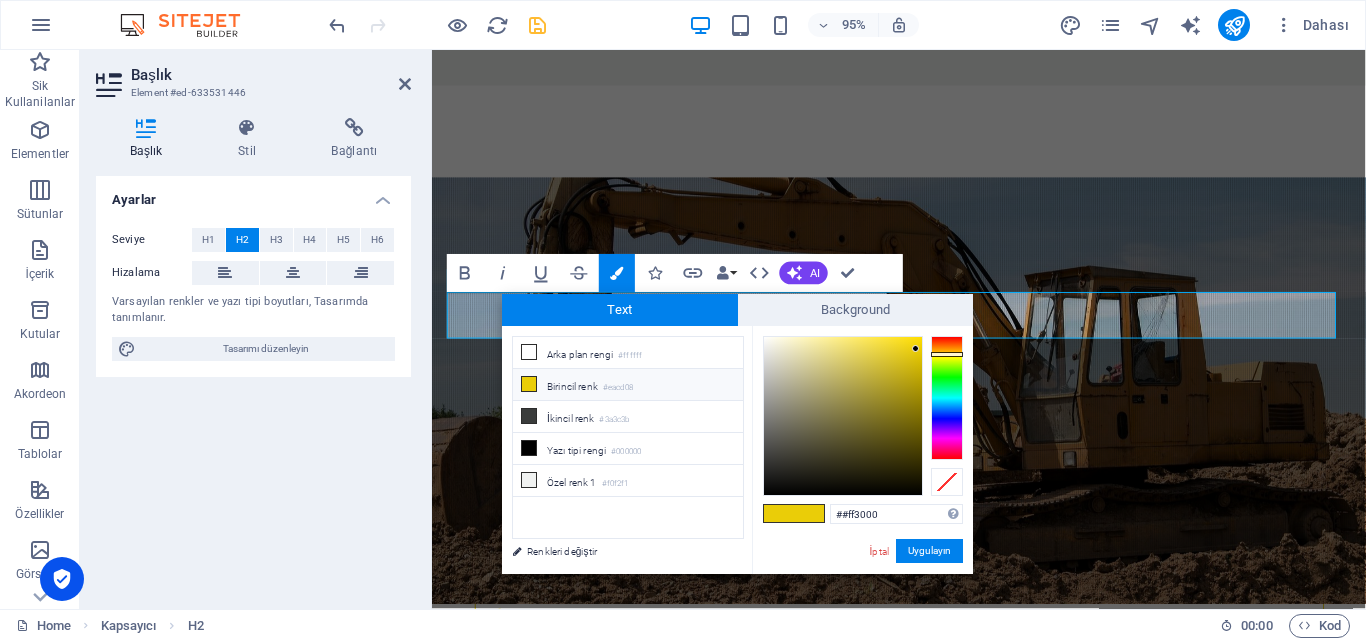 type on "#ff3000" 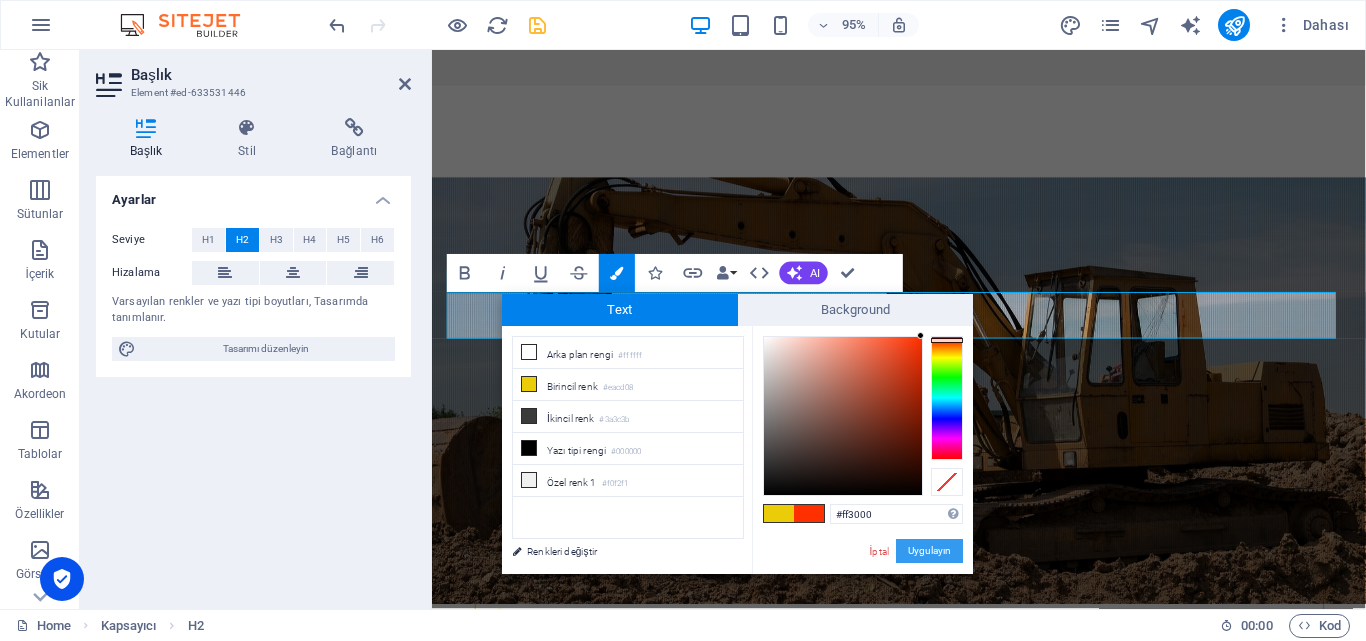click on "Uygulayın" at bounding box center [929, 551] 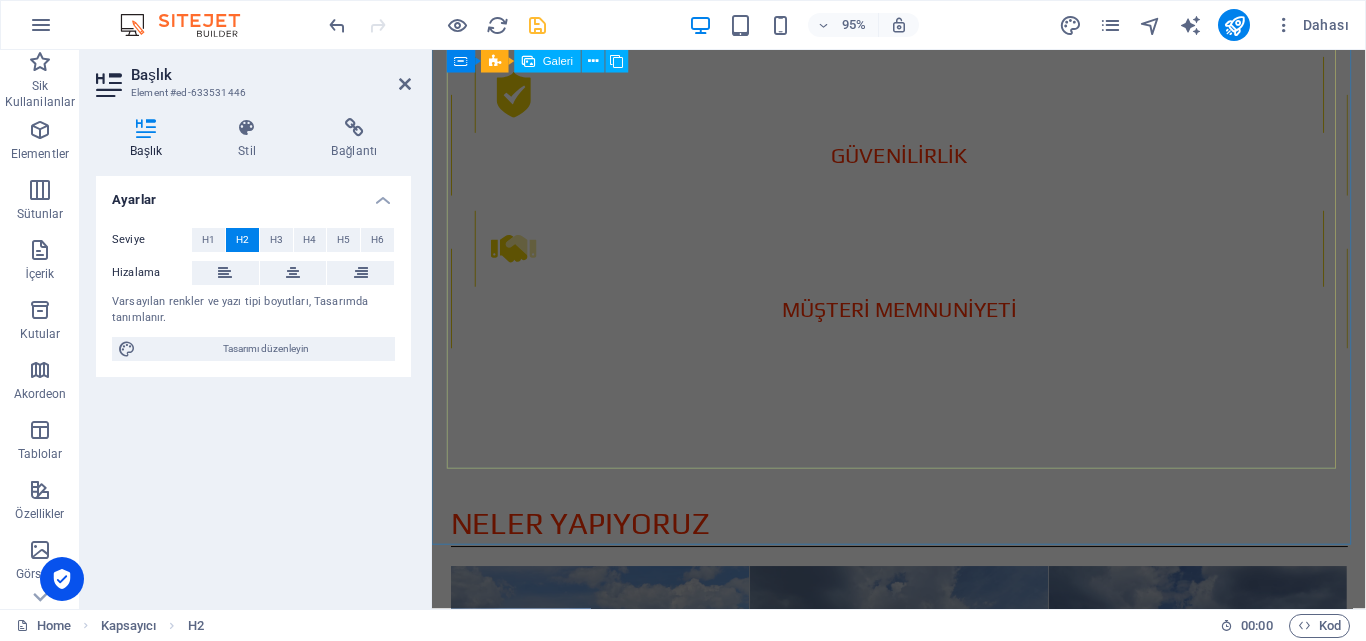 scroll, scrollTop: 2671, scrollLeft: 0, axis: vertical 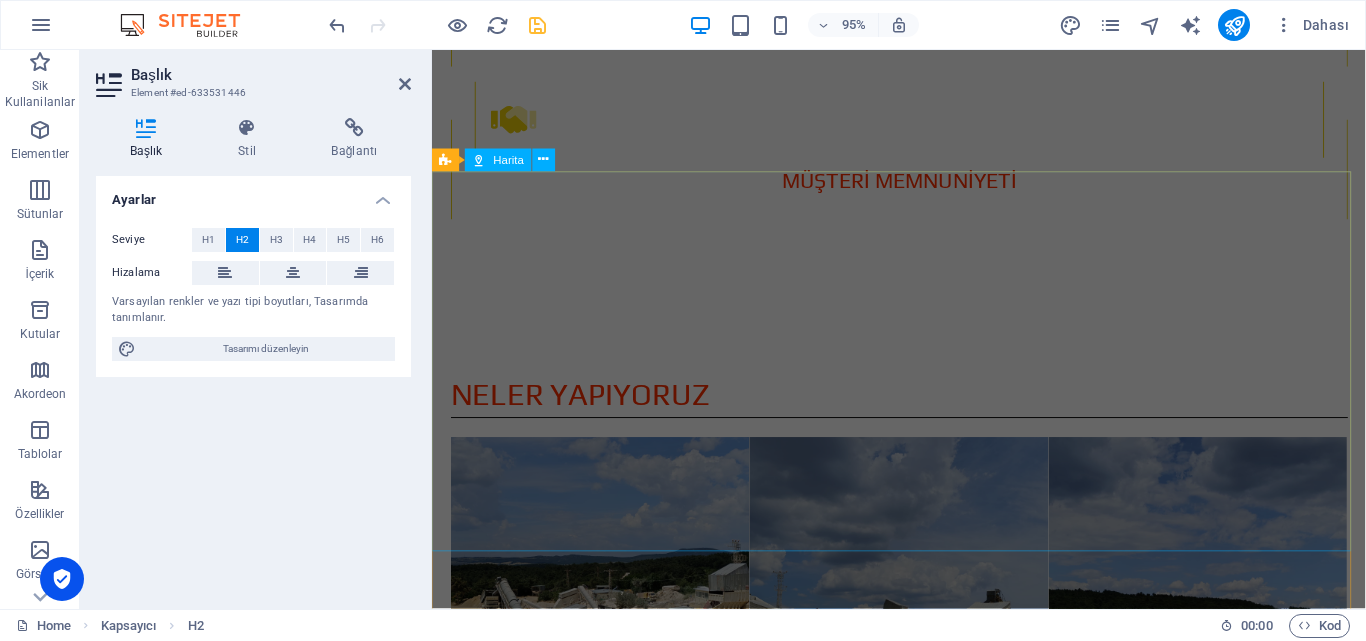 click on "← Sola git → Sağa git ↑ Yukarı git ↓ Aşağı git + Yakınlaştır - Uzaklaştır Home %75 sola git End %75 sağa git Page Up %75 yukarı git Page Down %75 aşağı git Harita Arazi Uydu Etiketler Klavye kısayolları Harita Verileri Harita verileri ©2025 Harita verileri ©2025 100 m  Metrik ve emperyal birimler arasında geçiş yapmak için tıklayın Şartlar Harita hatası bildirin" at bounding box center [923, 1368] 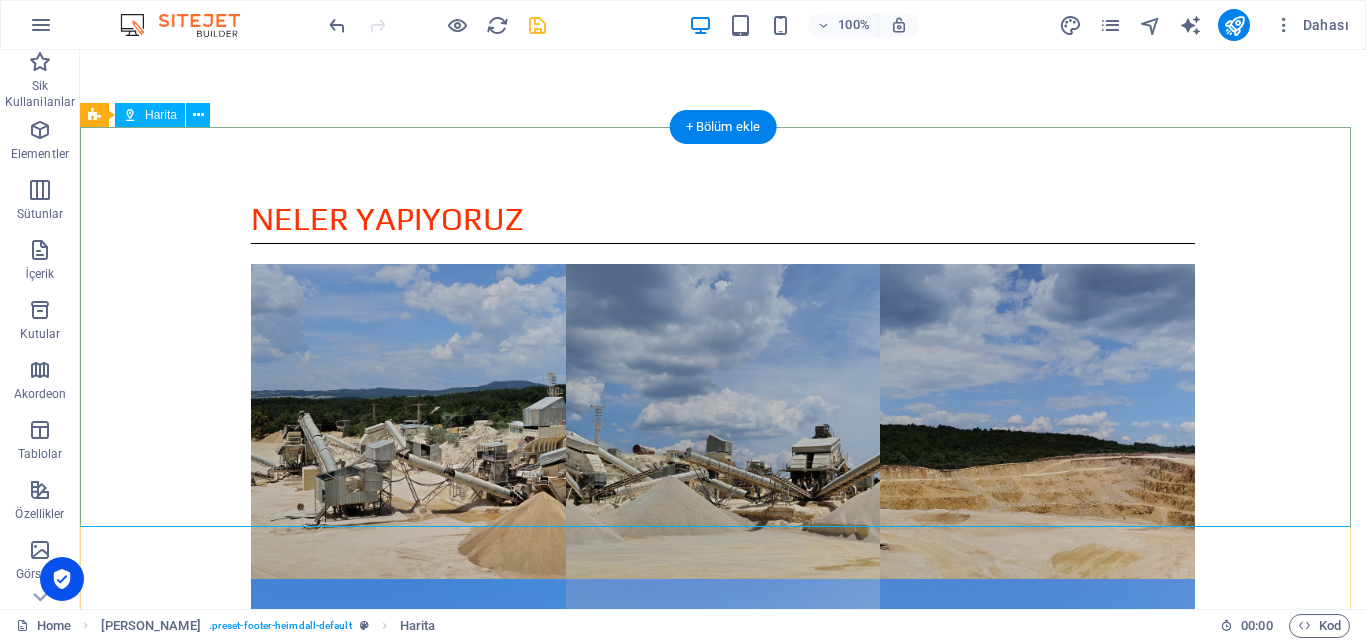 scroll, scrollTop: 2954, scrollLeft: 0, axis: vertical 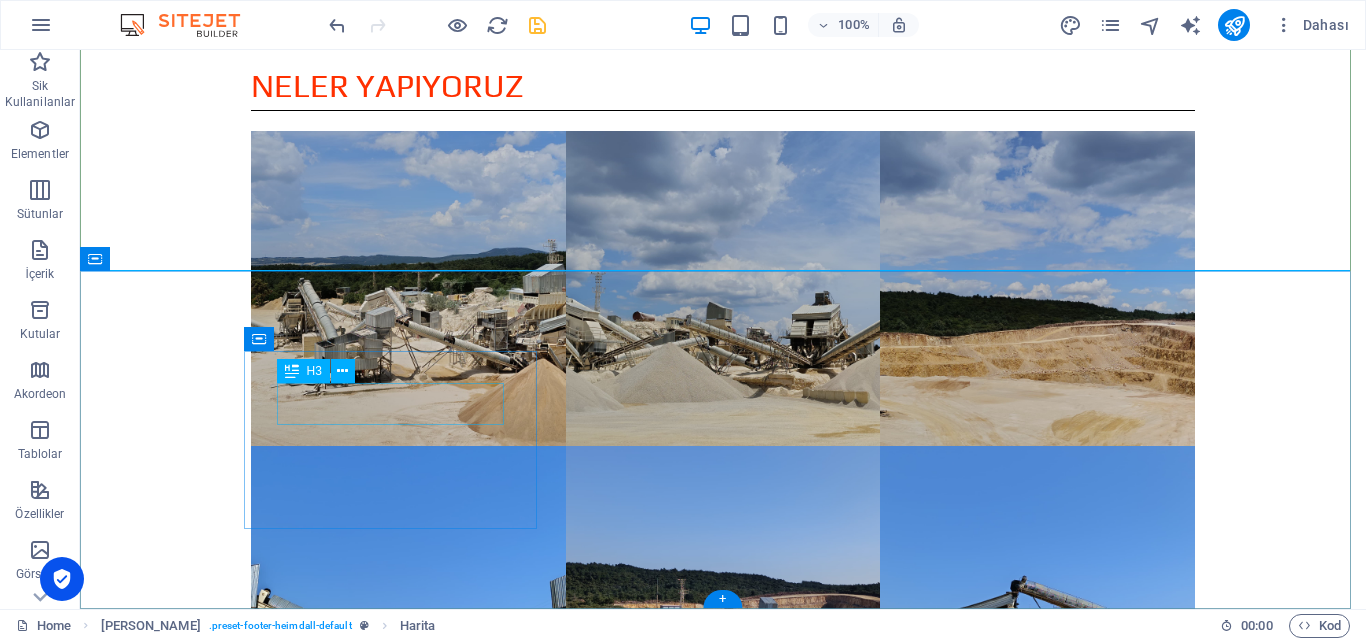 click on "Adres" at bounding box center [568, 1708] 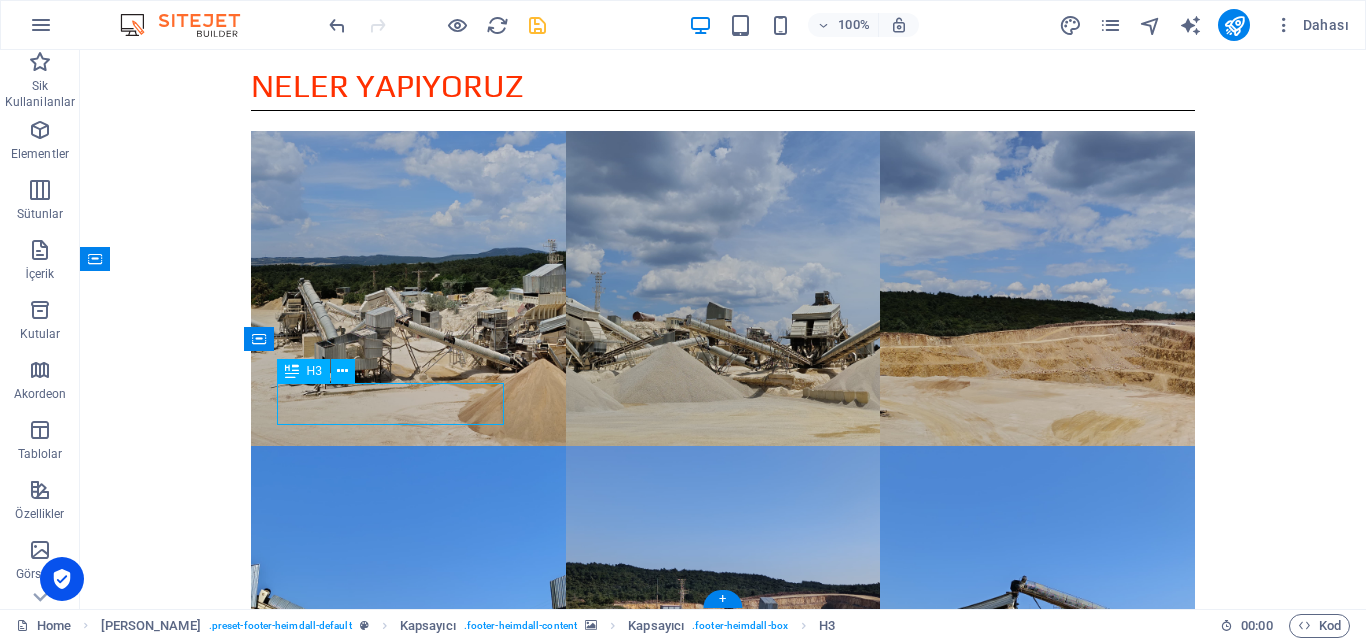 click on "Adres" at bounding box center (568, 1708) 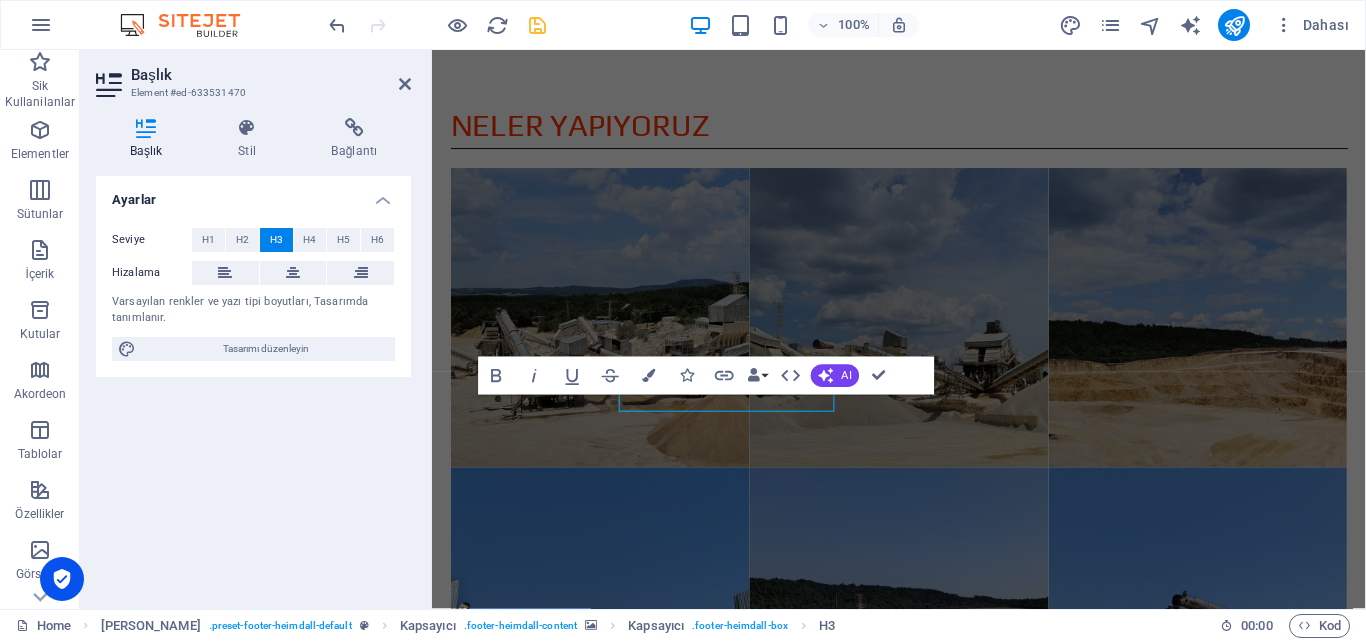 scroll, scrollTop: 2948, scrollLeft: 0, axis: vertical 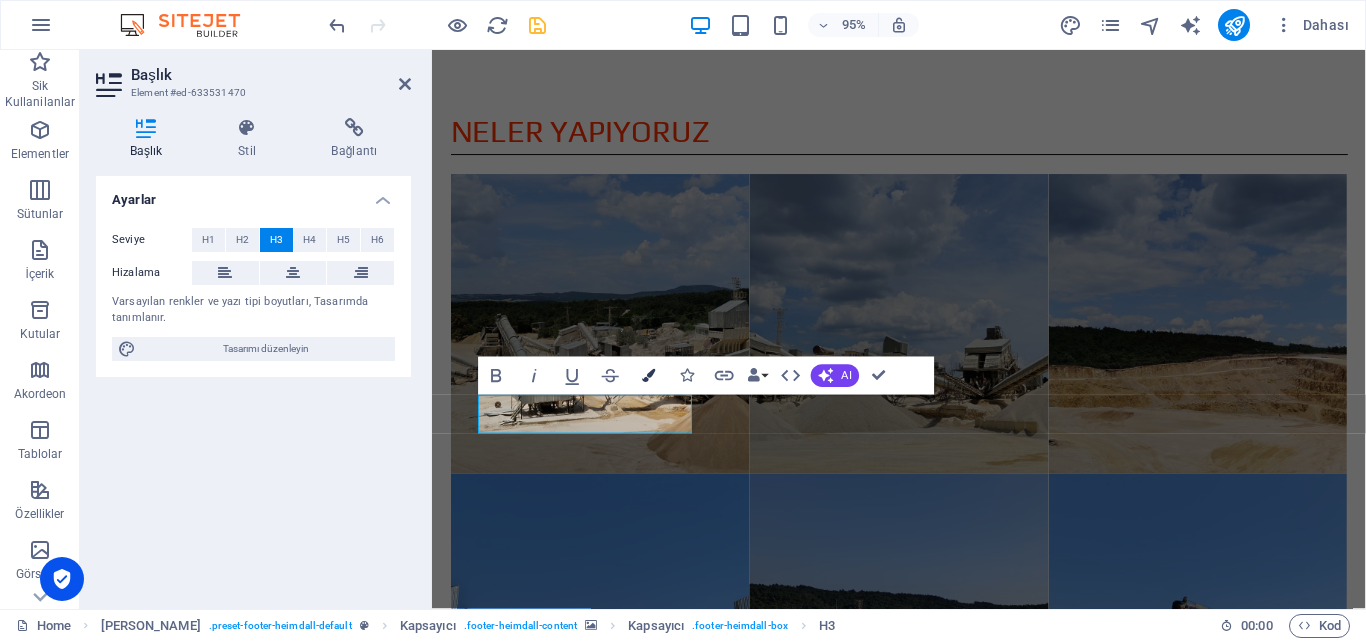 click at bounding box center (648, 375) 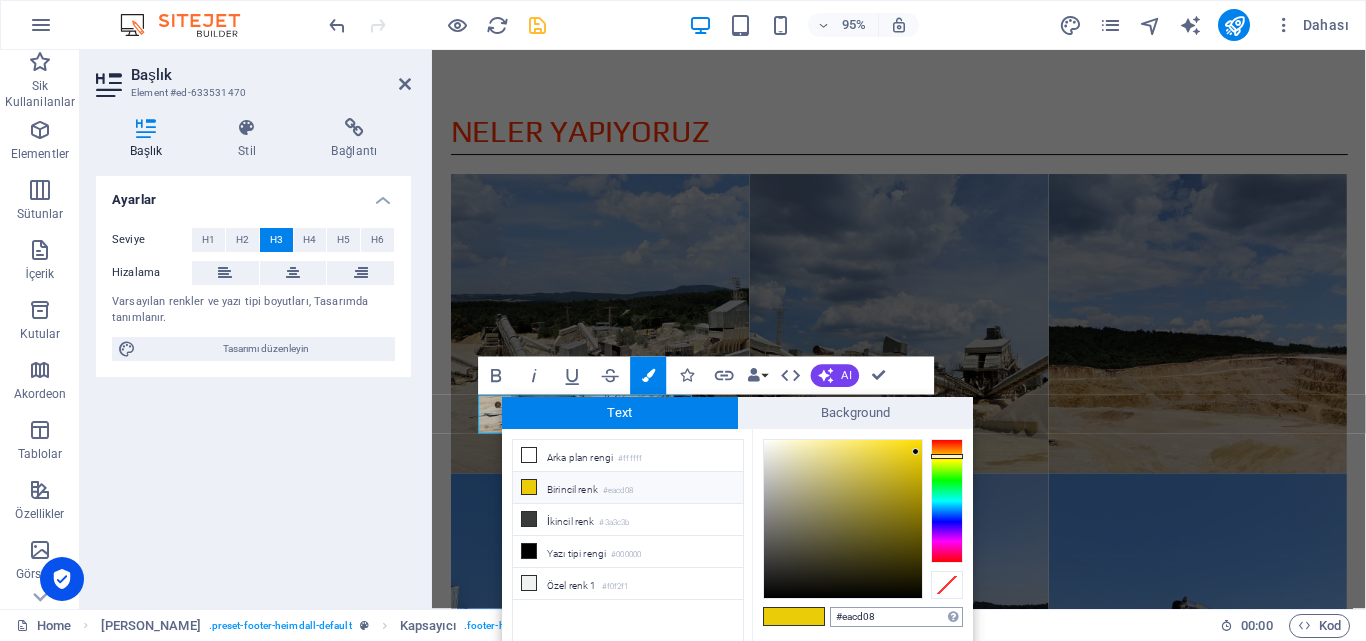 click on "#eacd08" at bounding box center [896, 617] 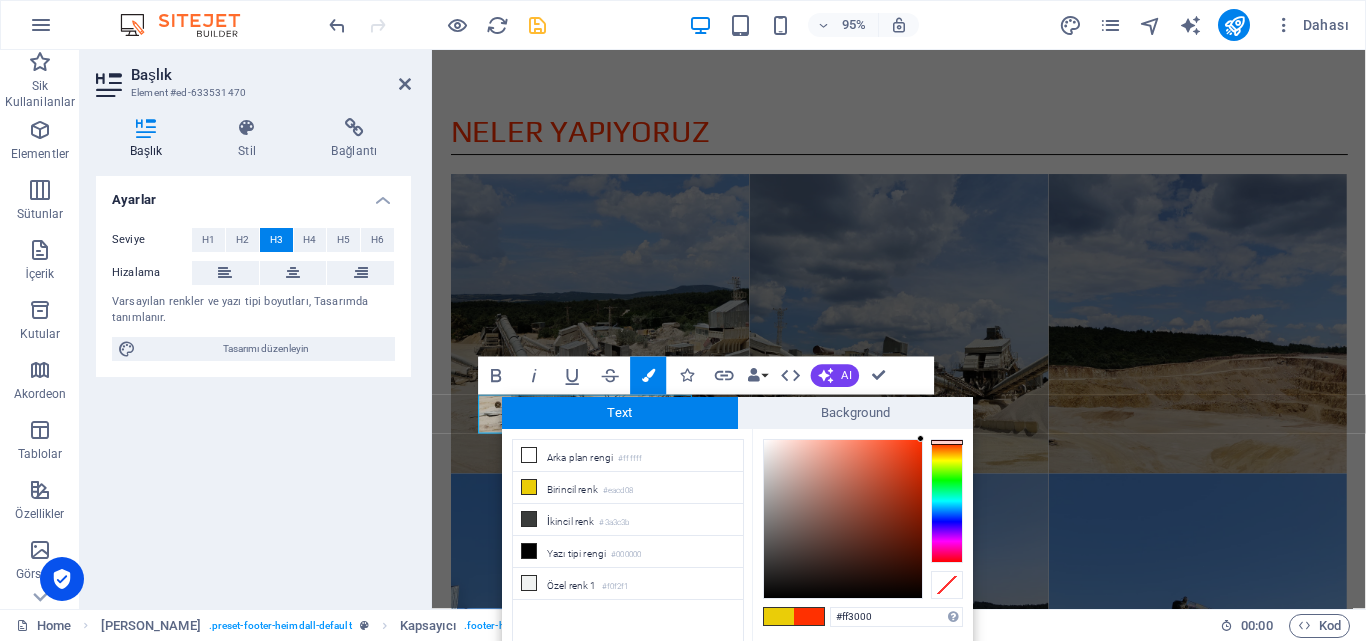 type on "#ff3000" 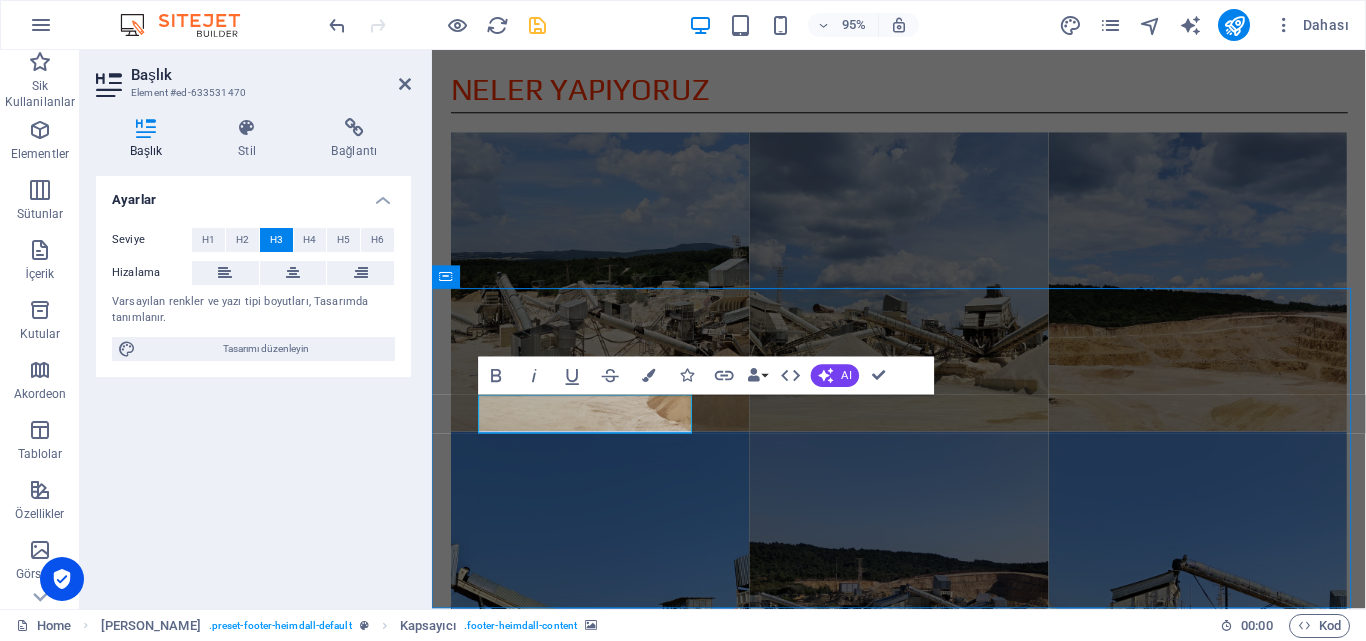scroll, scrollTop: 2924, scrollLeft: 0, axis: vertical 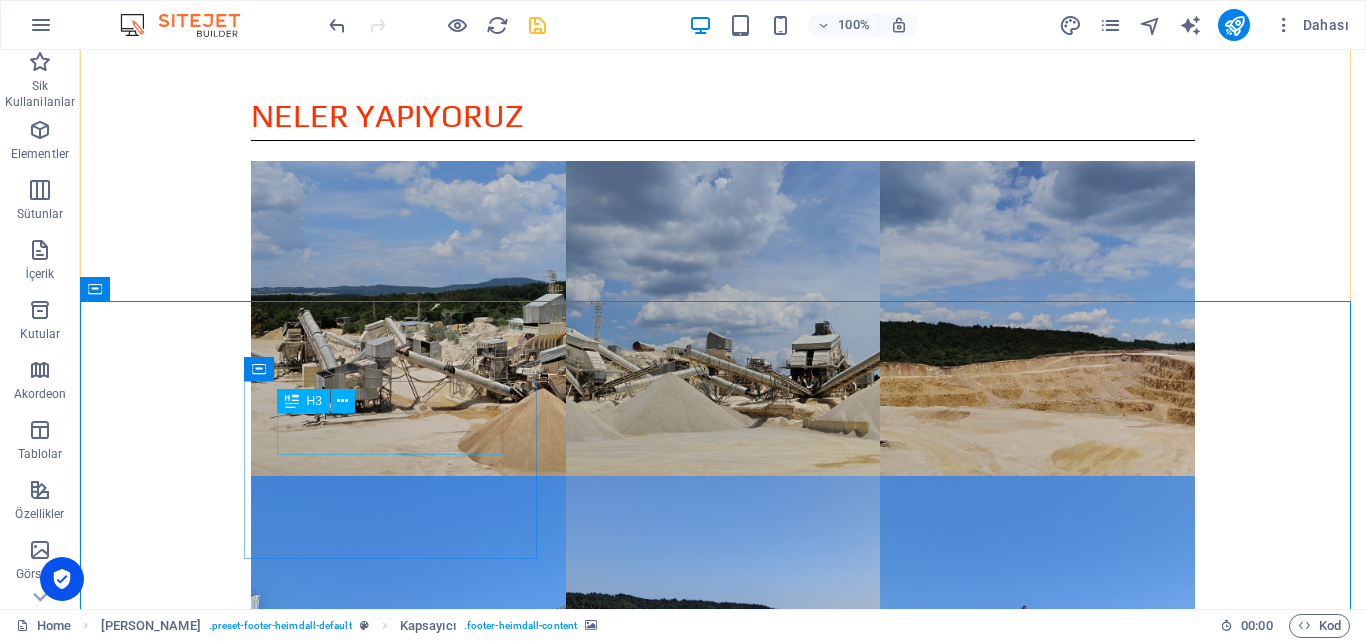 click on "Adres" at bounding box center [568, 1738] 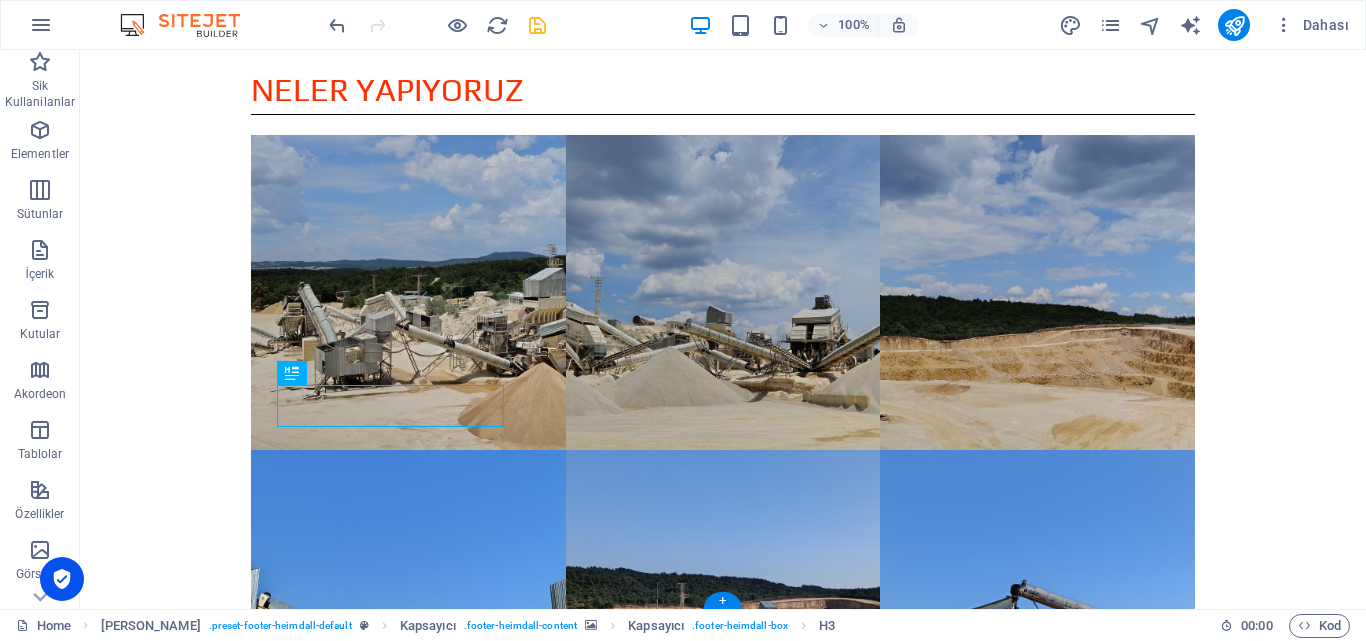 scroll, scrollTop: 2954, scrollLeft: 0, axis: vertical 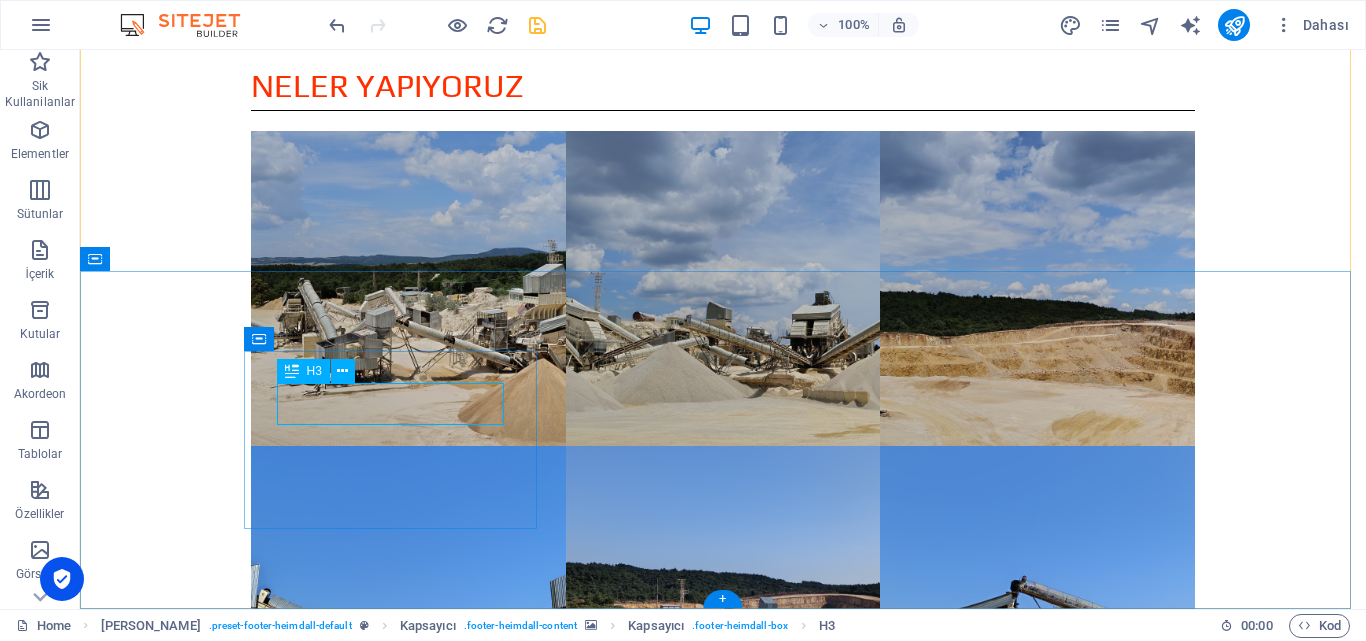 click on "Adres" at bounding box center (568, 1708) 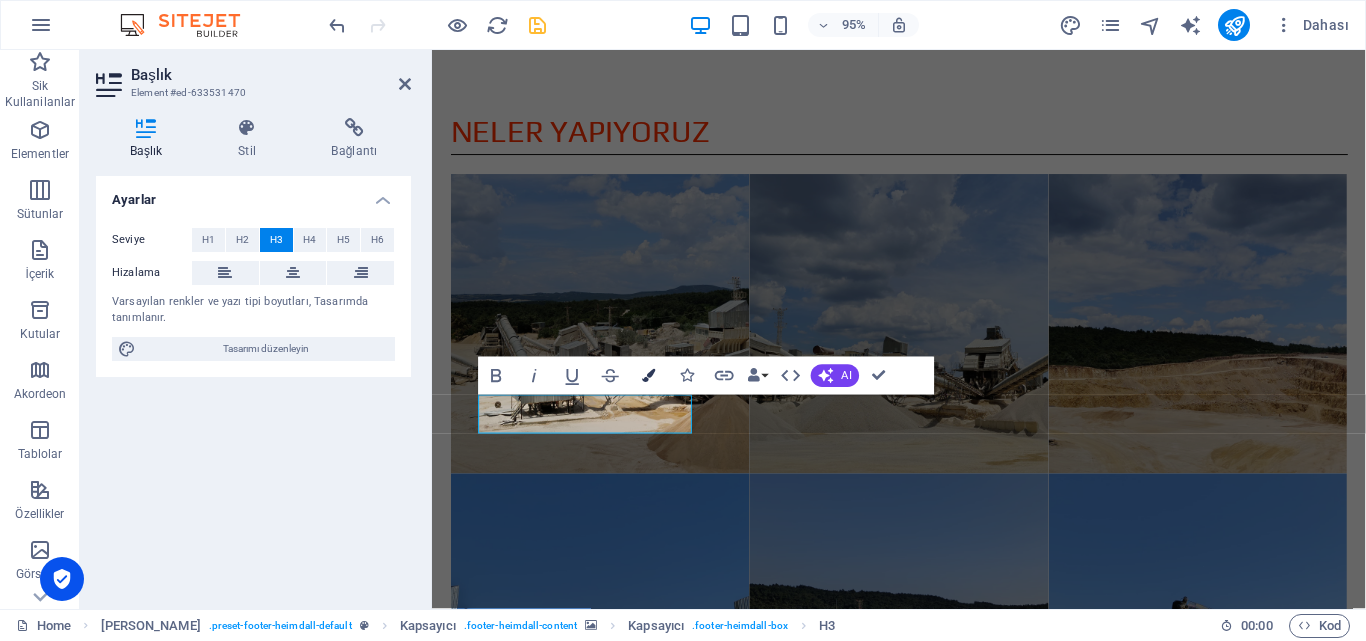 click at bounding box center (648, 375) 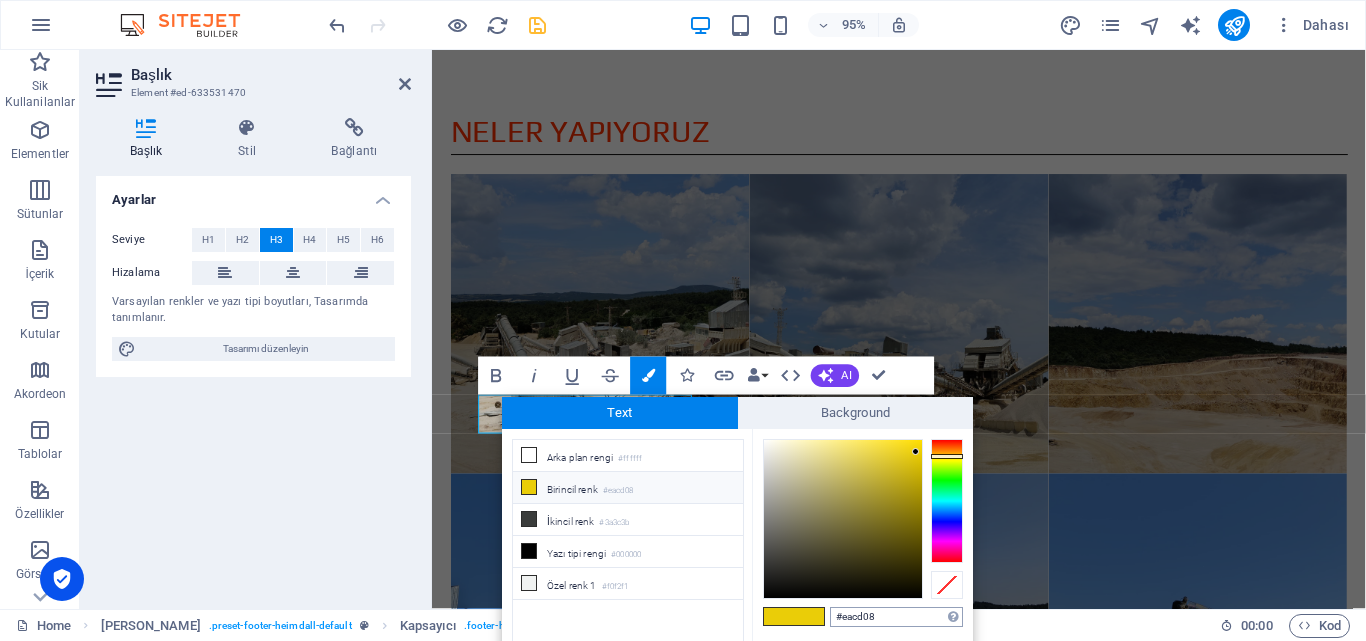 click on "#eacd08" at bounding box center (896, 617) 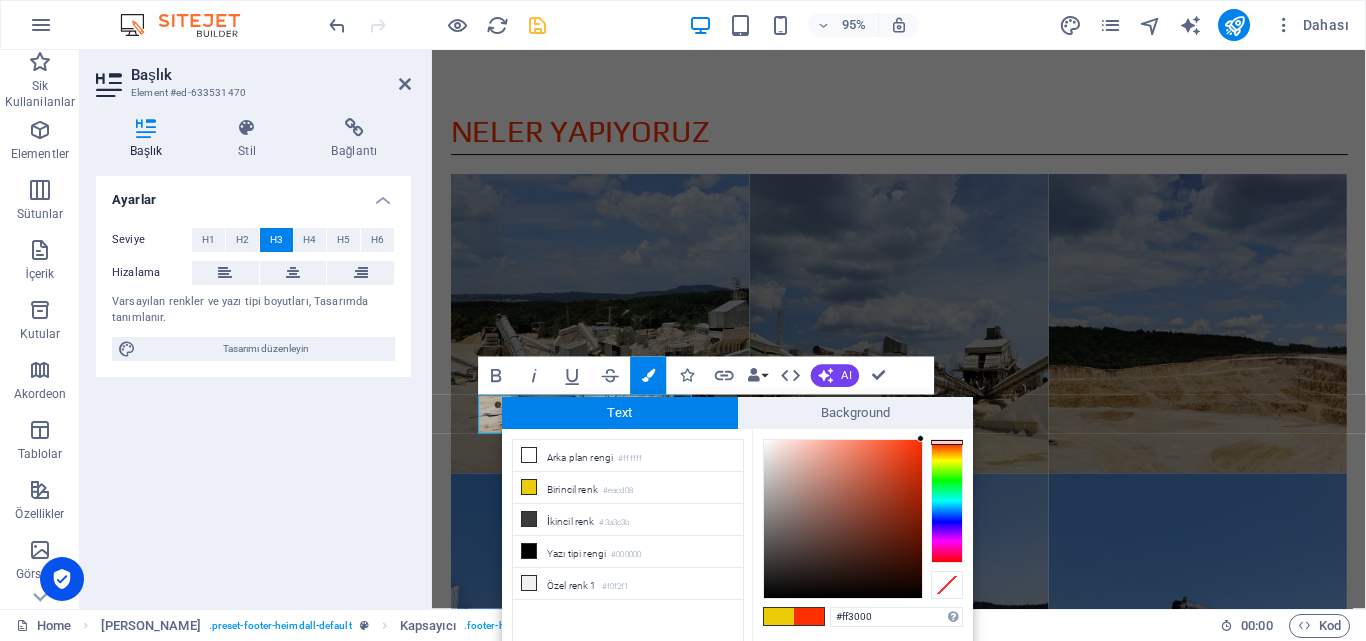 type on "#ff3000" 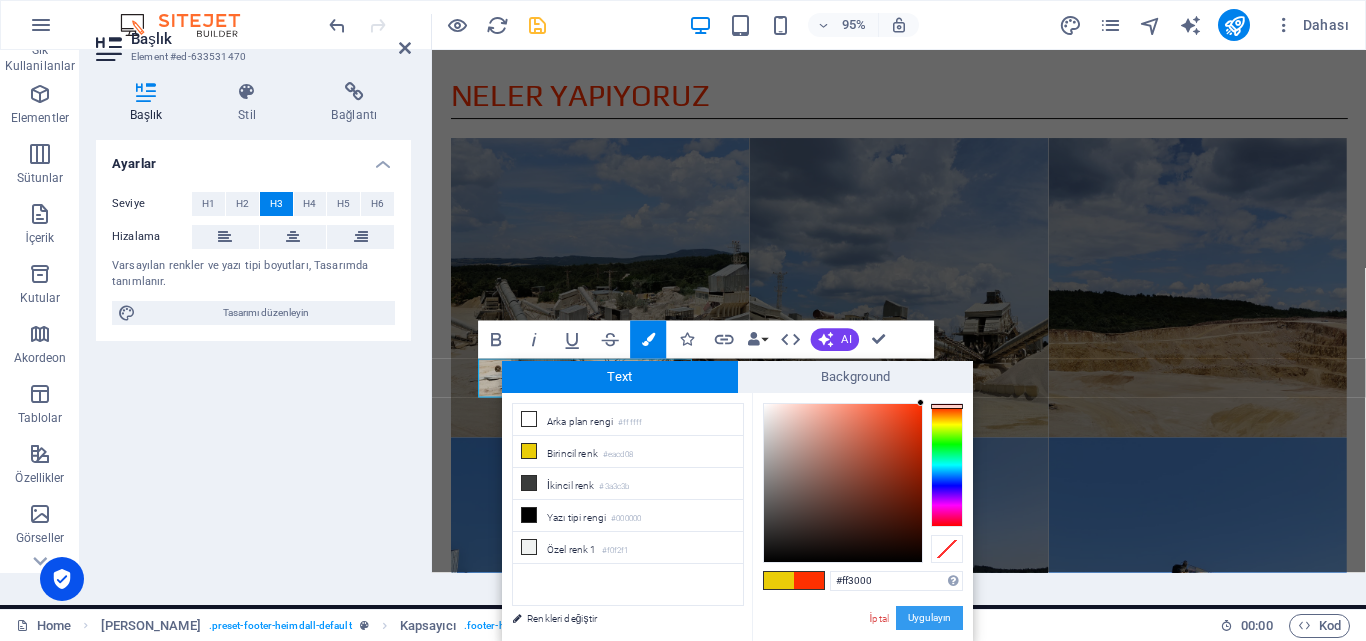 click on "Uygulayın" at bounding box center (929, 618) 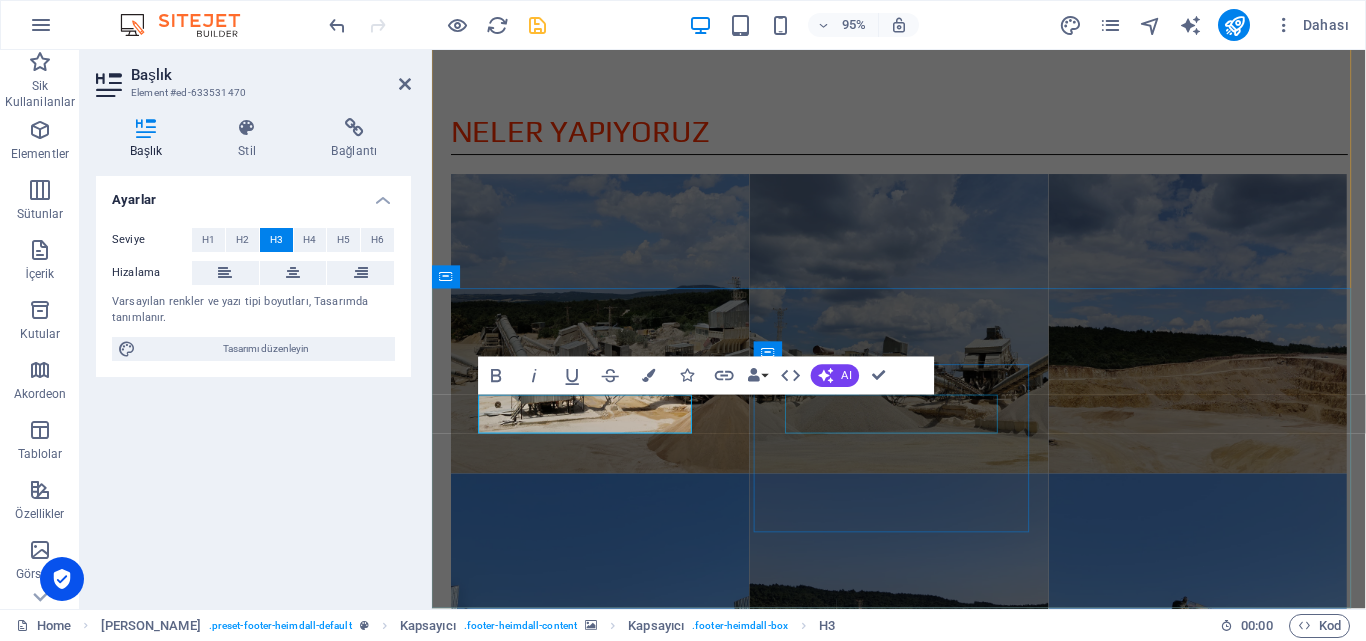 click on "telefon" at bounding box center [920, 1903] 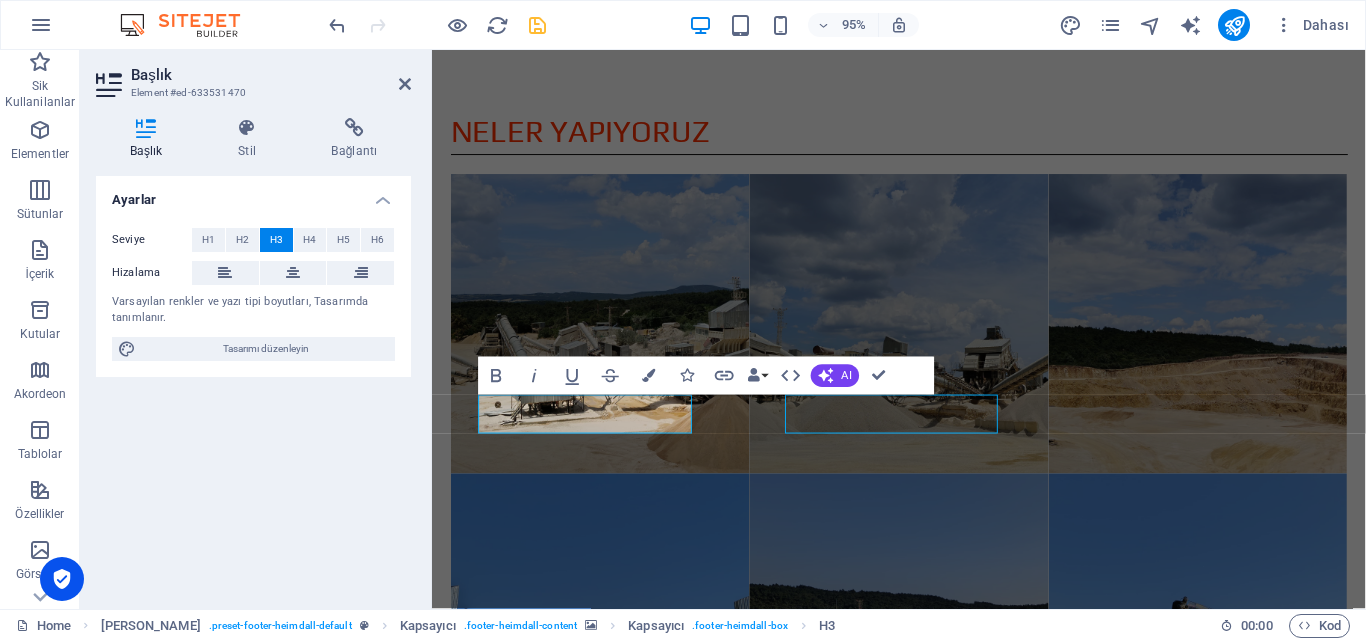 scroll, scrollTop: 2924, scrollLeft: 0, axis: vertical 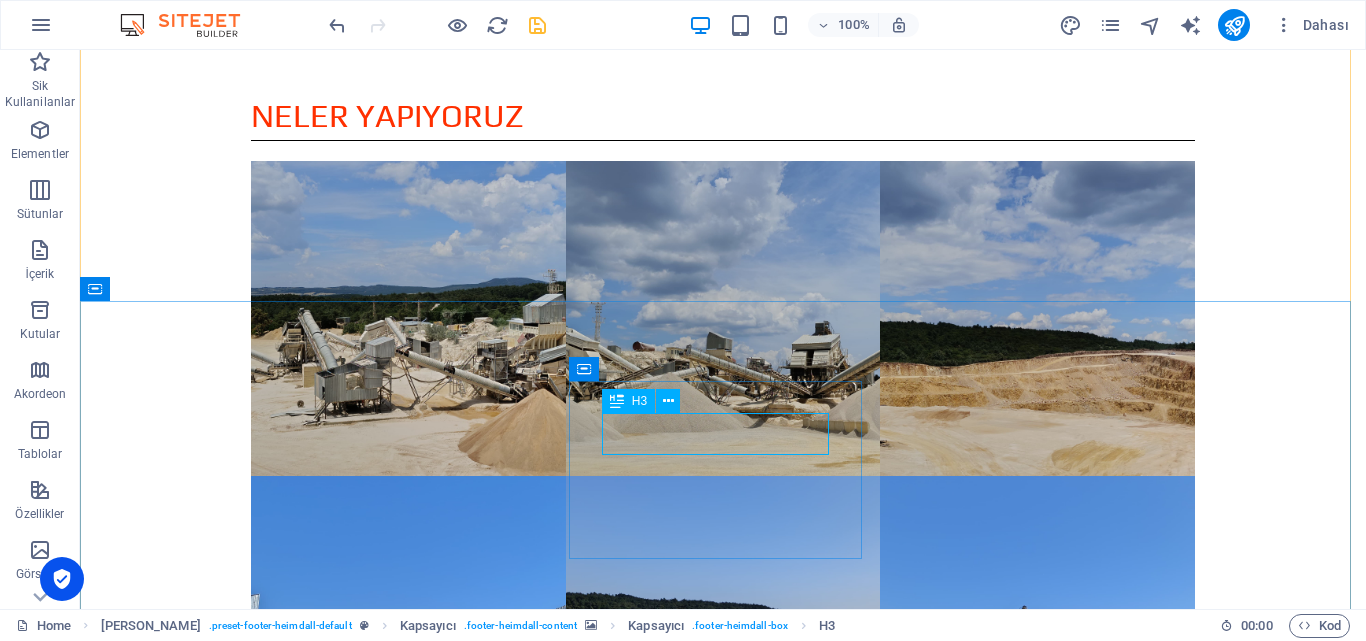 click on "telefon" at bounding box center (568, 1883) 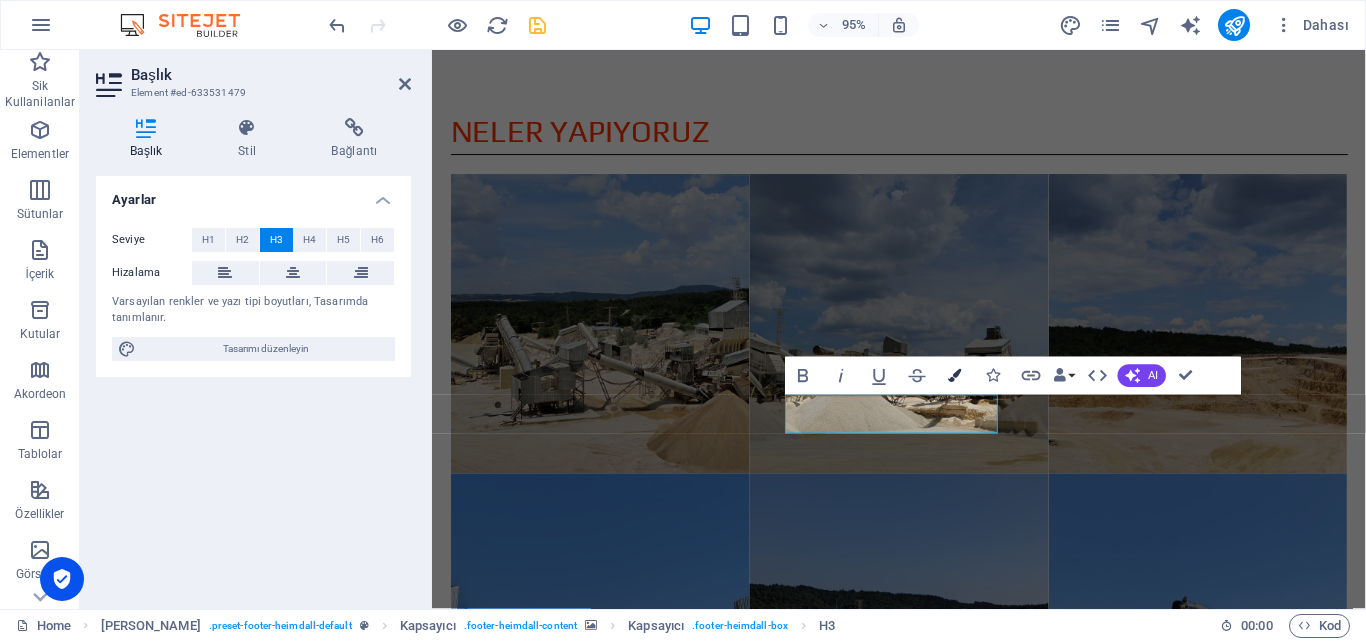 click at bounding box center [954, 375] 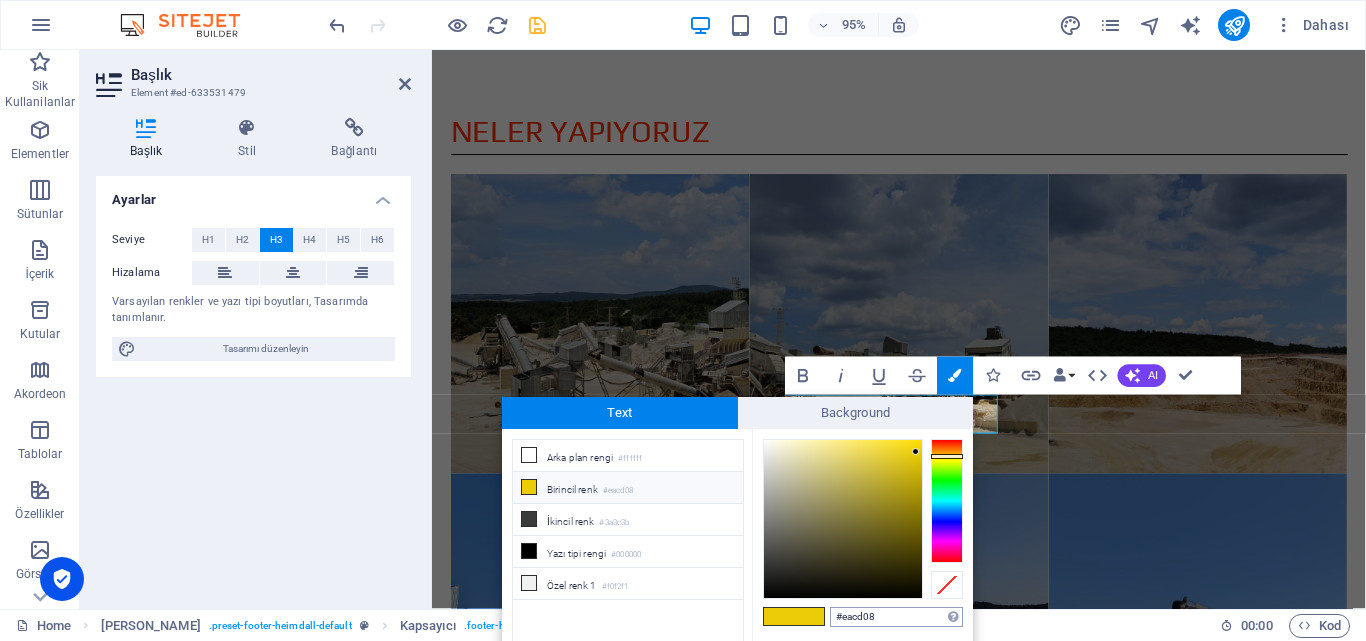 click on "#eacd08" at bounding box center [896, 617] 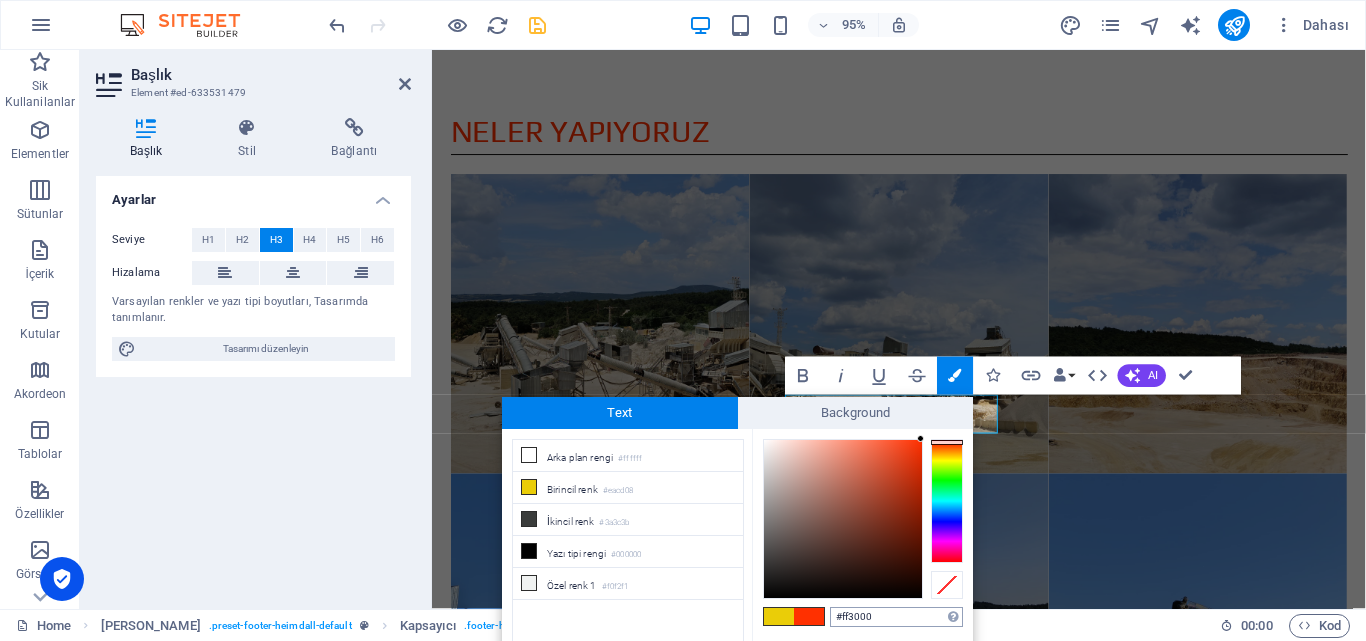 type on "#ff3000" 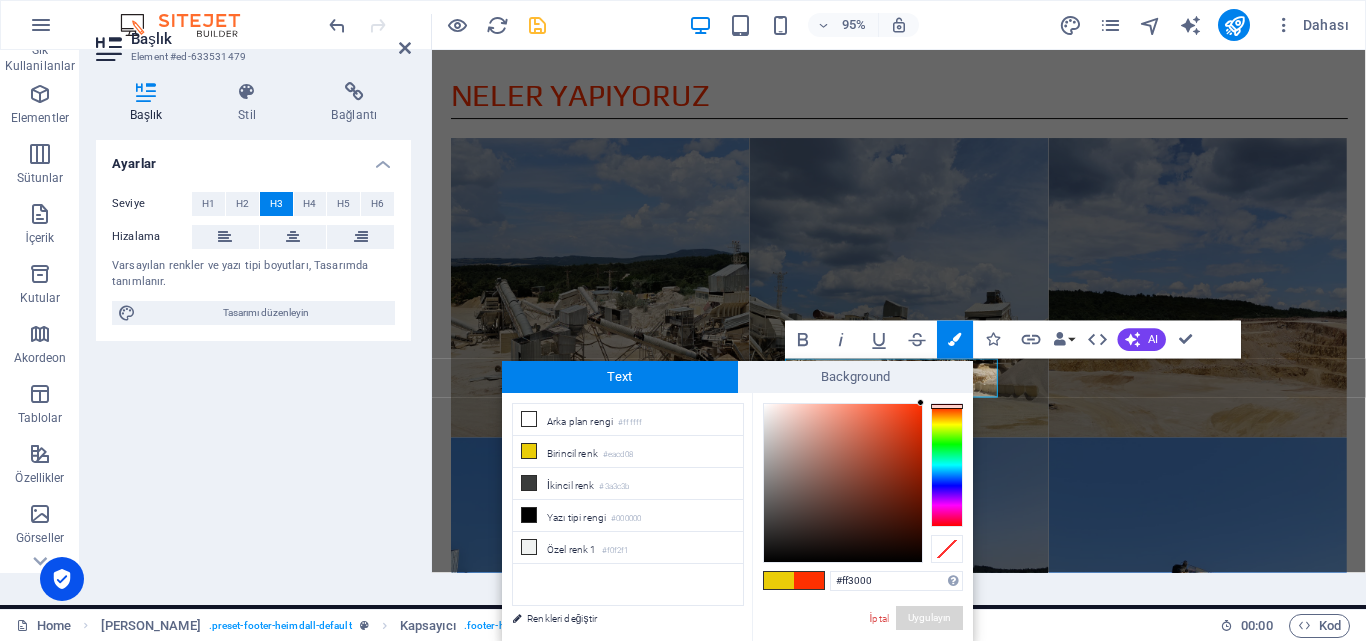click on "Uygulayın" at bounding box center [929, 618] 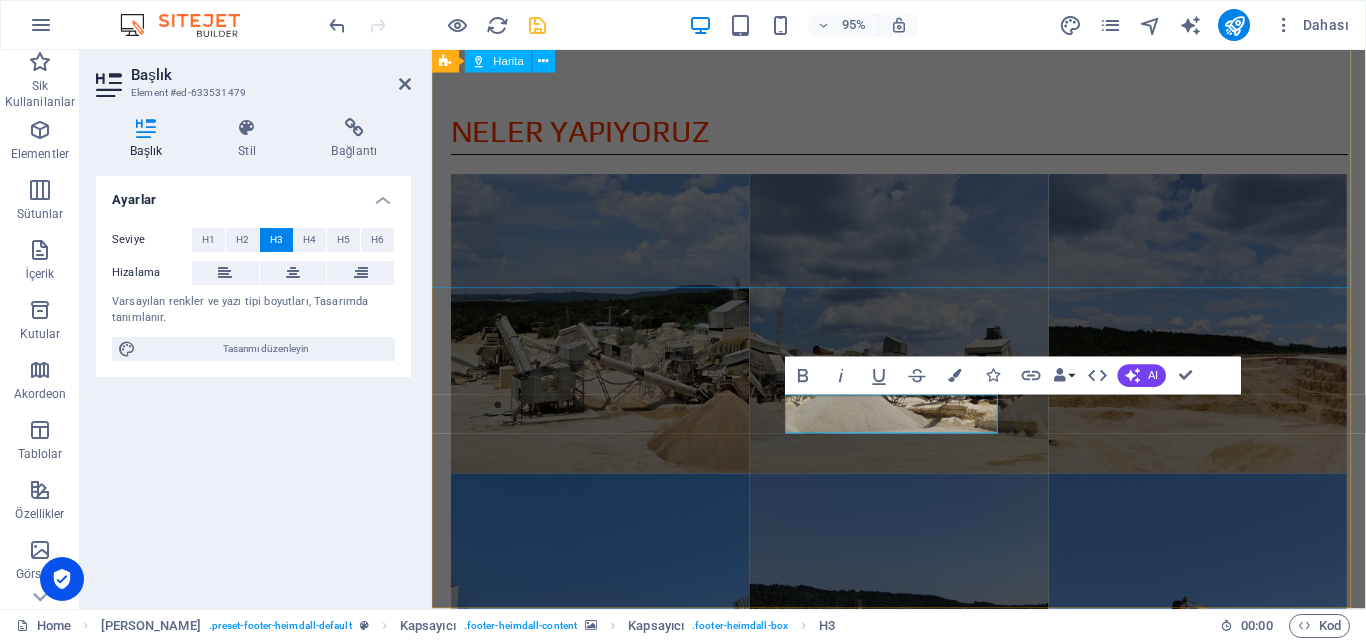 click on "← Sola git → Sağa git ↑ Yukarı git ↓ Aşağı git + Yakınlaştır - Uzaklaştır Home %75 sola git End %75 sağa git Page Up %75 yukarı git Page Down %75 aşağı git Harita Arazi Uydu Etiketler Klavye kısayolları Harita Verileri Harita verileri ©2025 Harita verileri ©2025 100 m  Metrik ve emperyal birimler arasında geçiş yapmak için tıklayın Şartlar Harita hatası bildirin Adres İSTANBUL YOLU ÜZERİ 4. KM. KEŞAN / EDİRNE telefon Tel: [PHONE_NUMBER]  Fax: [PHONE_NUMBER] E-POSTA [EMAIL_ADDRESS][DOMAIN_NAME]" at bounding box center (923, 1574) 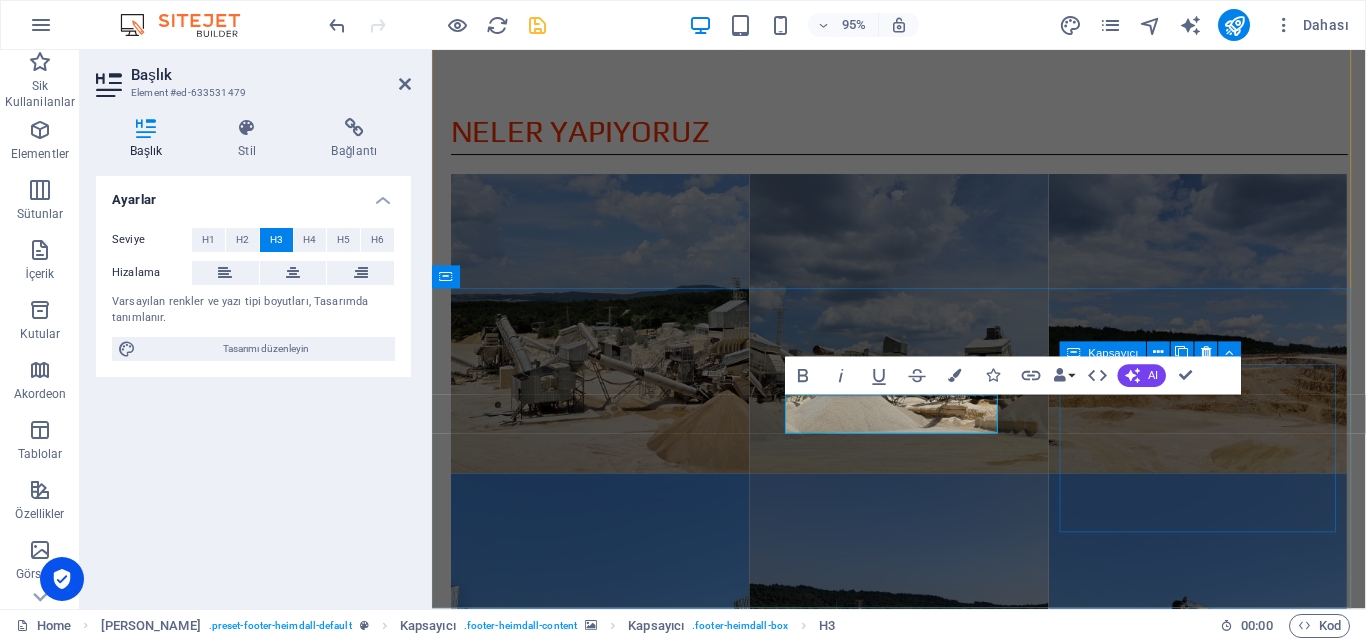 click on "E-POSTA [EMAIL_ADDRESS][DOMAIN_NAME]" at bounding box center [920, 2113] 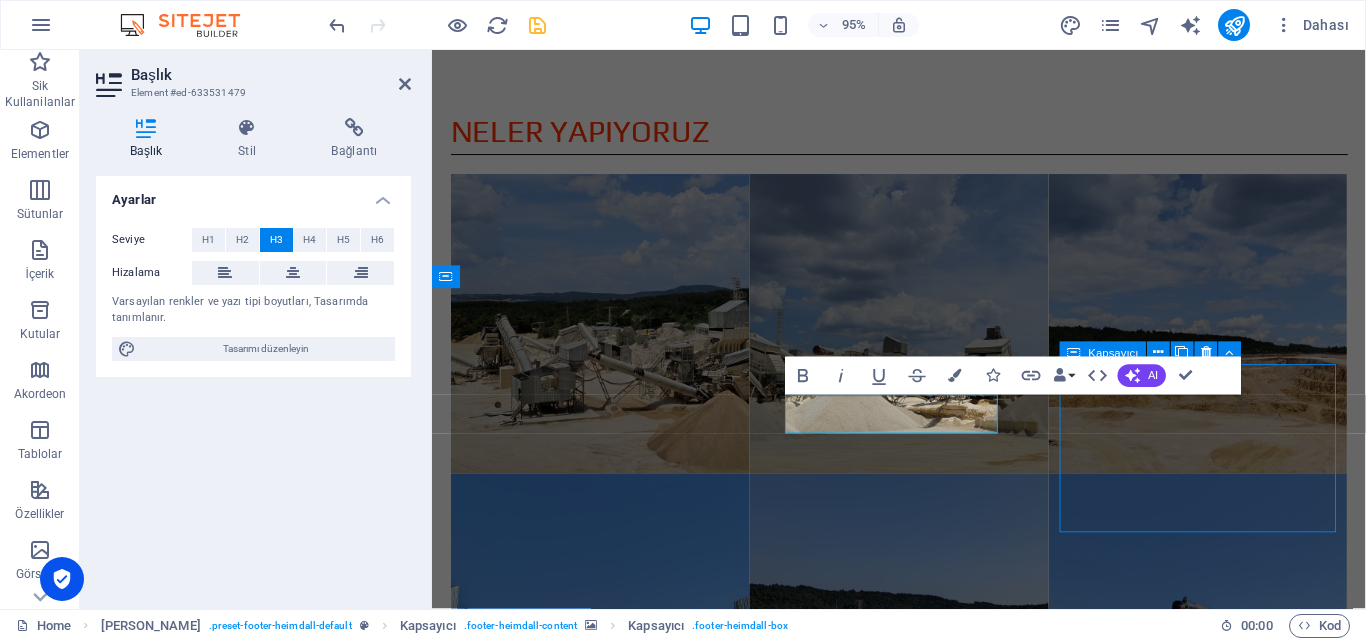 scroll, scrollTop: 2924, scrollLeft: 0, axis: vertical 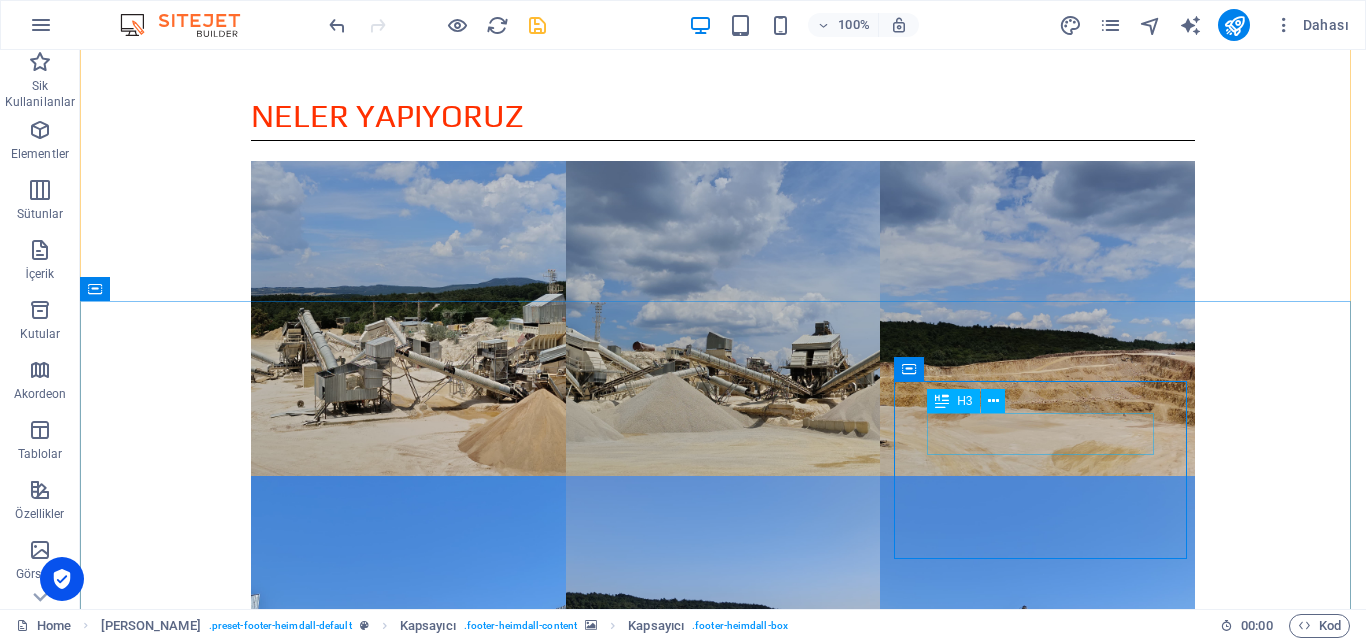 click on "E-POSTA" at bounding box center [568, 2077] 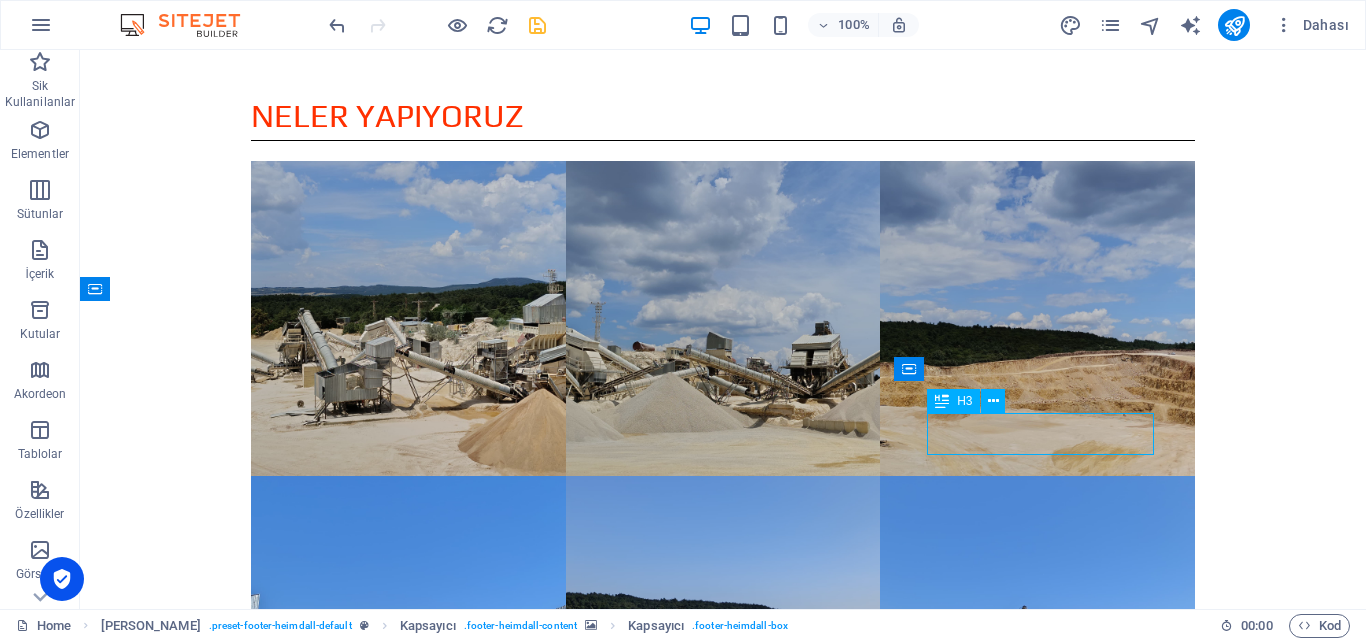 click on "E-POSTA" at bounding box center (568, 2077) 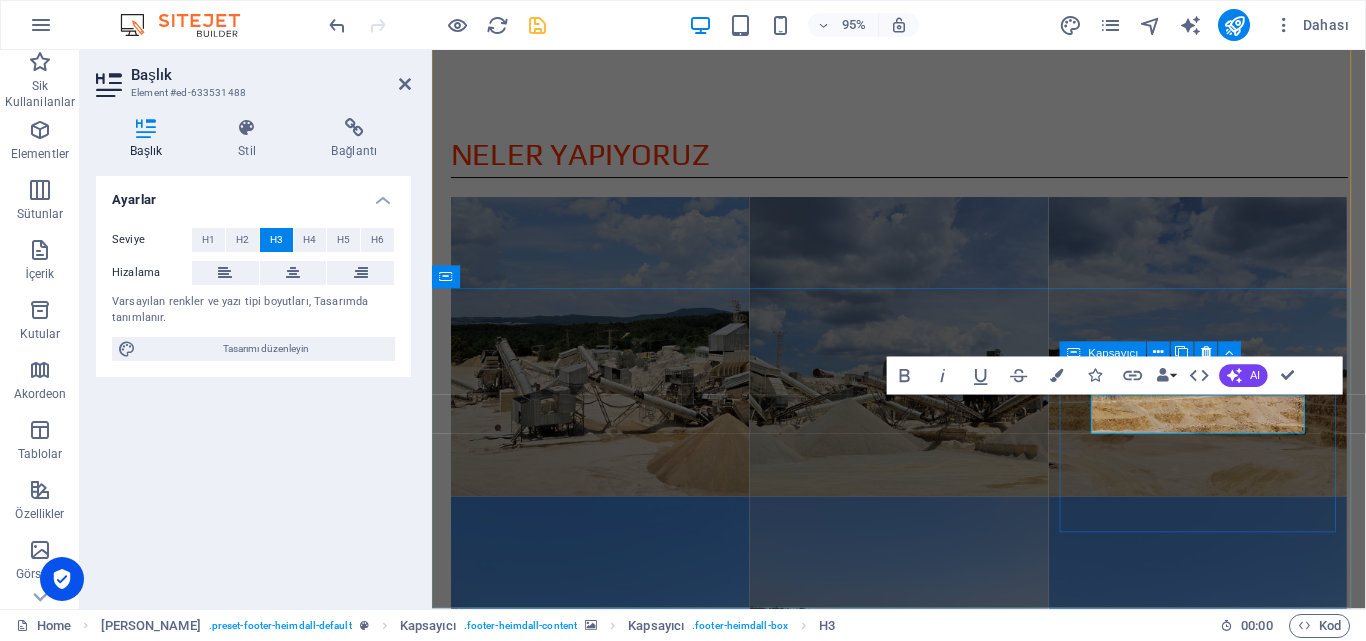 scroll, scrollTop: 2948, scrollLeft: 0, axis: vertical 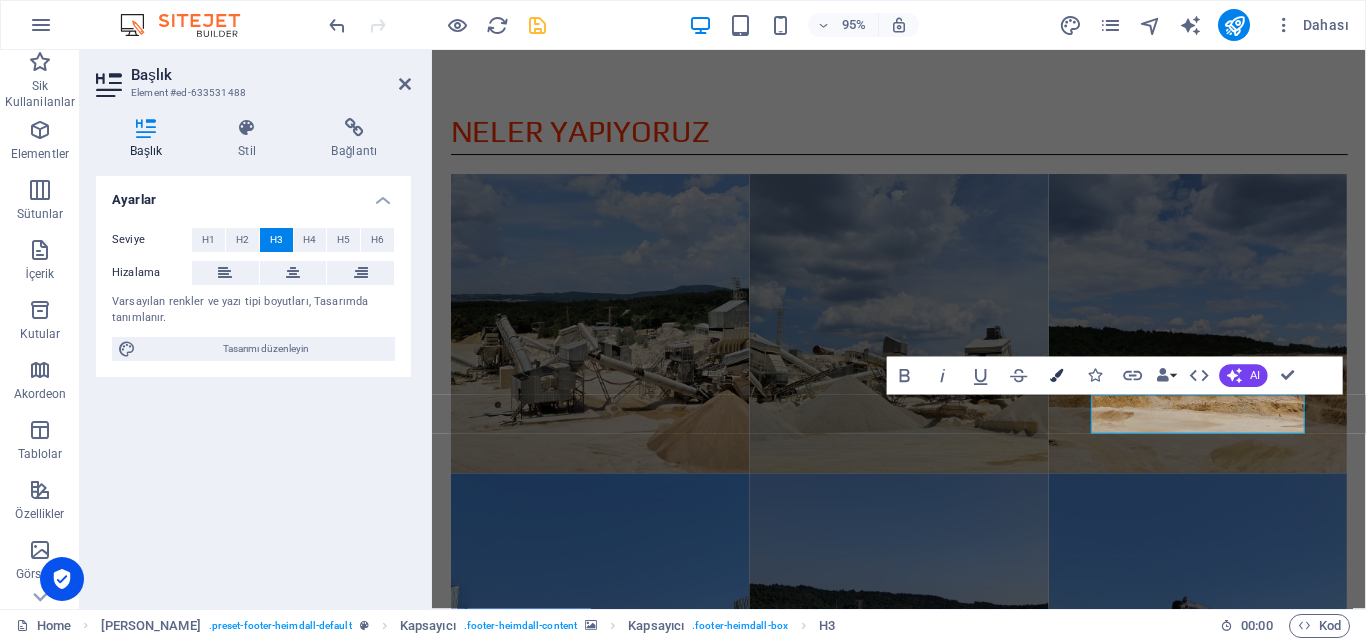 click at bounding box center (1057, 375) 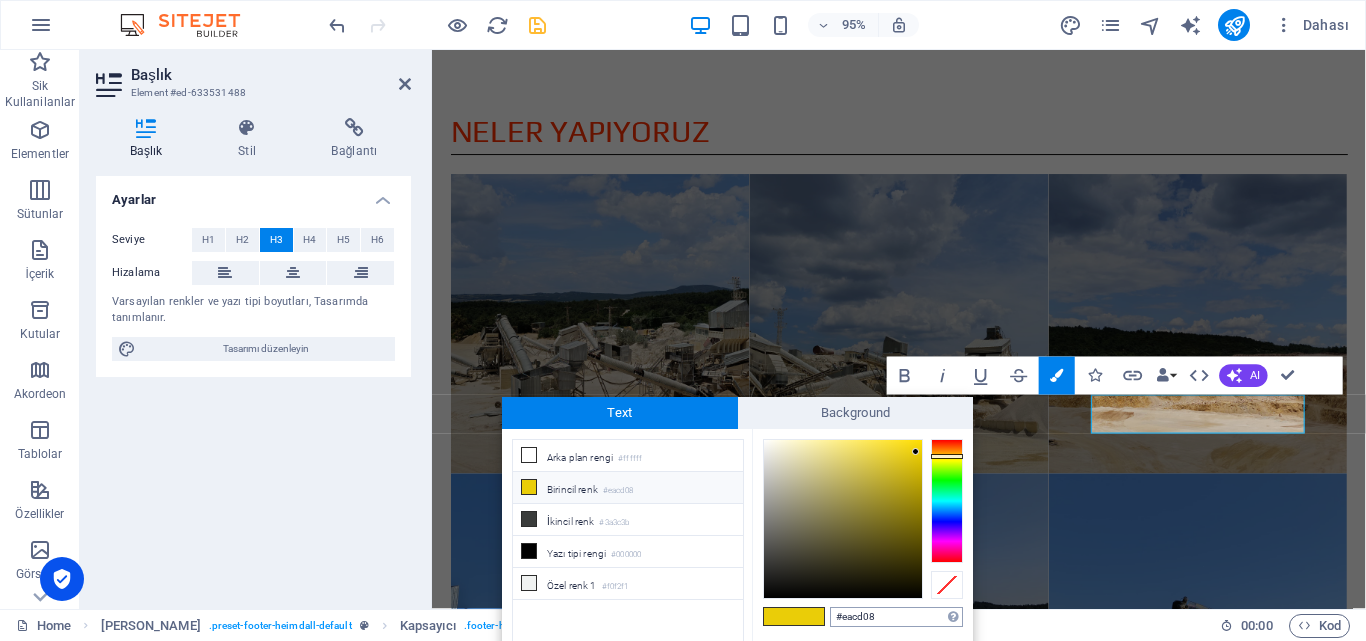 click on "#eacd08" at bounding box center (896, 617) 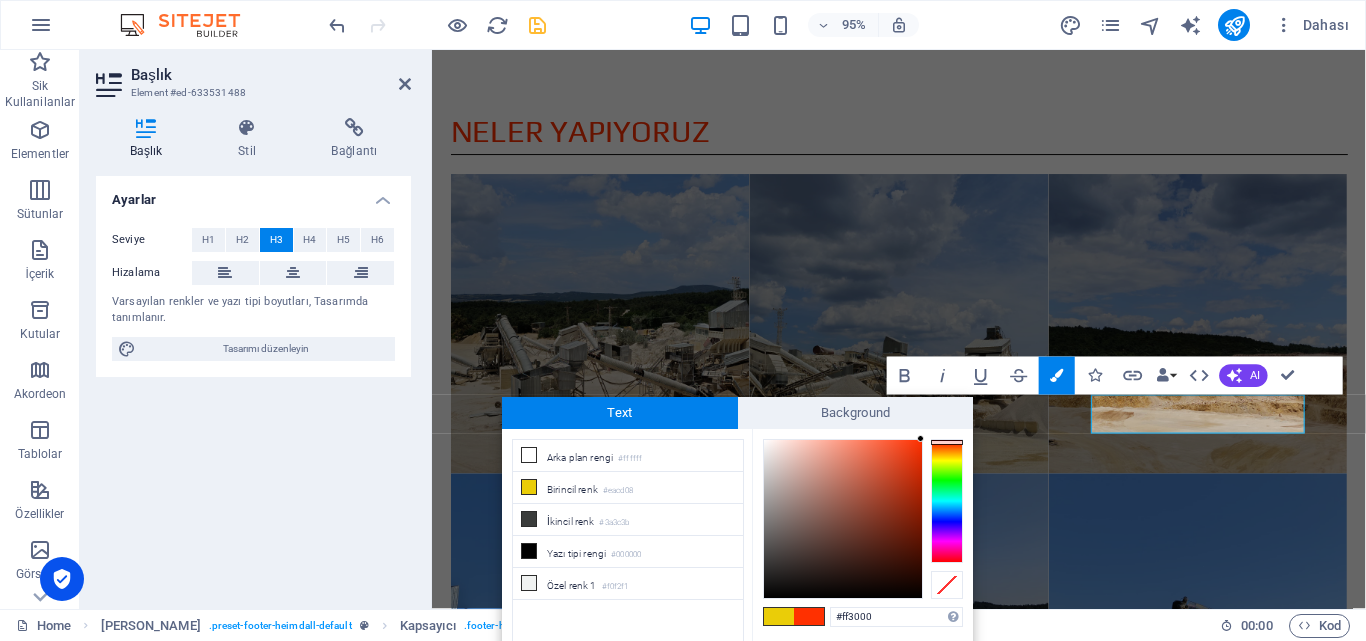 type on "#ff3000" 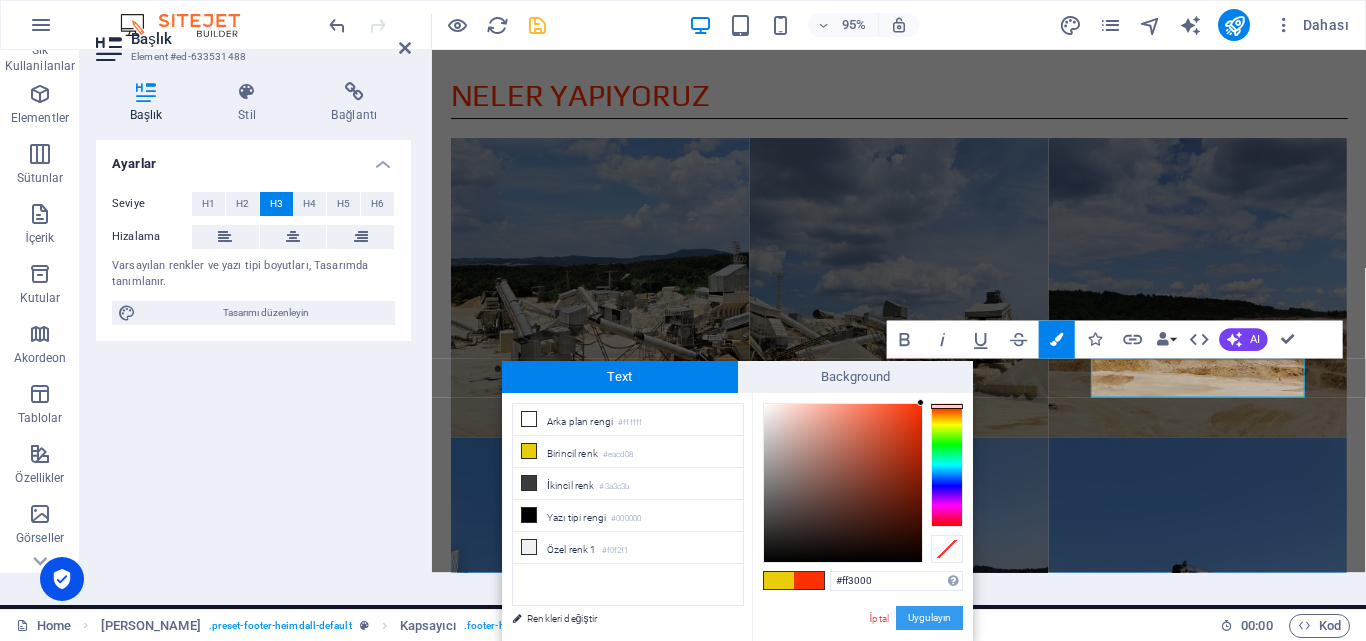 click on "Uygulayın" at bounding box center [929, 618] 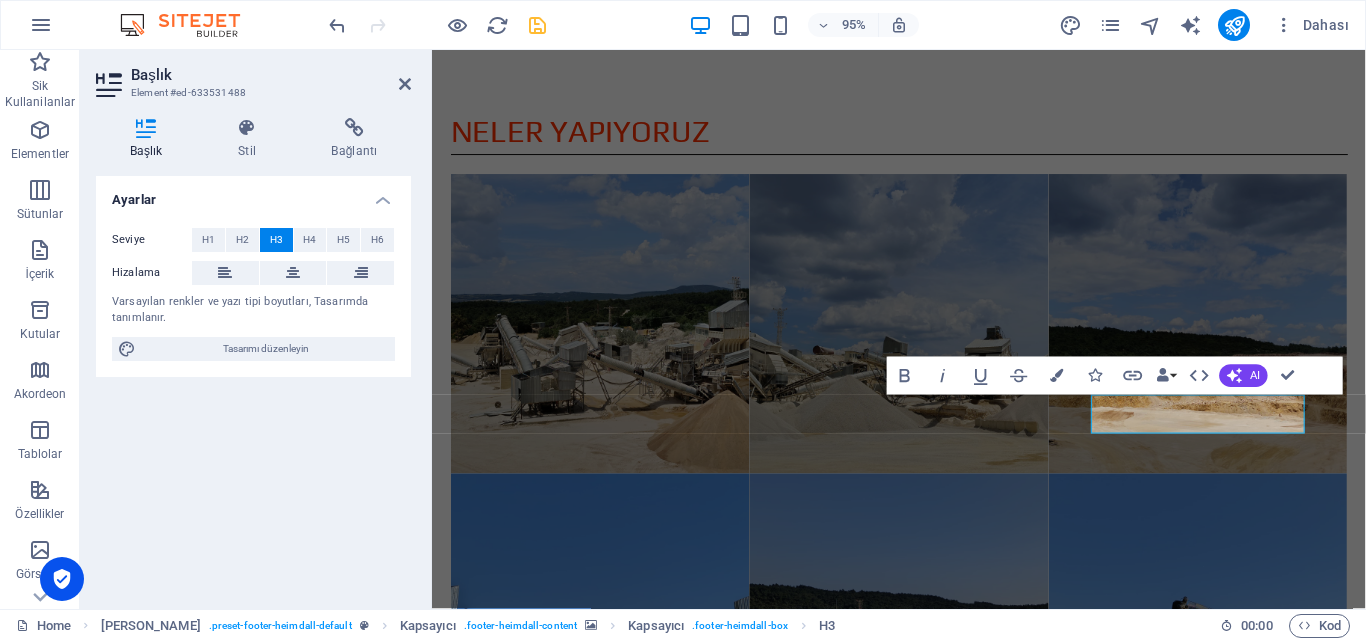 scroll, scrollTop: 0, scrollLeft: 0, axis: both 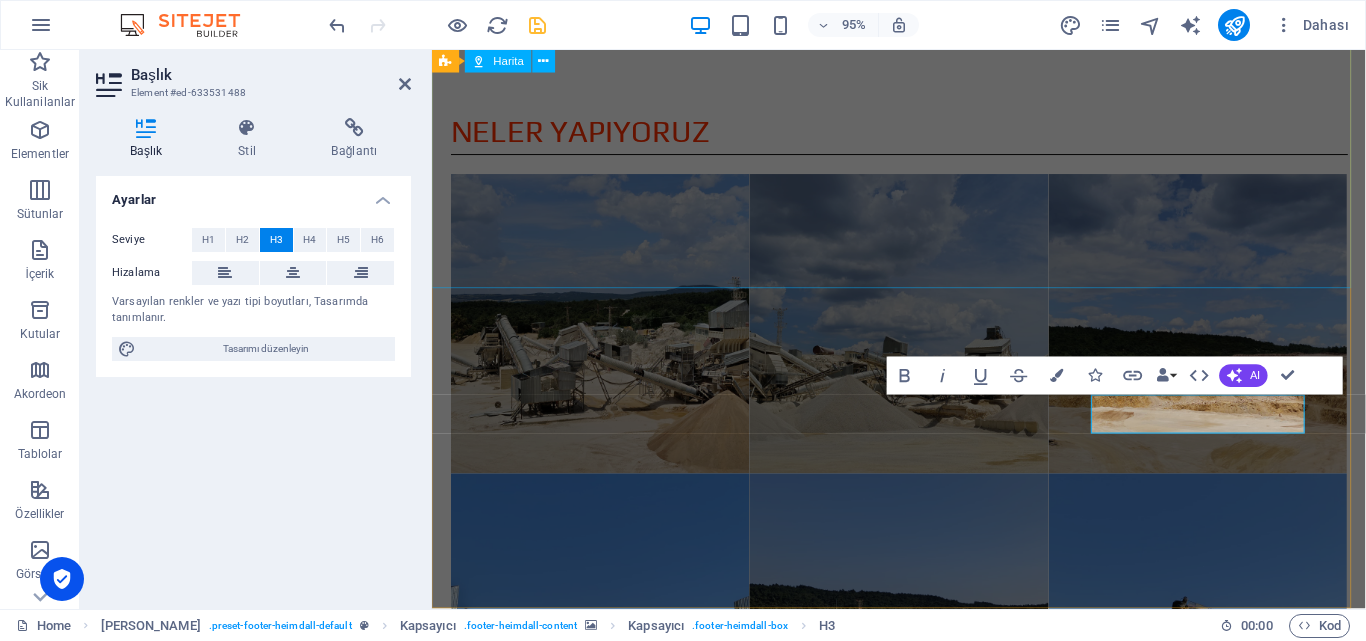click on "← Sola git → Sağa git ↑ Yukarı git ↓ Aşağı git + Yakınlaştır - Uzaklaştır Home %75 sola git End %75 sağa git Page Up %75 yukarı git Page Down %75 aşağı git Harita Arazi Uydu Etiketler Klavye kısayolları Harita Verileri Harita verileri ©2025 Harita verileri ©2025 100 m  Metrik ve emperyal birimler arasında geçiş yapmak için tıklayın Şartlar Harita hatası bildirin" at bounding box center (923, 1091) 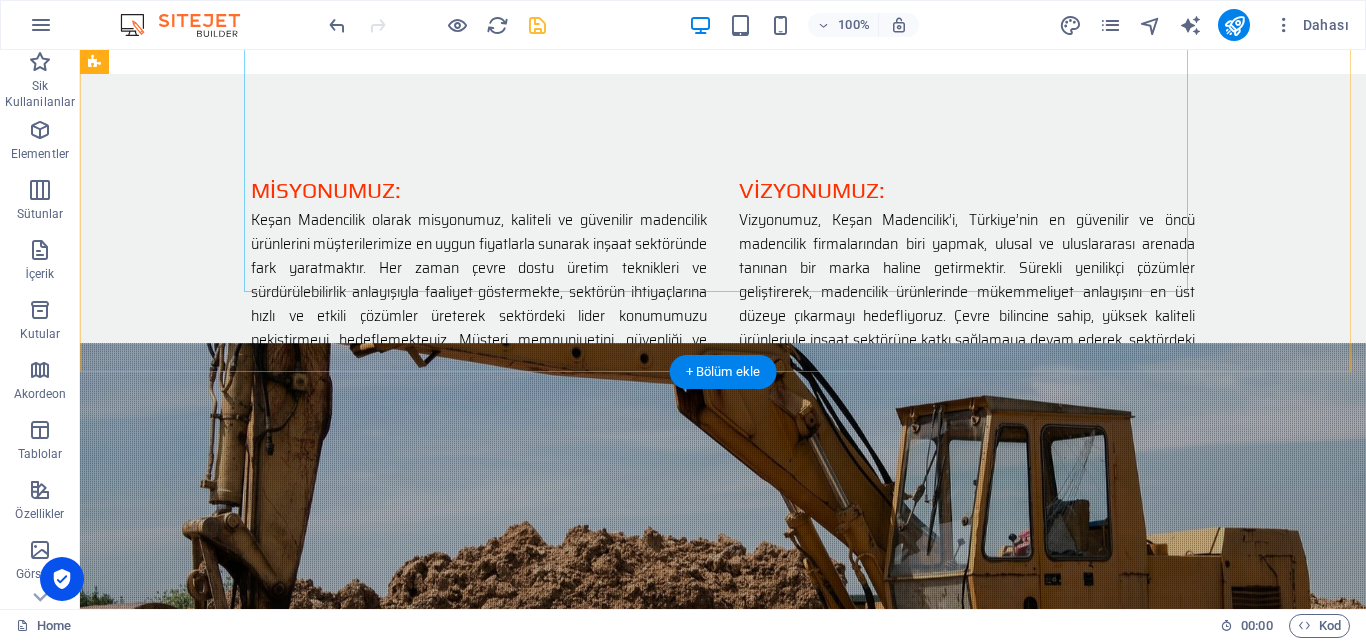 scroll, scrollTop: 1524, scrollLeft: 0, axis: vertical 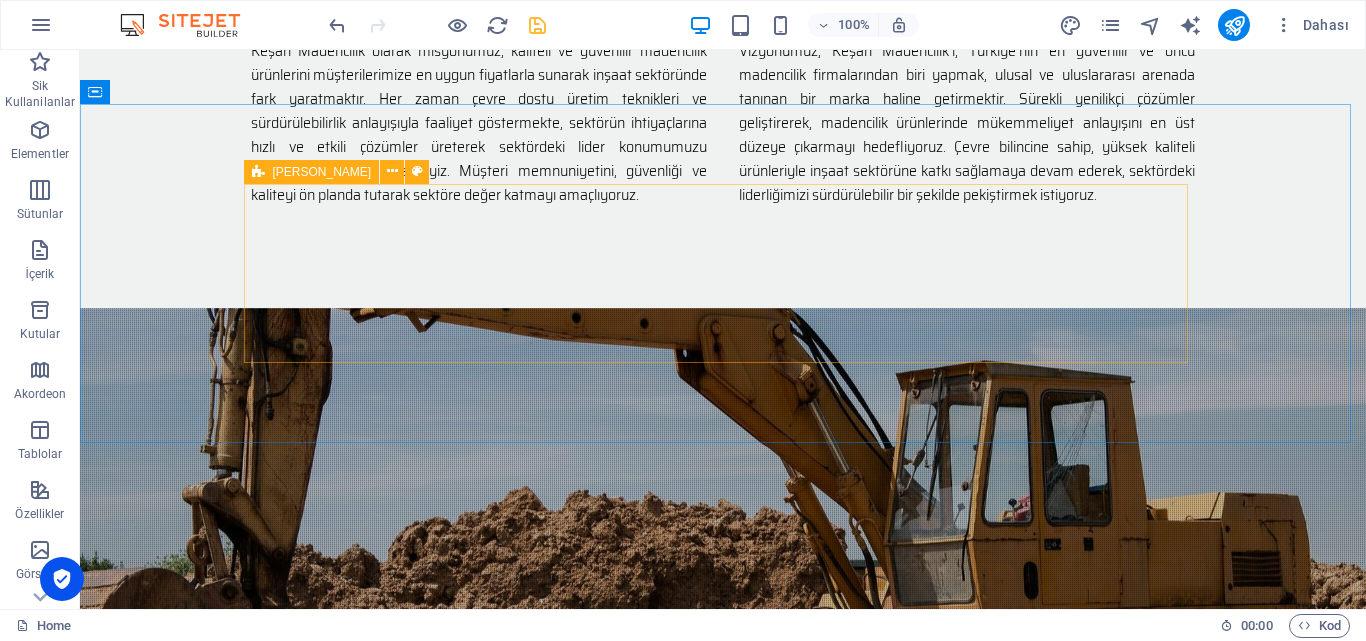 click on "[PERSON_NAME]" at bounding box center [322, 172] 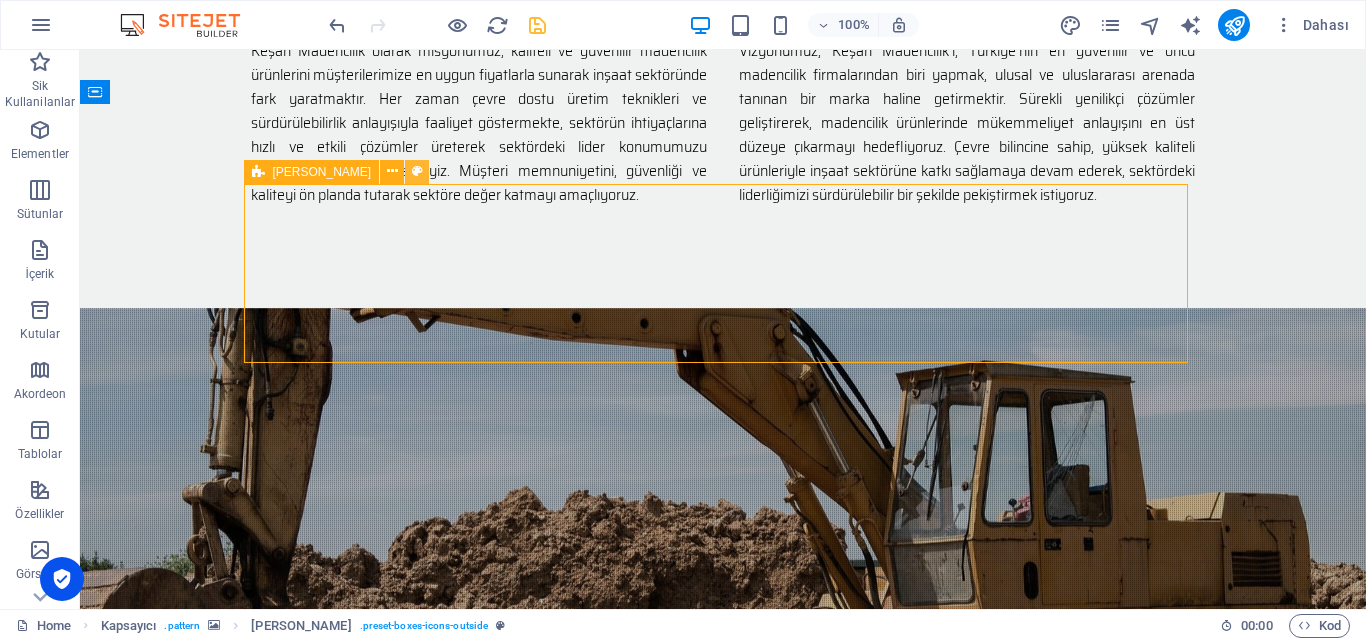 click at bounding box center [417, 171] 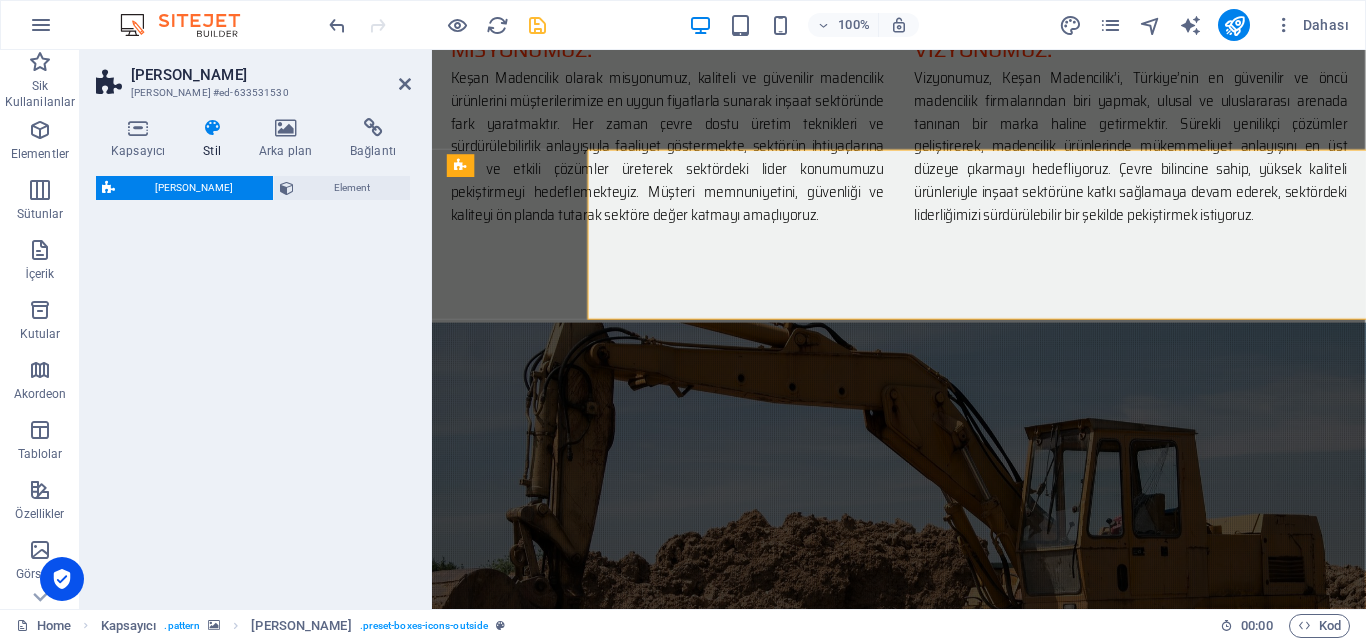 scroll, scrollTop: 1553, scrollLeft: 0, axis: vertical 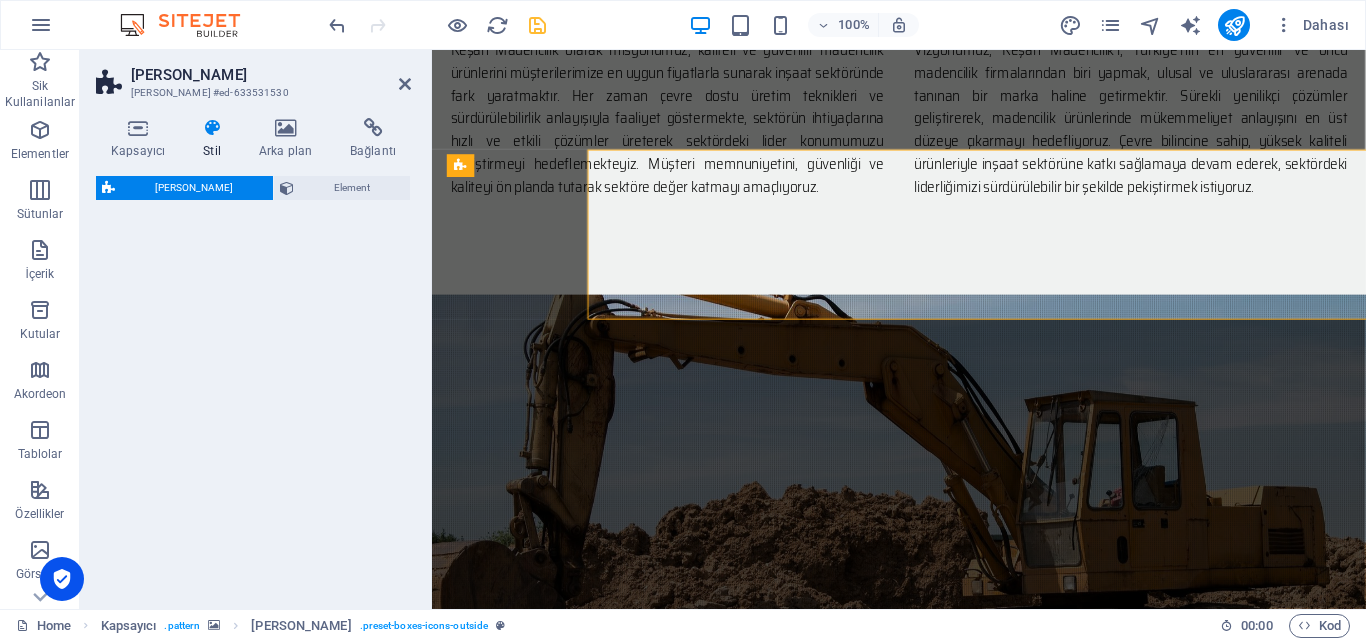 select on "px" 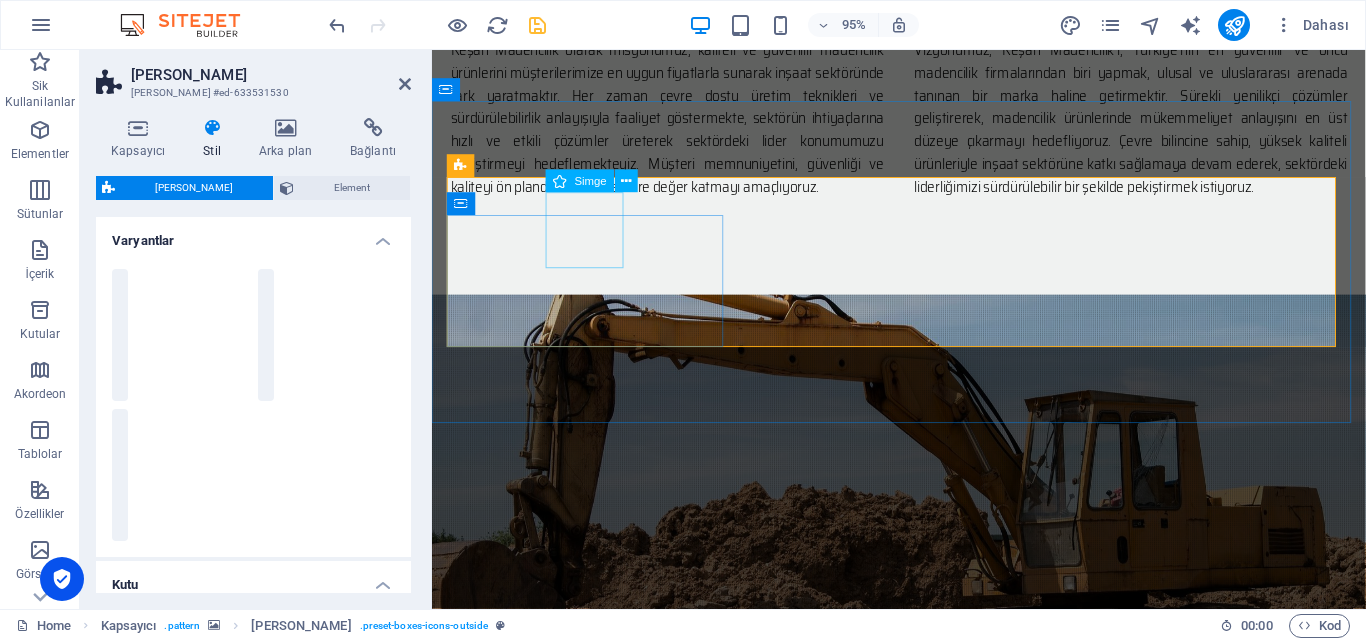 click at bounding box center (924, 919) 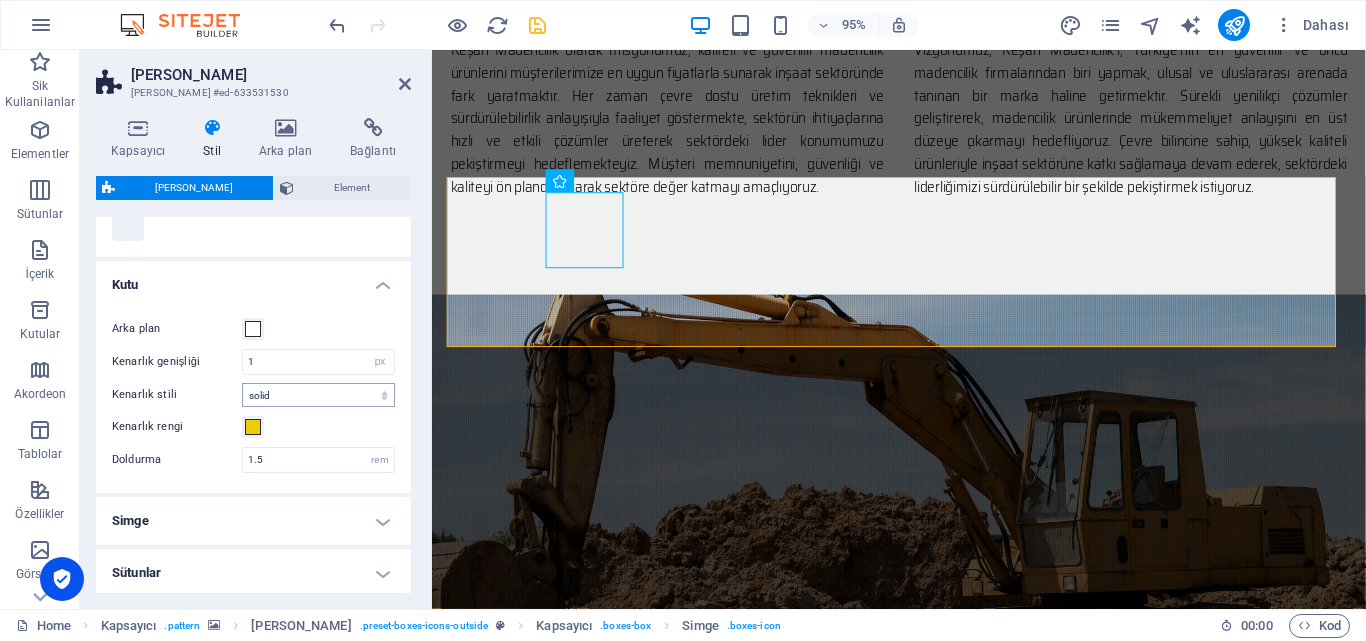 scroll, scrollTop: 436, scrollLeft: 0, axis: vertical 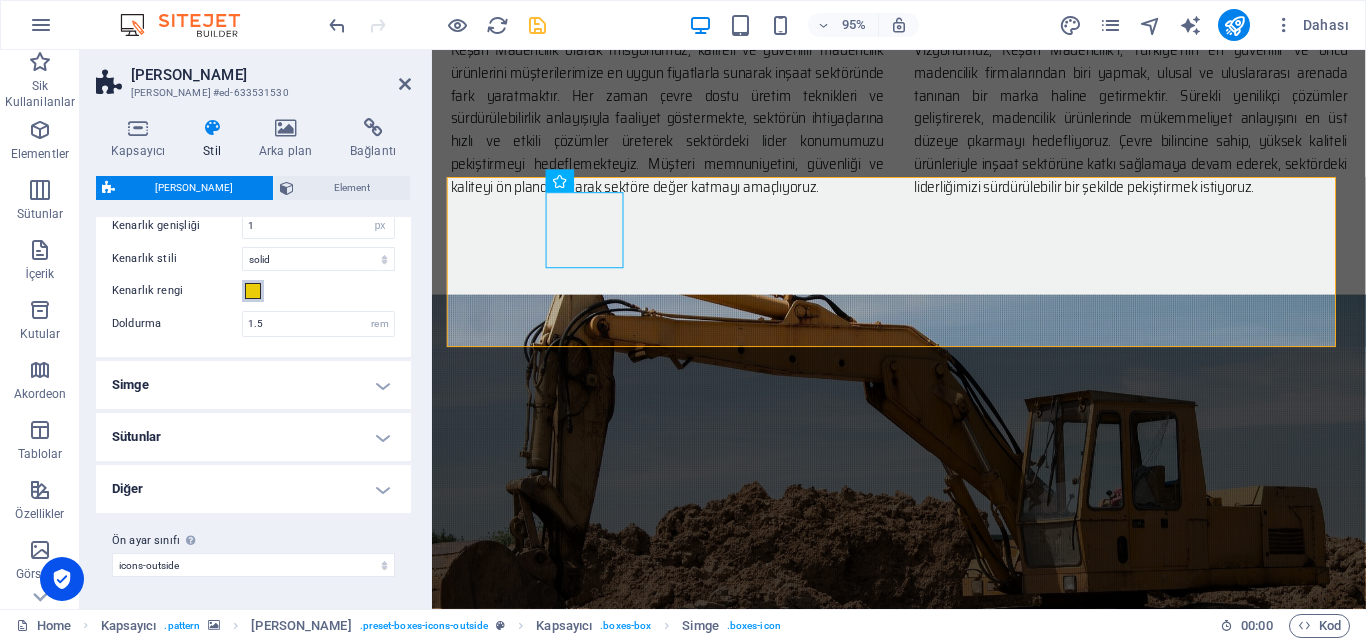 click at bounding box center [253, 291] 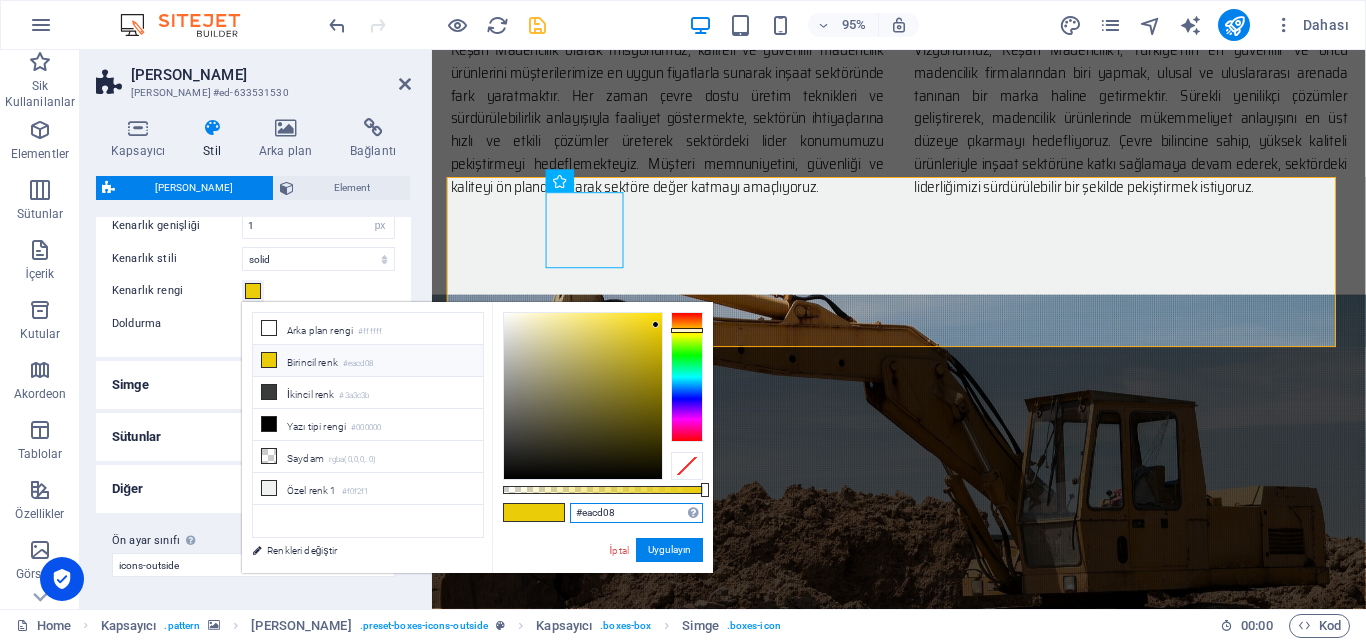 click on "#eacd08" at bounding box center [636, 513] 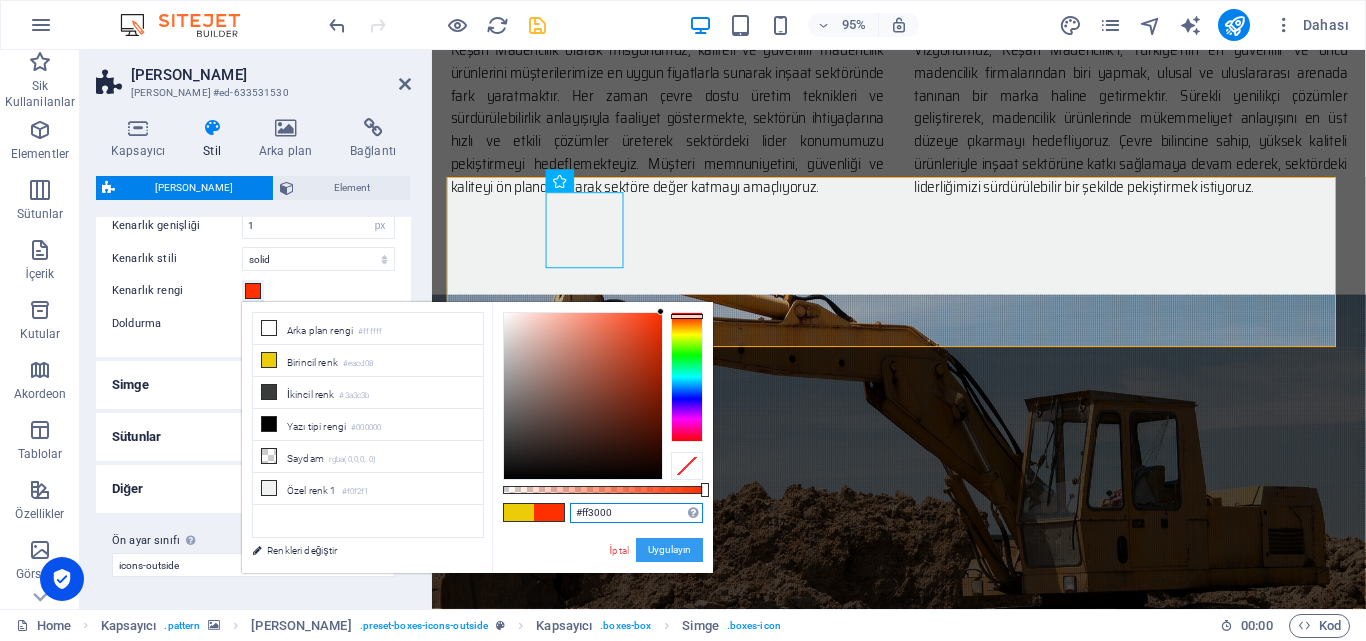 type on "#ff3000" 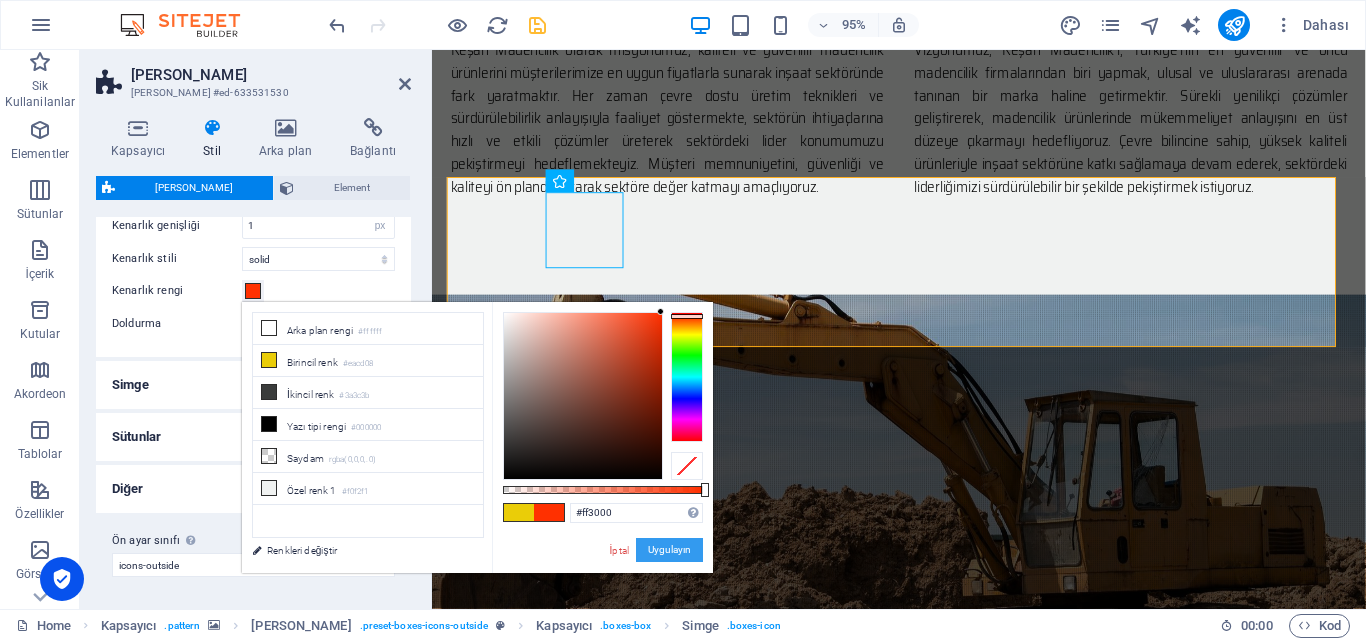 click on "Uygulayın" at bounding box center [669, 550] 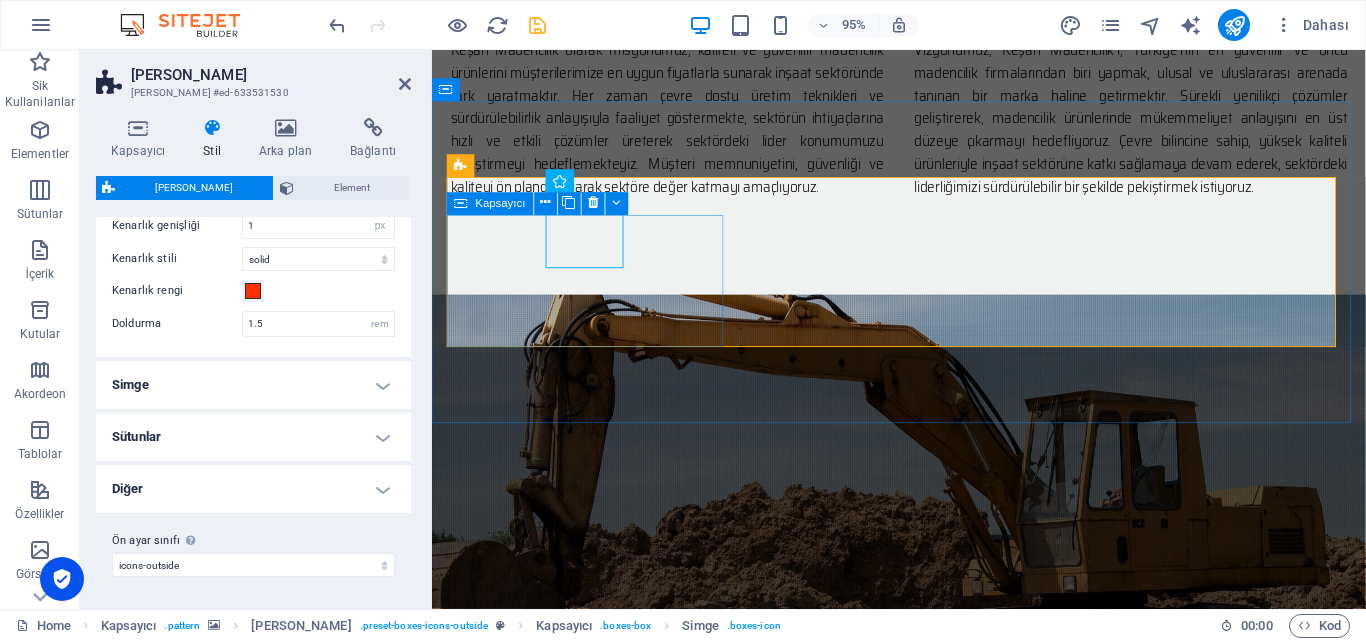 click on "Hızlı Teslimat" at bounding box center [924, 972] 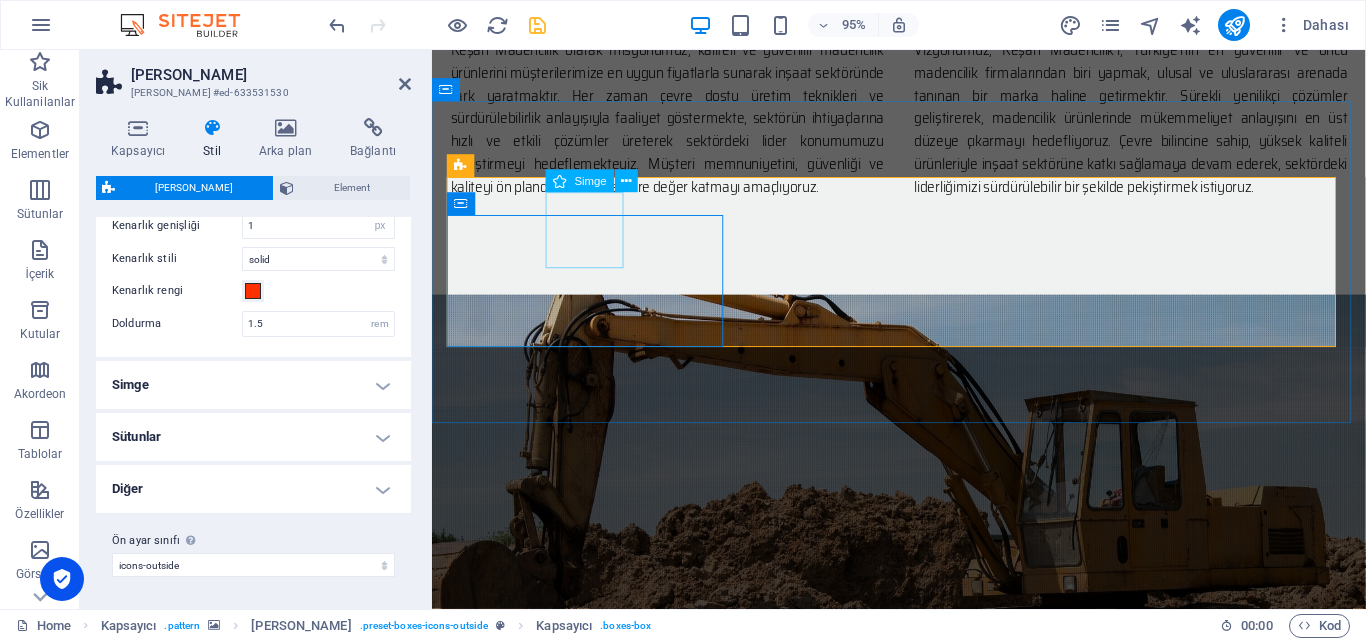 click at bounding box center [924, 919] 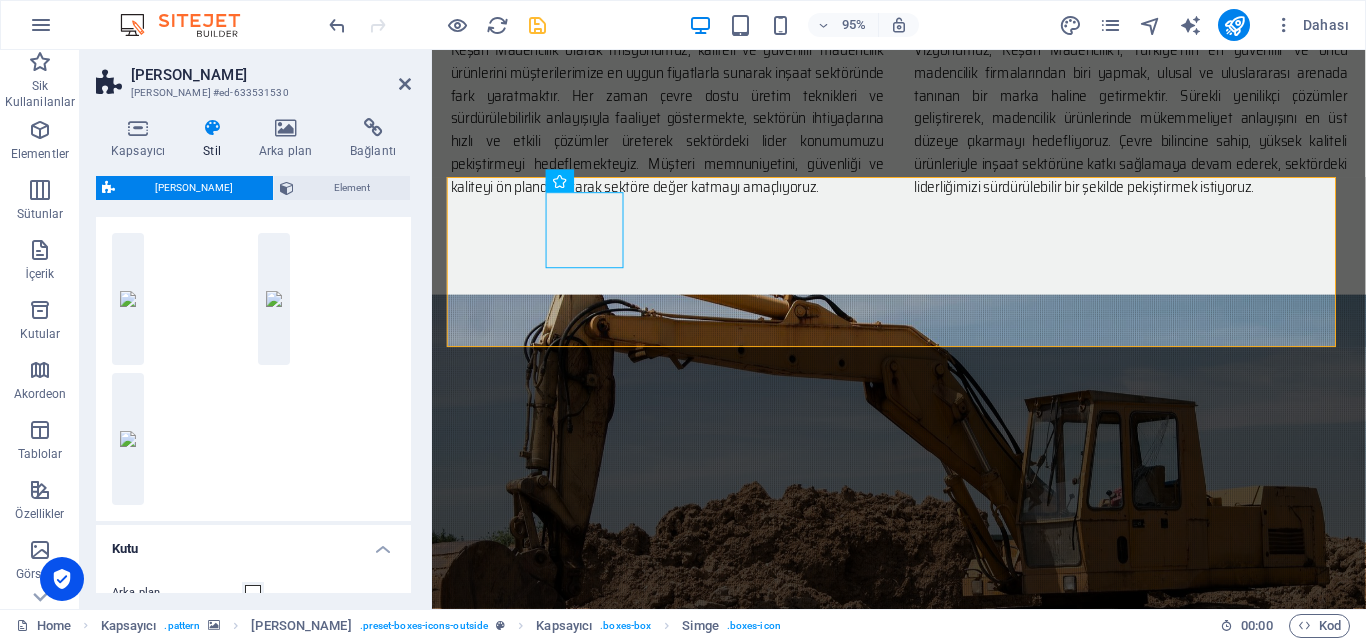 scroll, scrollTop: 0, scrollLeft: 0, axis: both 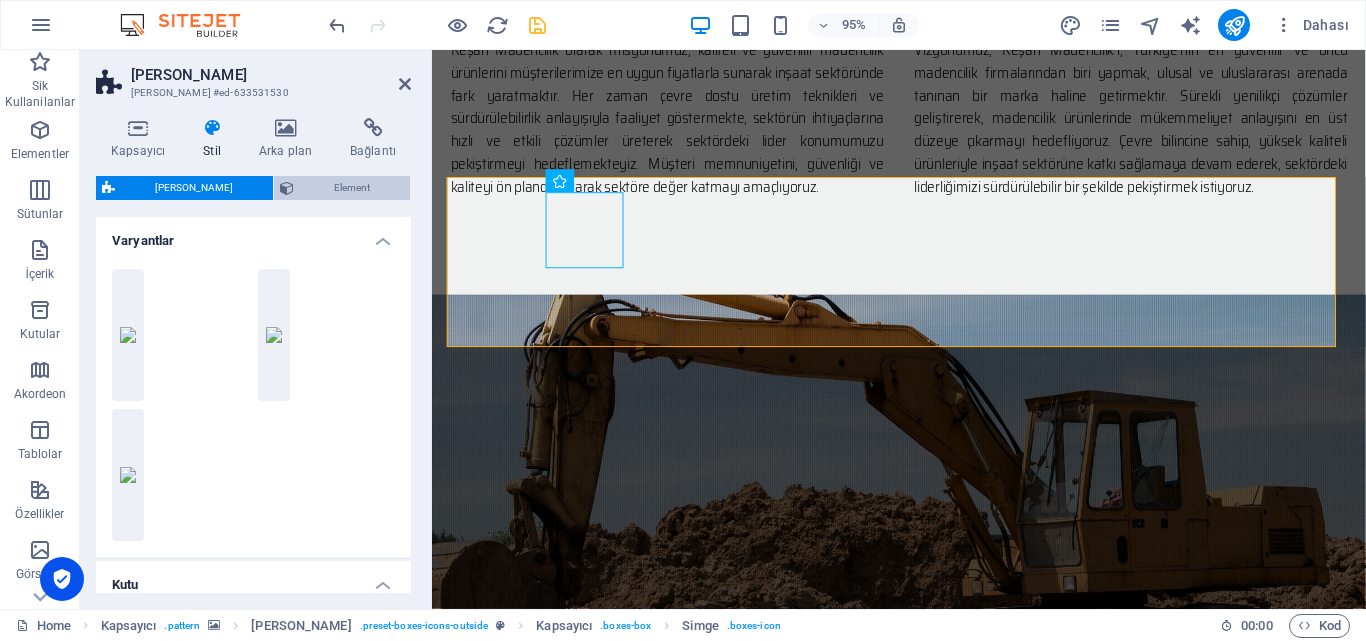 click on "Element" at bounding box center [342, 188] 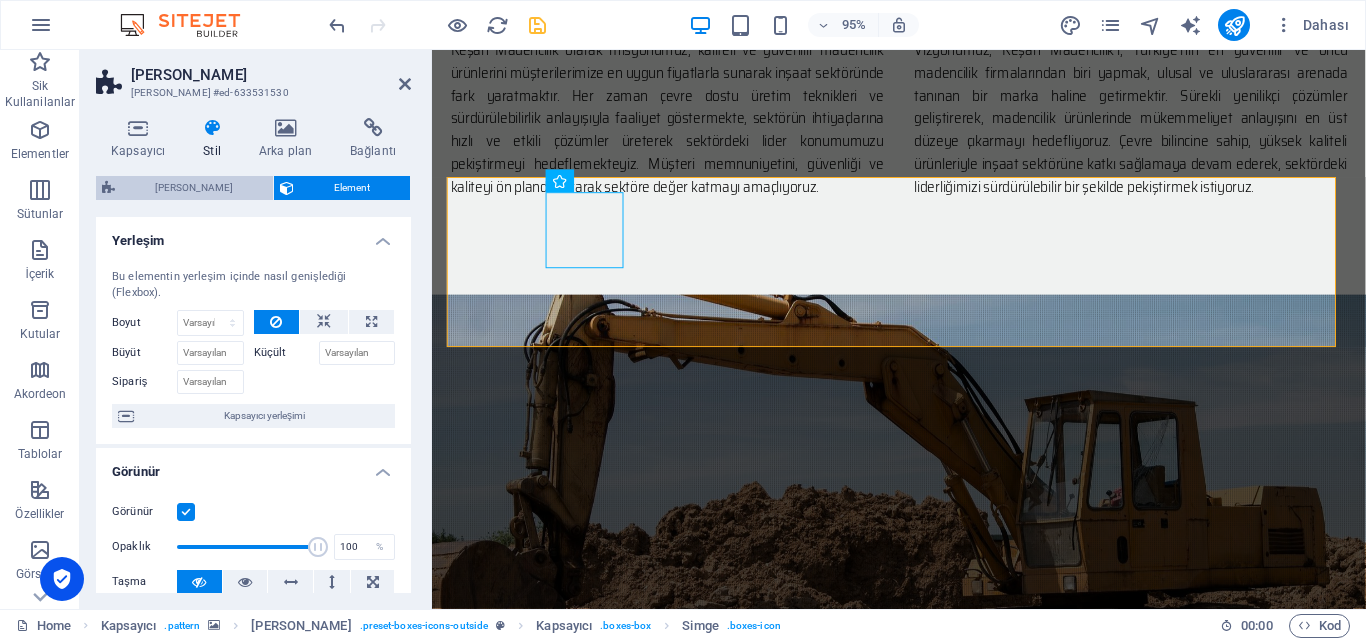 click on "[PERSON_NAME]" at bounding box center (194, 188) 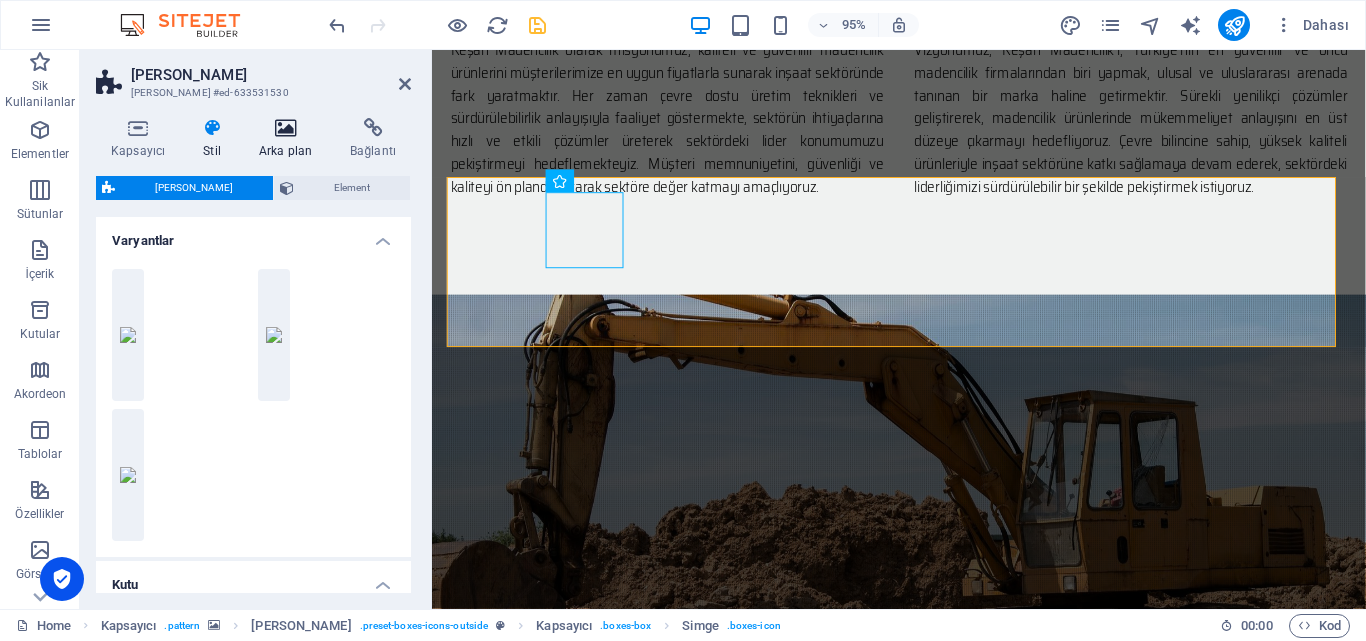 click on "Arka plan" at bounding box center [289, 139] 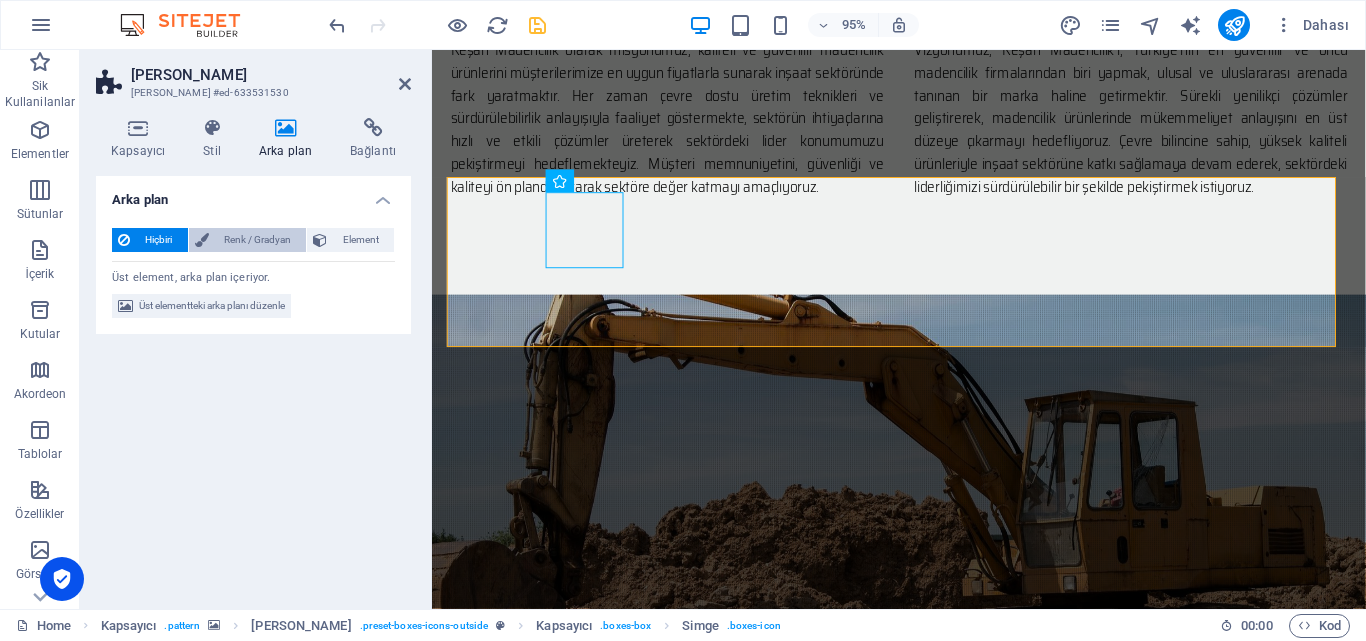 click on "Renk / Gradyan" at bounding box center (258, 240) 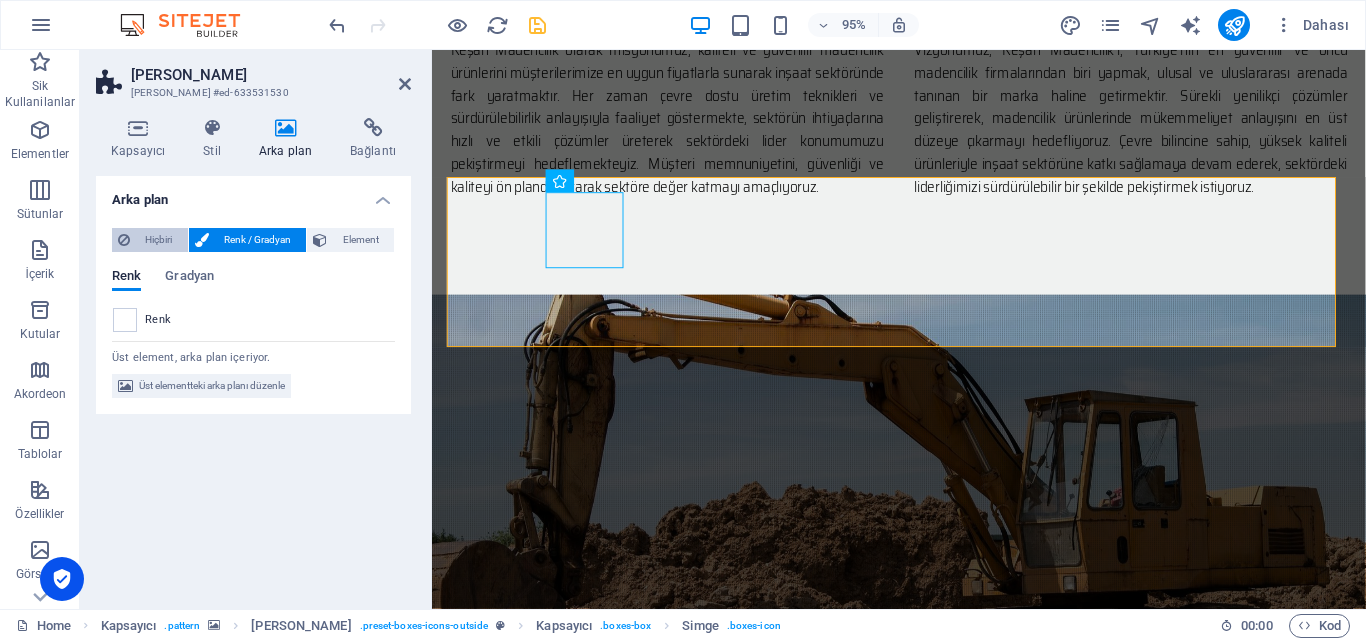 click on "Hiçbiri" at bounding box center (159, 240) 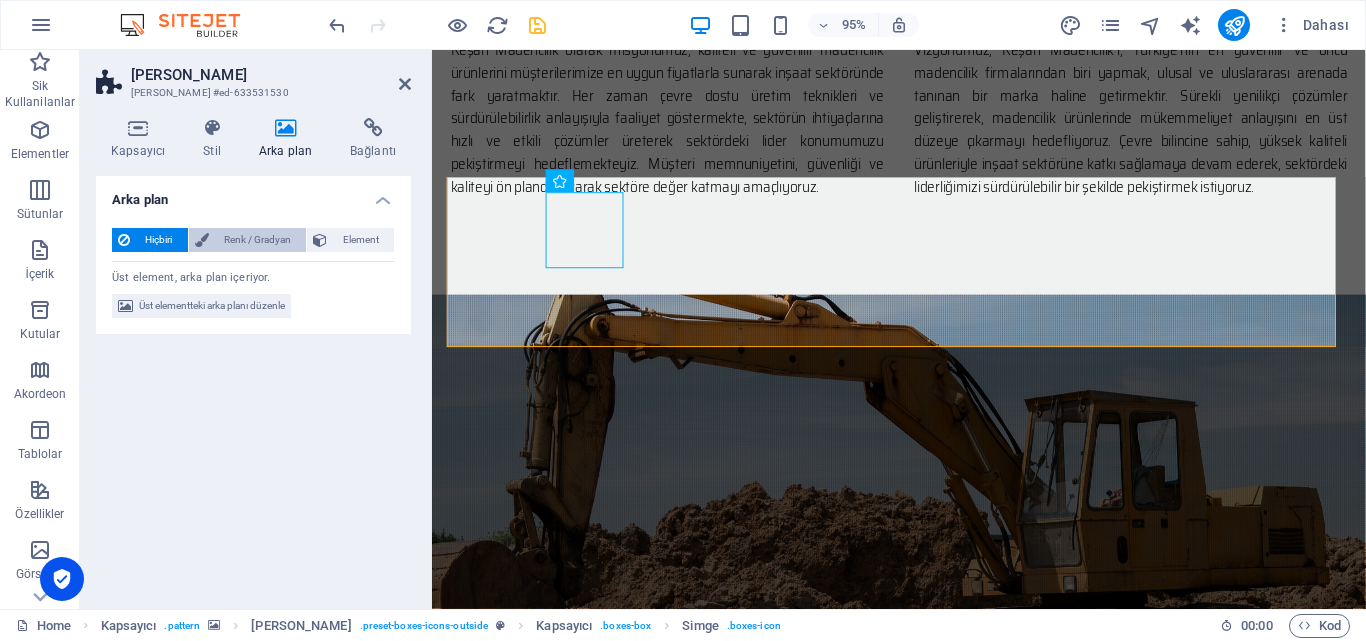 click on "Renk / Gradyan" at bounding box center (258, 240) 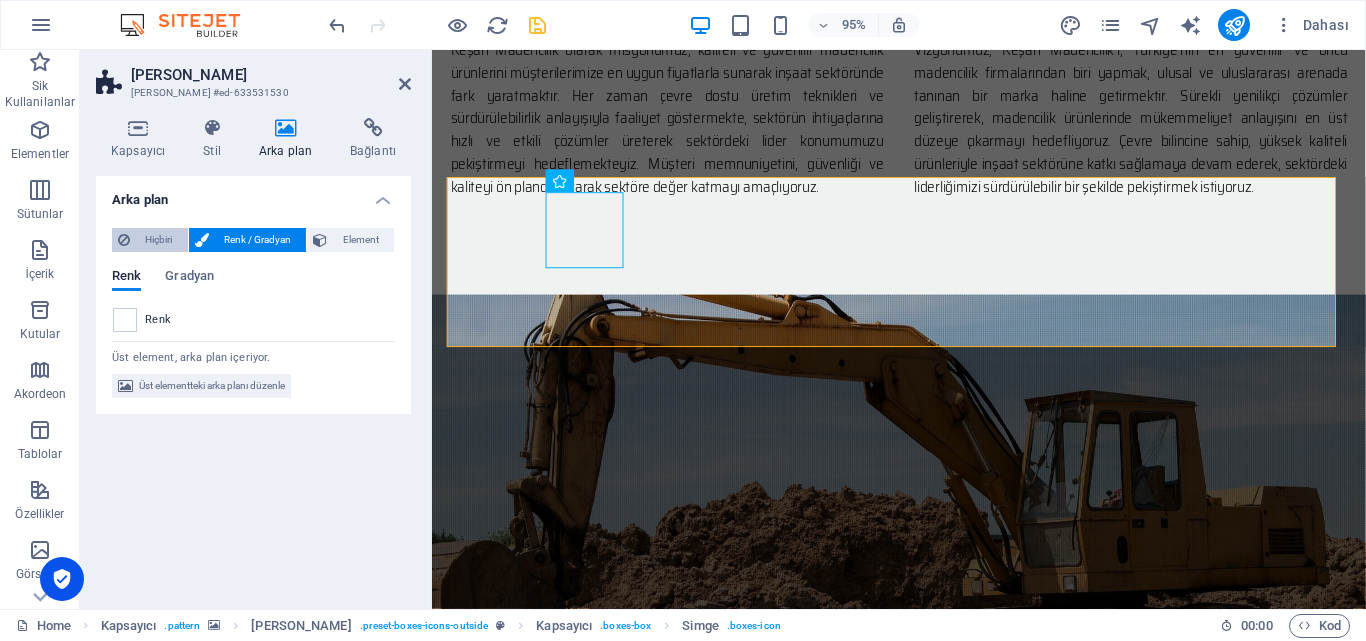 click on "Hiçbiri" at bounding box center [159, 240] 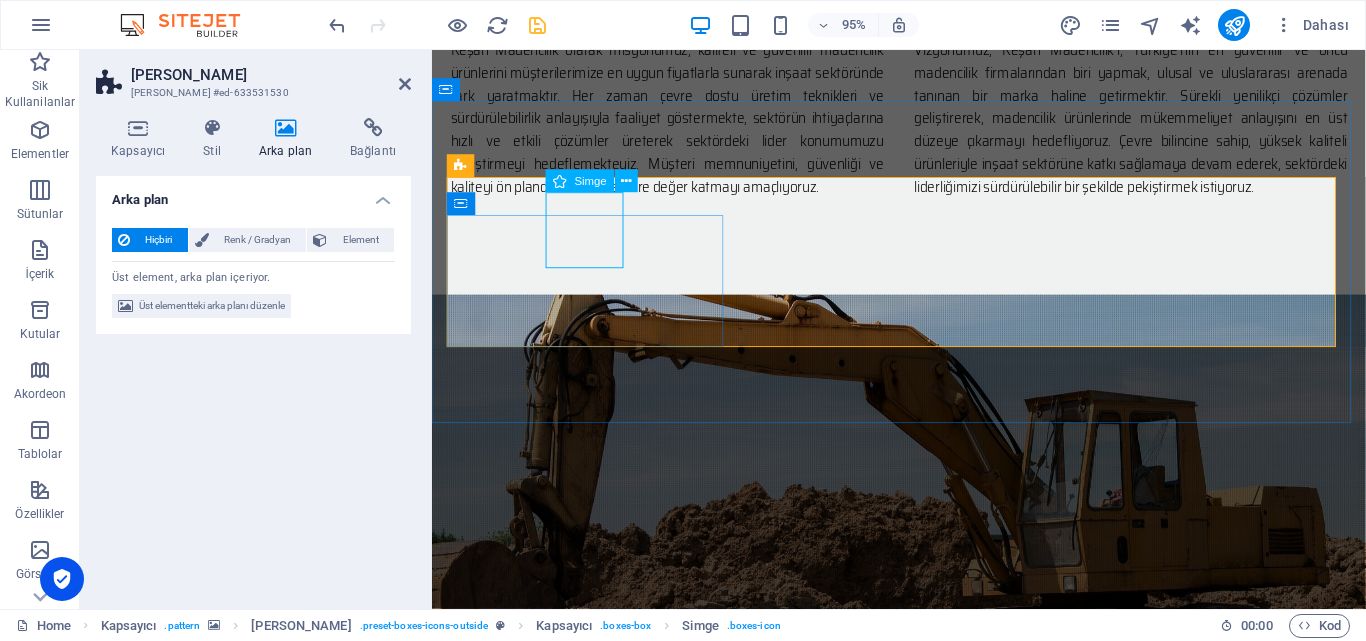 click at bounding box center (924, 919) 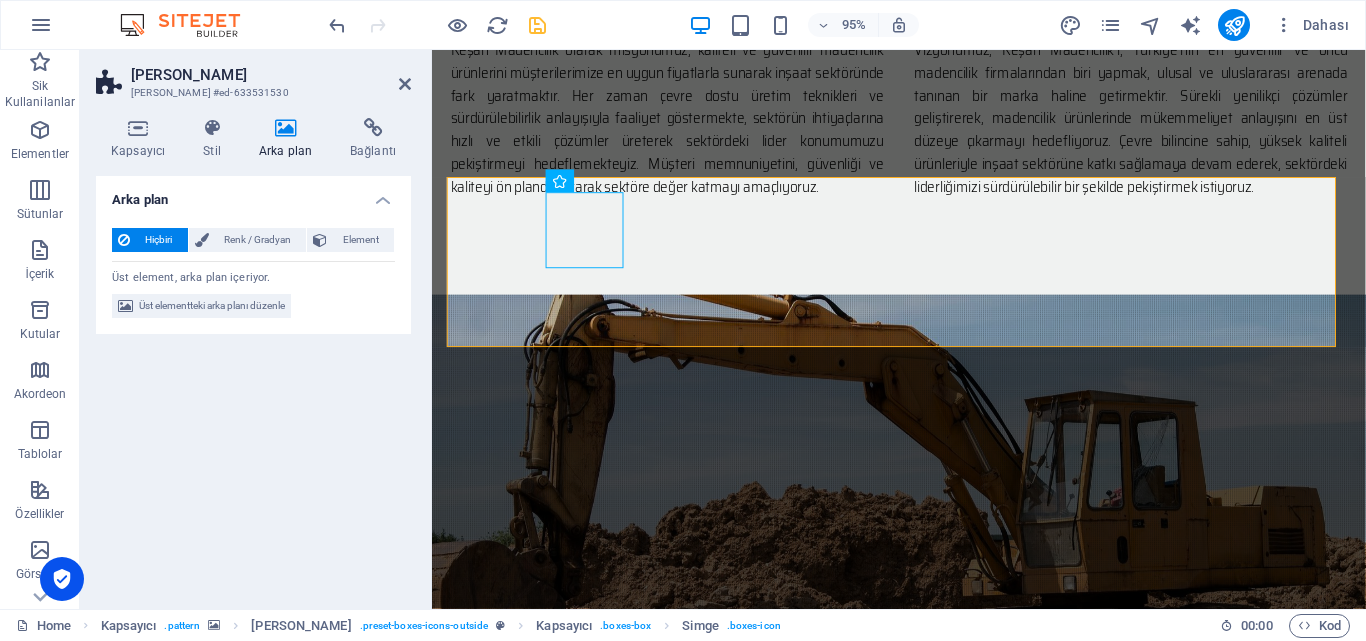 click at bounding box center [437, 25] 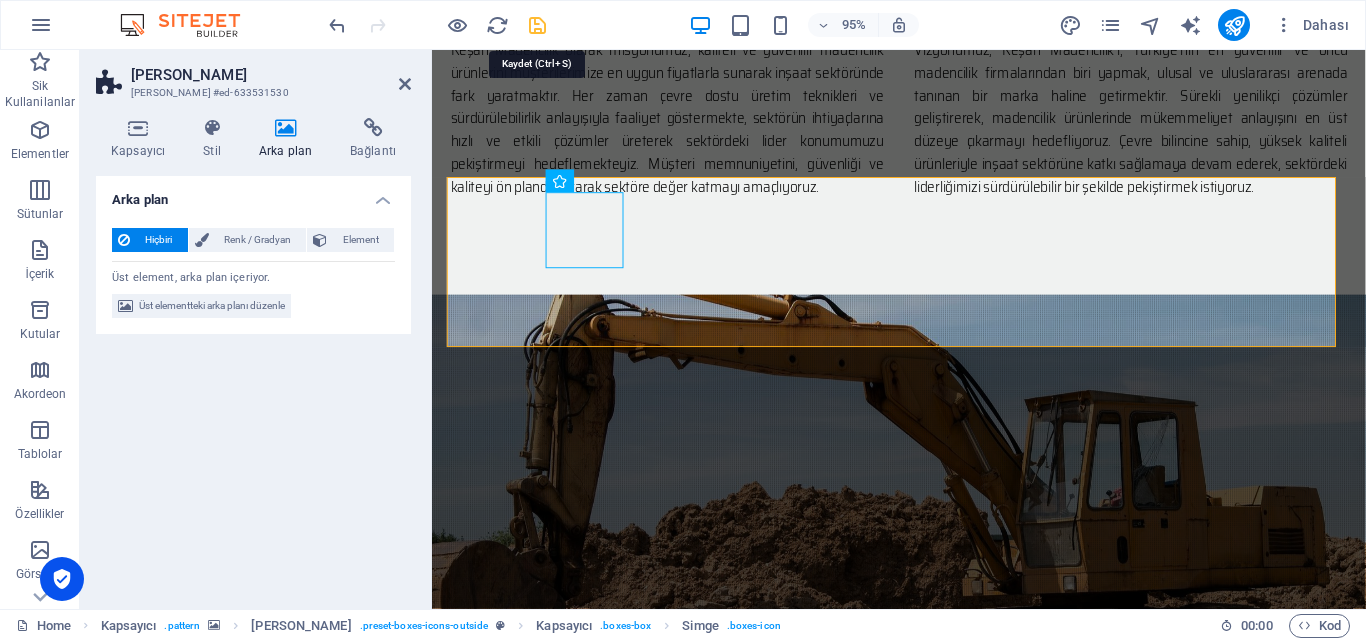 drag, startPoint x: 537, startPoint y: 30, endPoint x: 423, endPoint y: 105, distance: 136.45879 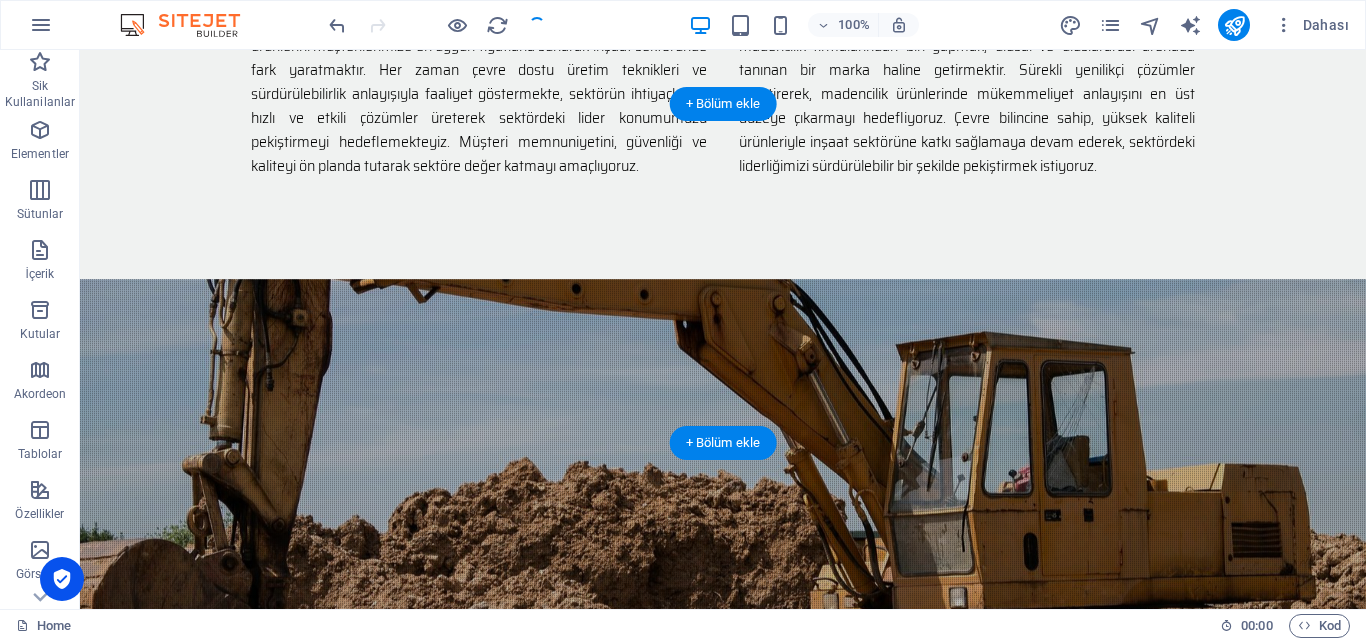 scroll, scrollTop: 1524, scrollLeft: 0, axis: vertical 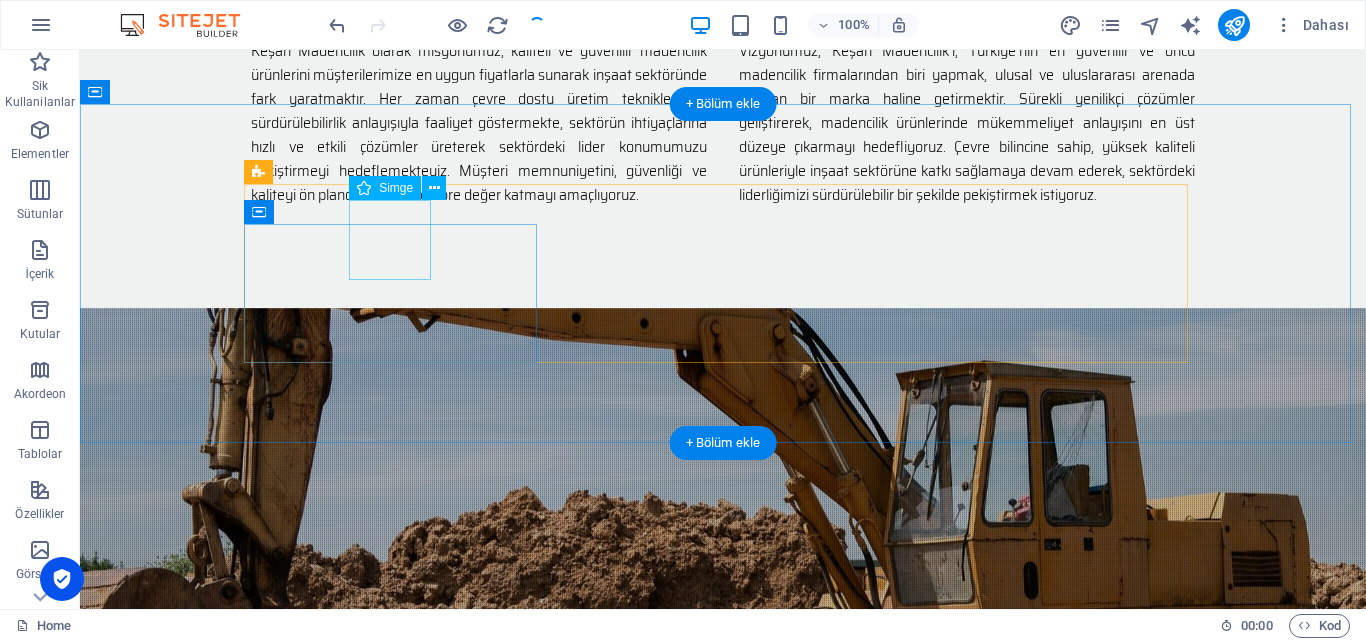 click at bounding box center [723, 904] 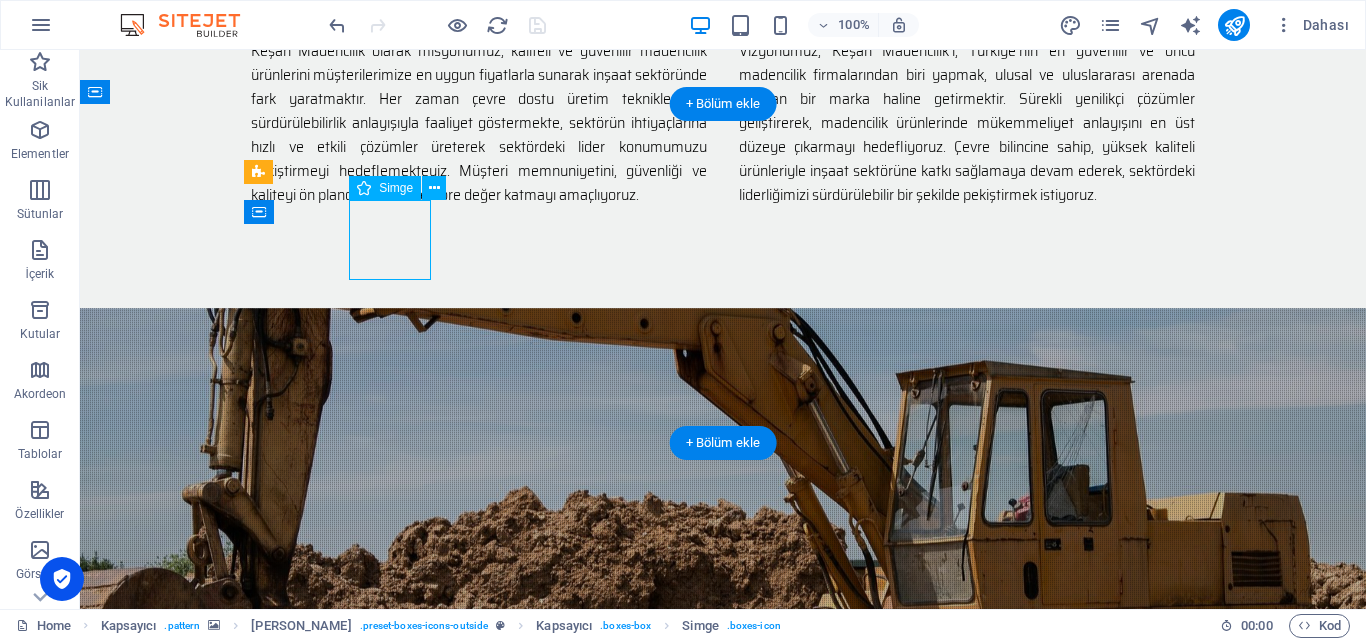 click at bounding box center [723, 904] 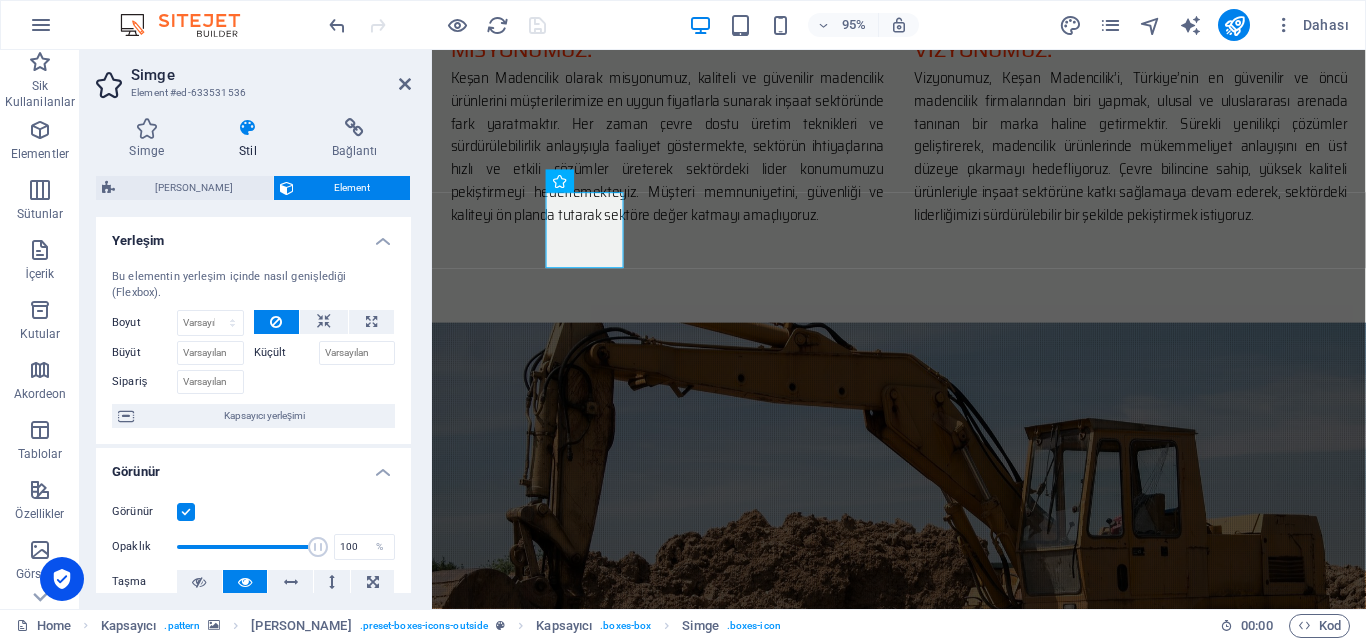 scroll, scrollTop: 1553, scrollLeft: 0, axis: vertical 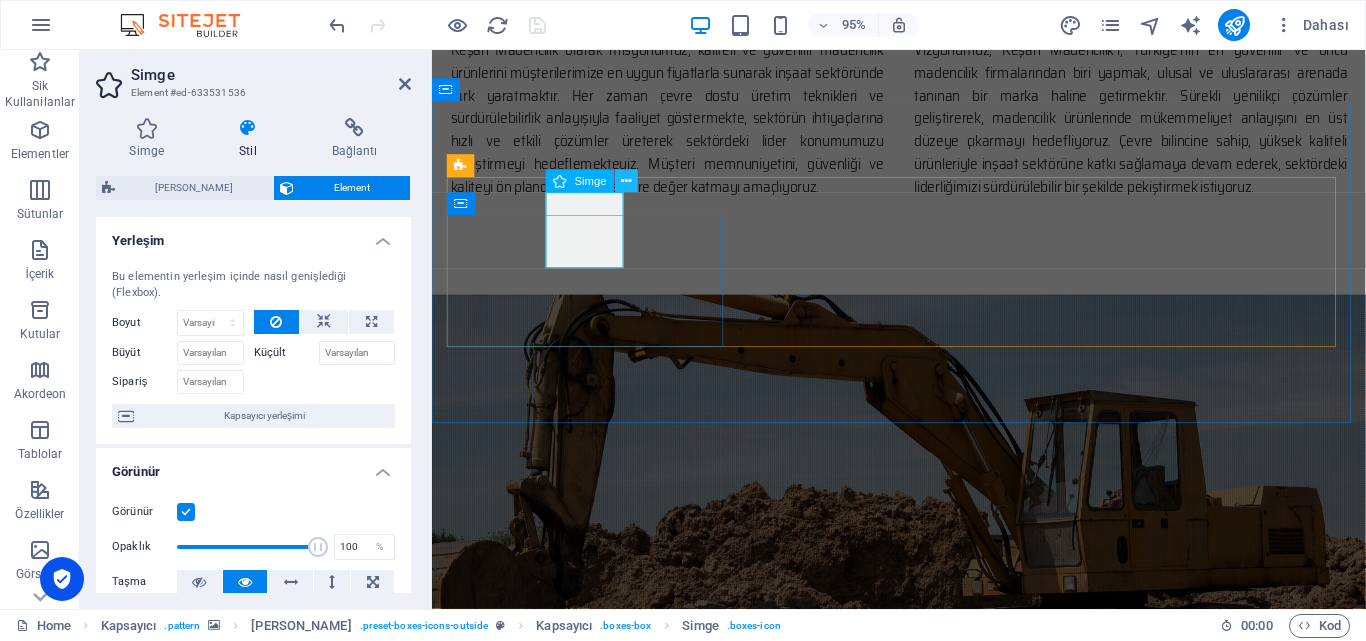 click at bounding box center [627, 182] 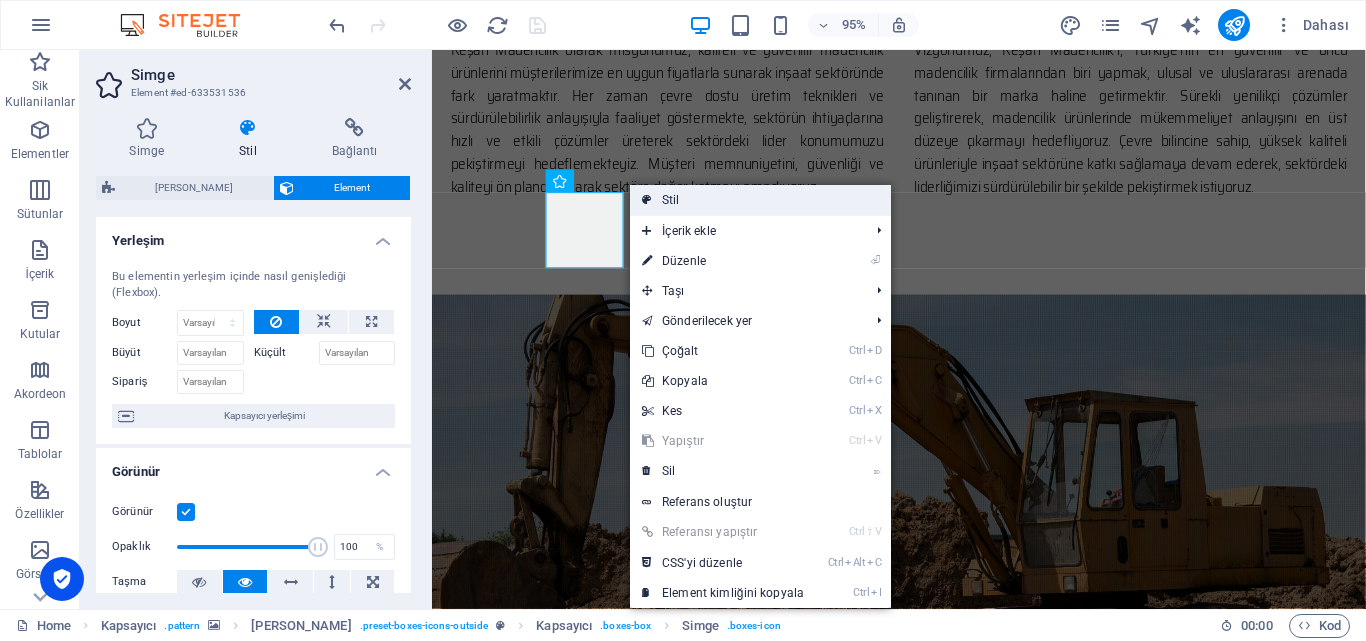 click on "Stil" at bounding box center (760, 200) 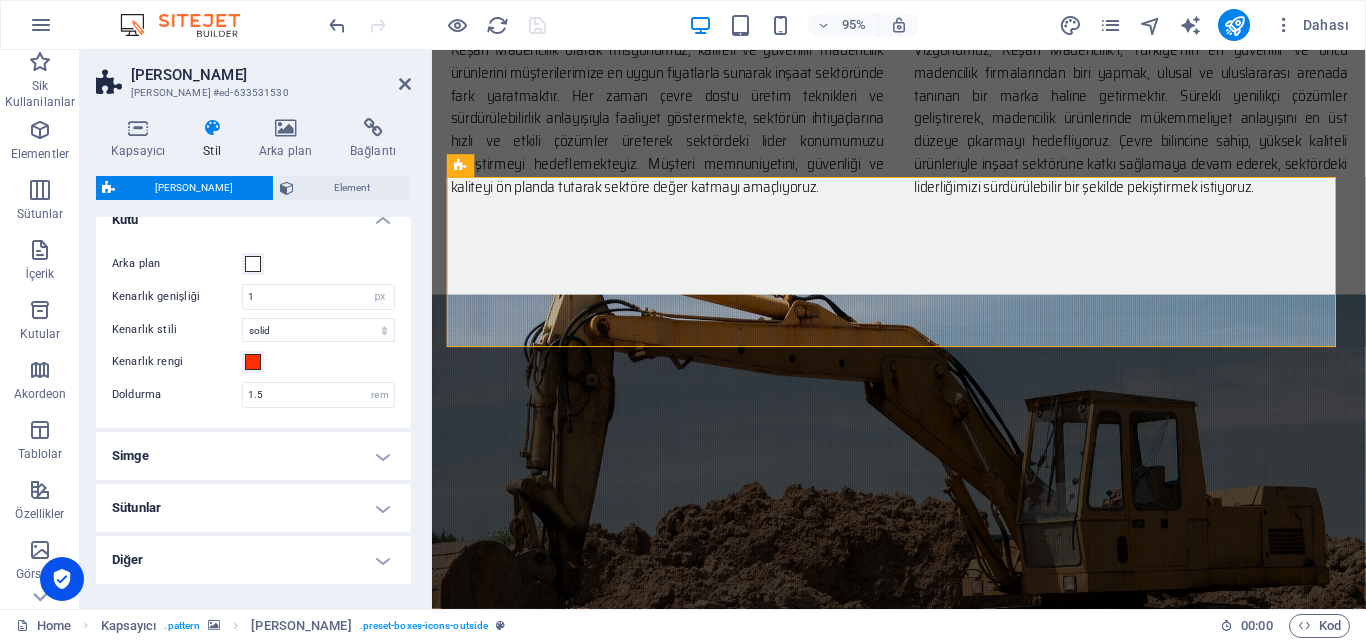 scroll, scrollTop: 436, scrollLeft: 0, axis: vertical 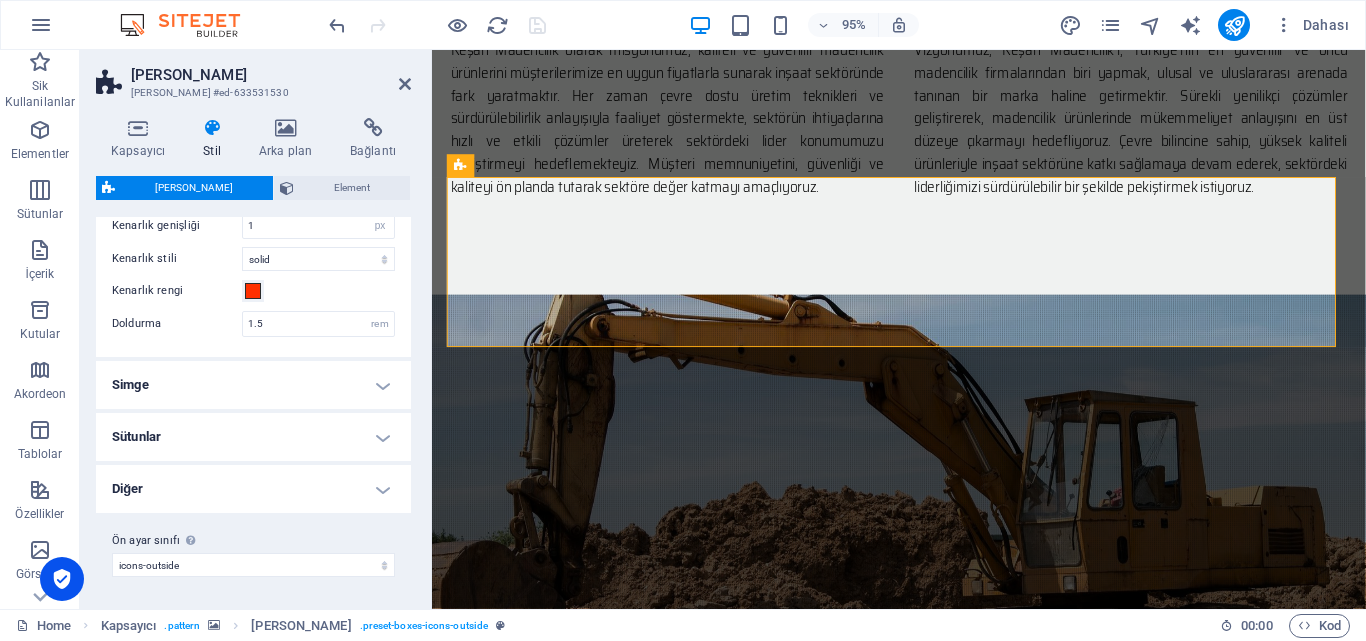 click on "Simge" at bounding box center (253, 385) 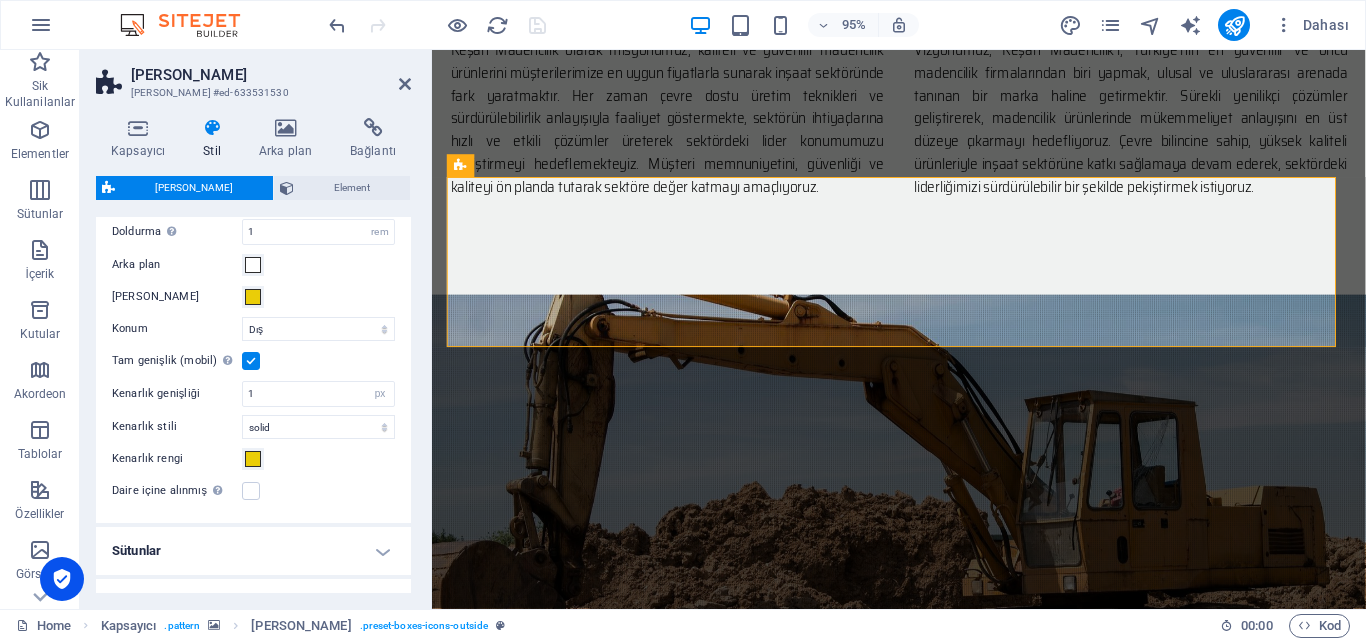 scroll, scrollTop: 636, scrollLeft: 0, axis: vertical 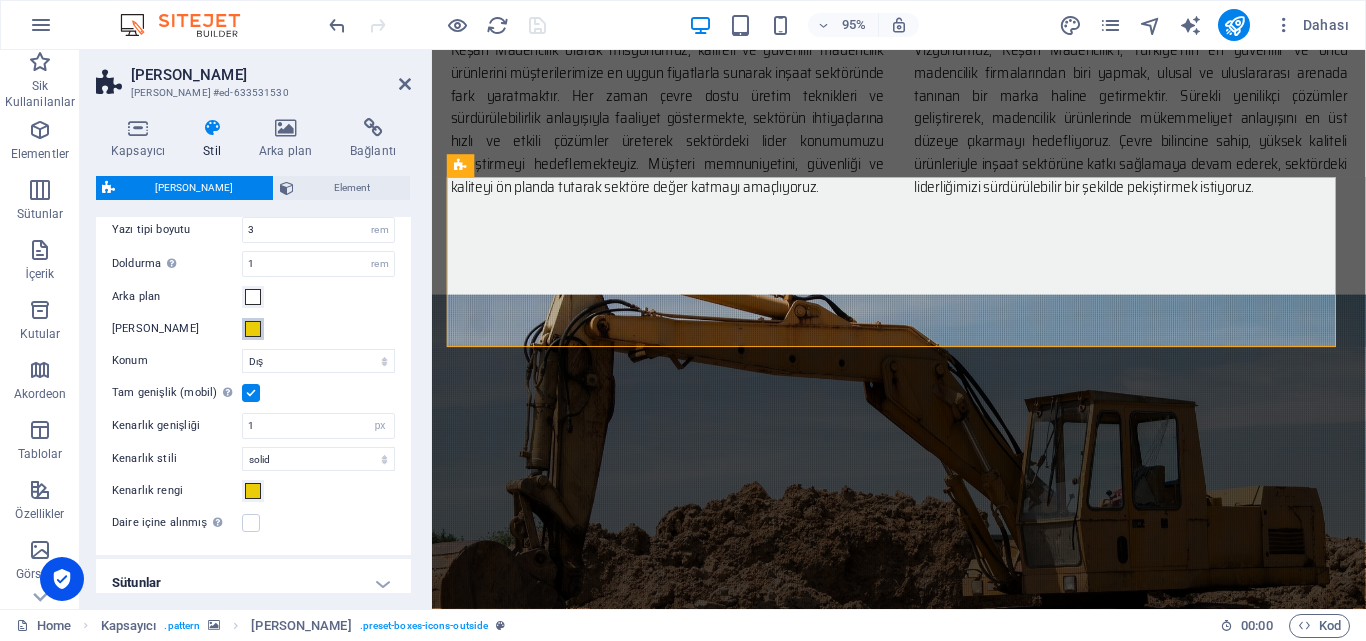 click at bounding box center (253, 329) 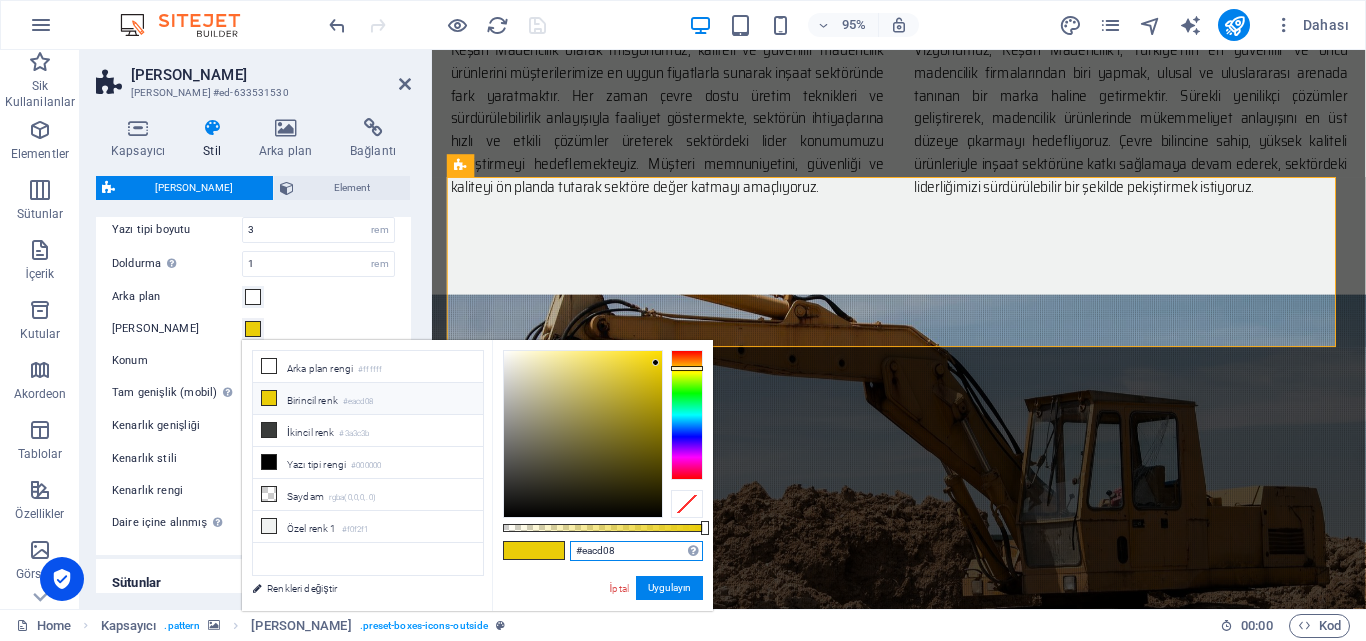 click on "#eacd08" at bounding box center (636, 551) 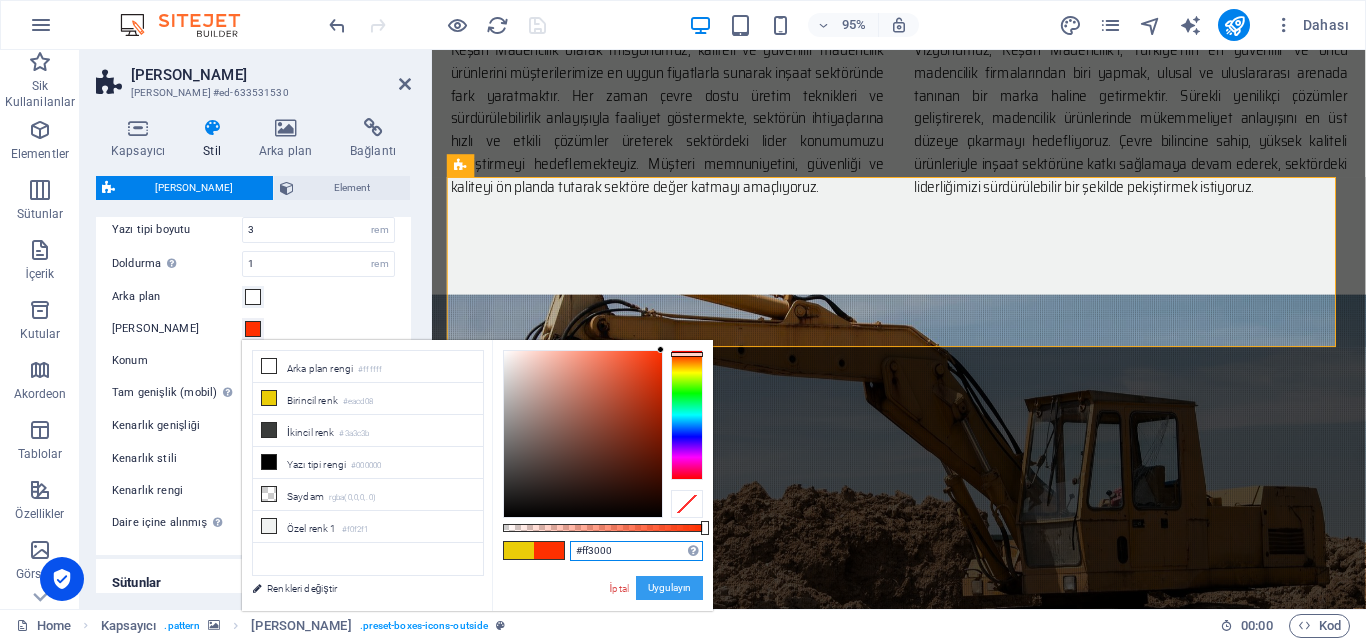 type on "#ff3000" 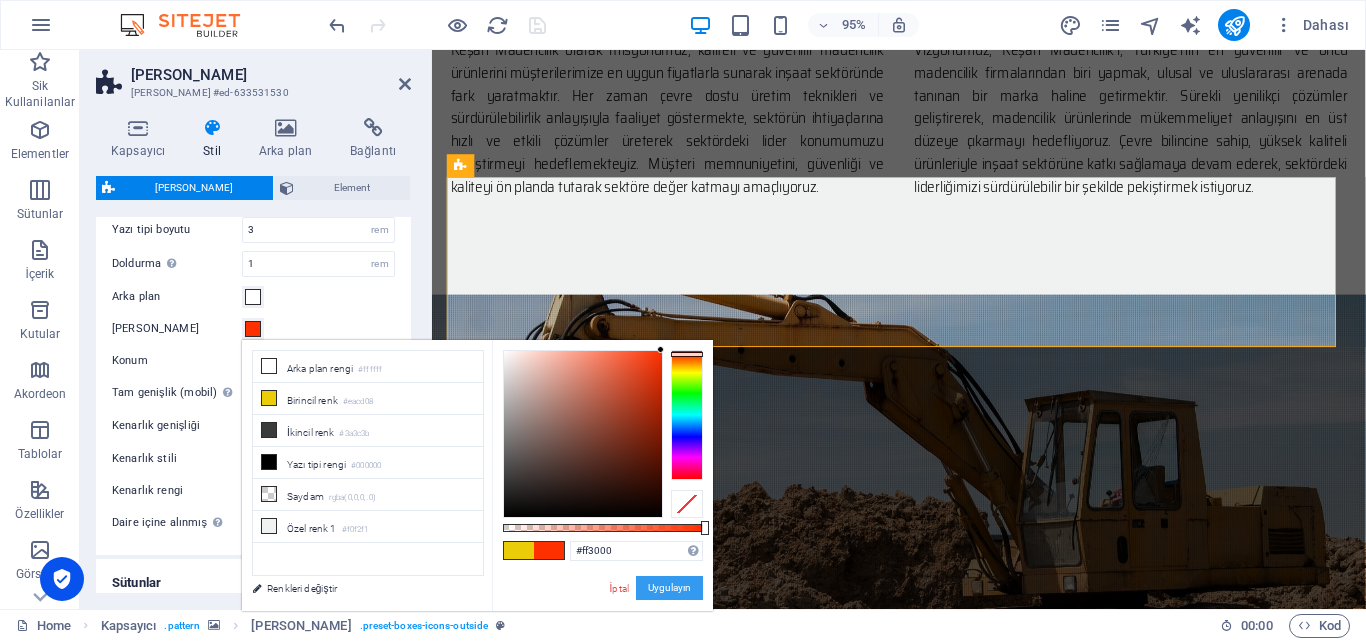 click on "Uygulayın" at bounding box center [669, 588] 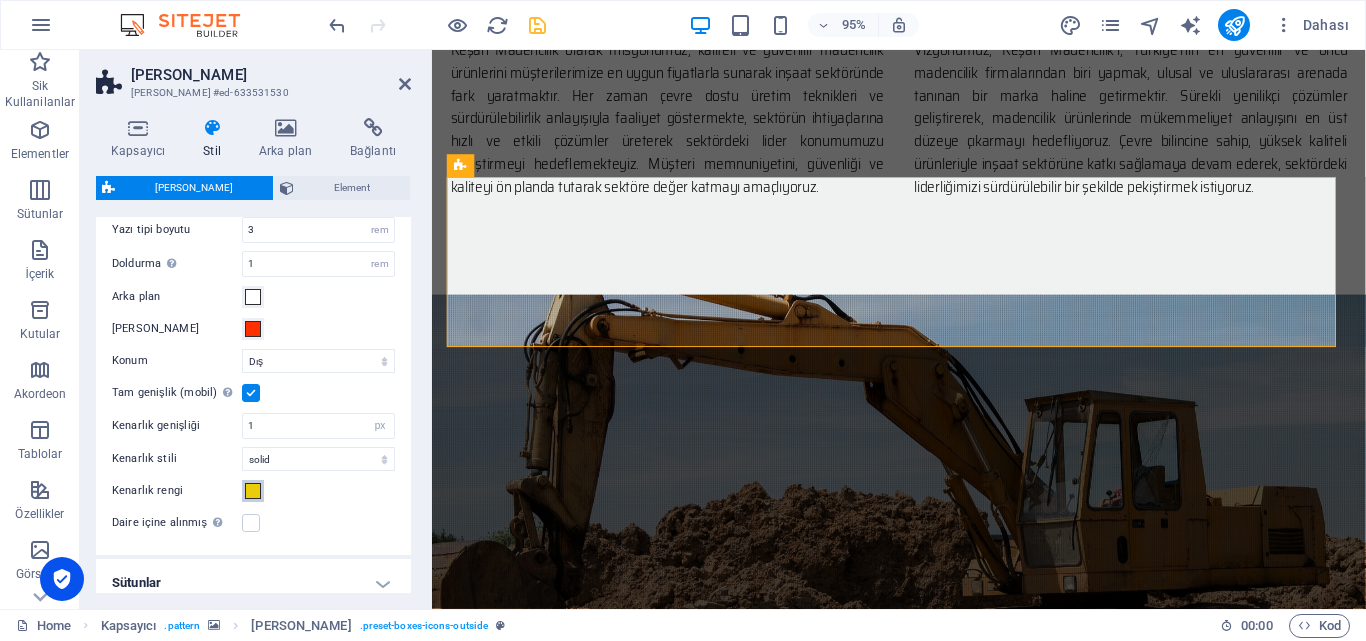 click at bounding box center [253, 491] 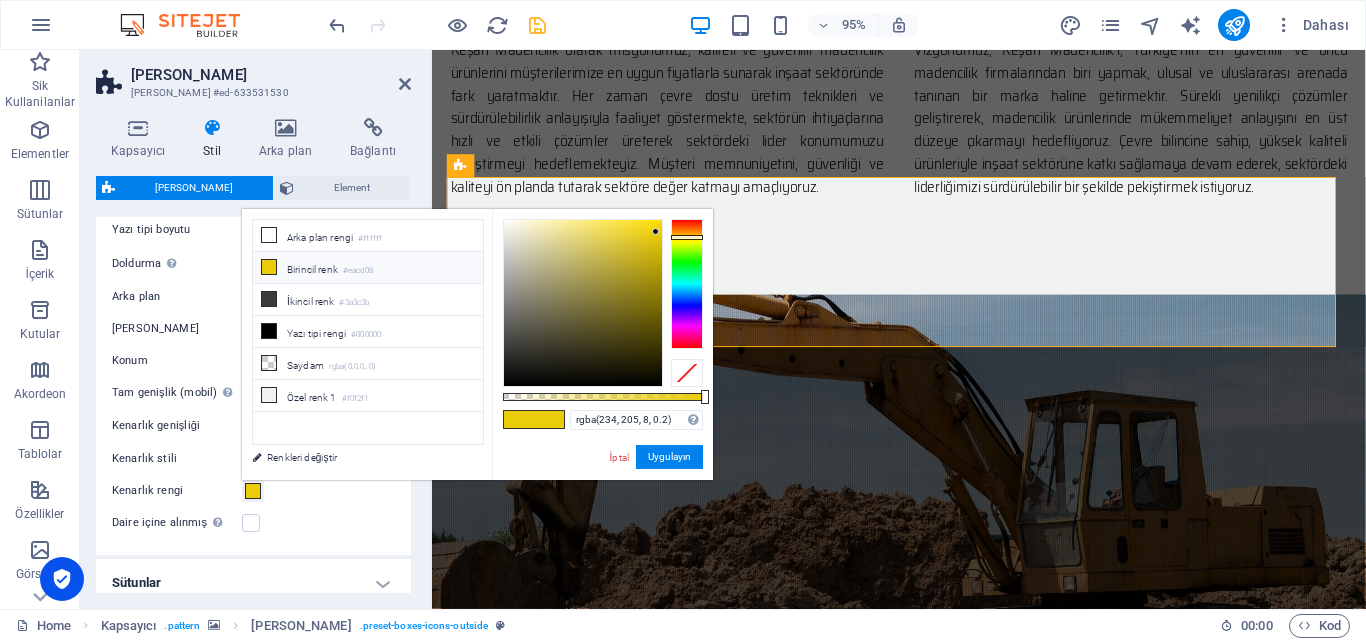 click at bounding box center [603, 397] 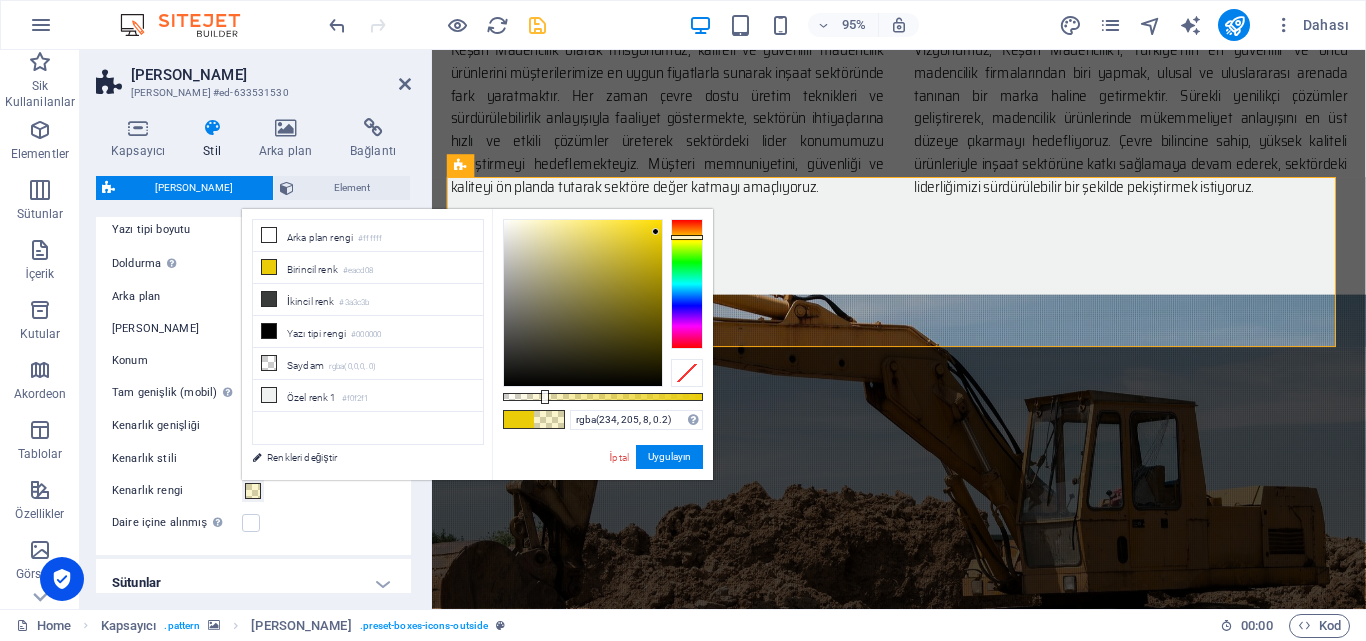 click on "rgba(234, 205, 8, 0.2) Desteklenen biçimler #0852ed rgb(8, 82, 237) rgba(8, 82, 237, %90) hsv(221,97,93) hsl(221, %93, %48) İptal Uygulayın" at bounding box center [602, 489] 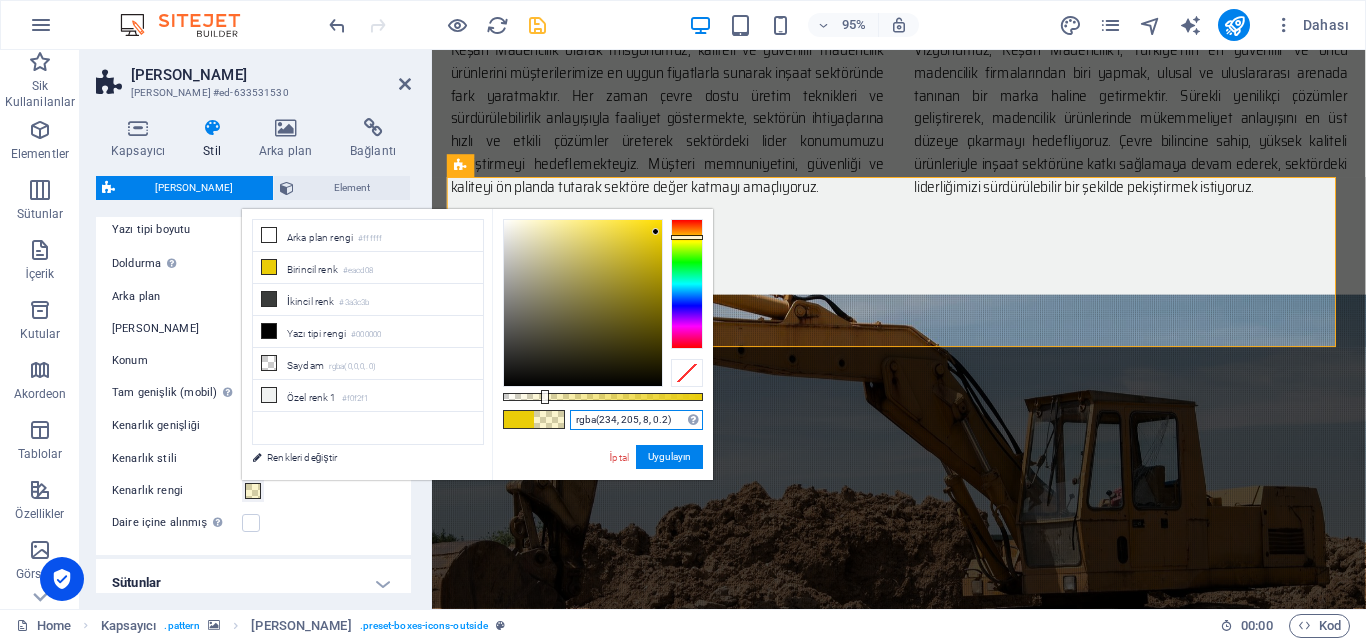 click on "rgba(234, 205, 8, 0.2)" at bounding box center [636, 420] 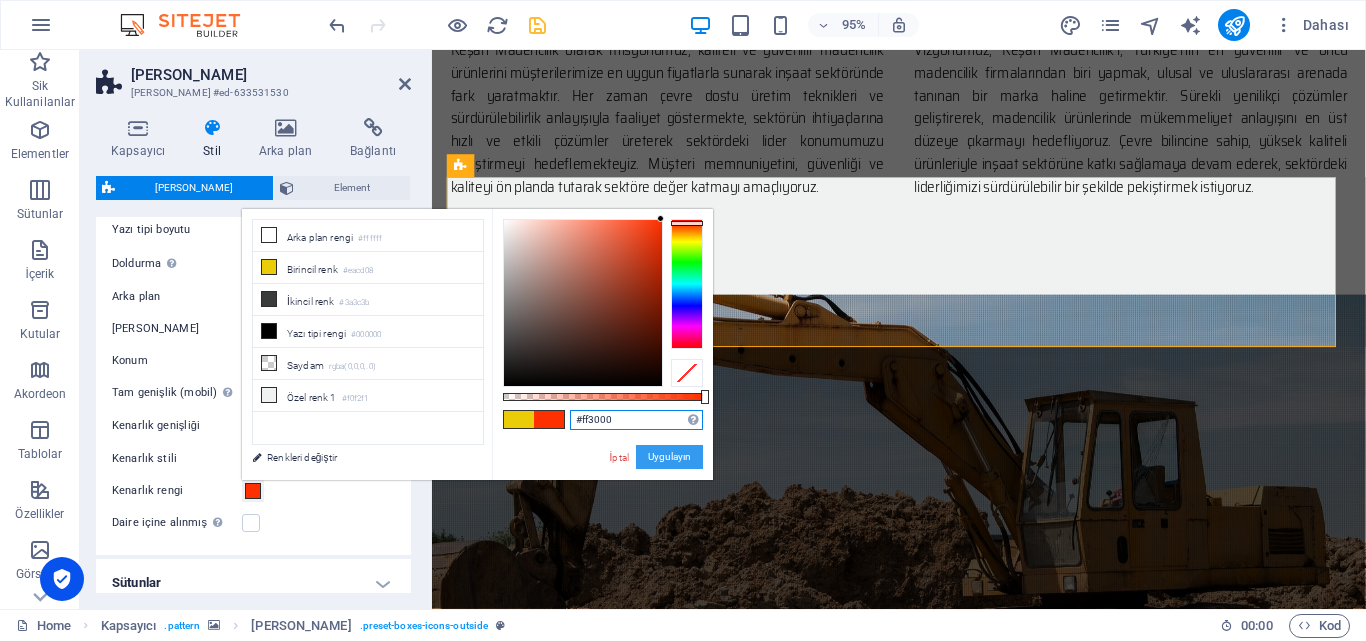 type on "#ff3000" 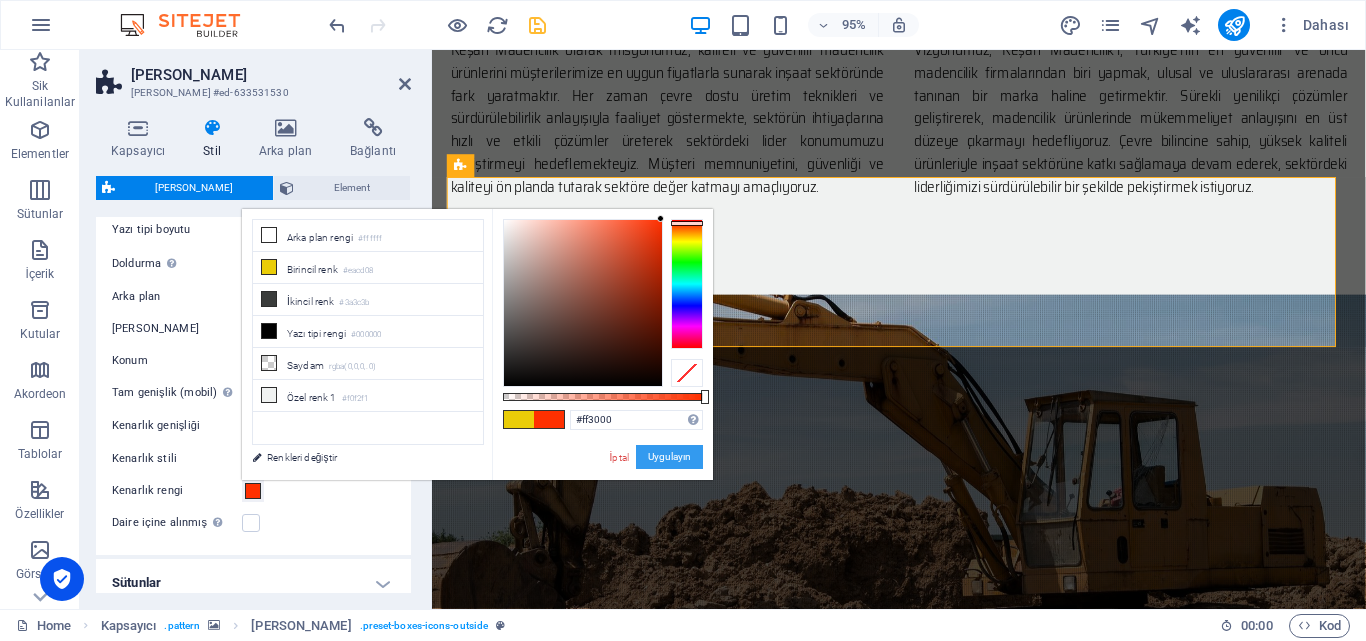 click on "Uygulayın" at bounding box center [669, 457] 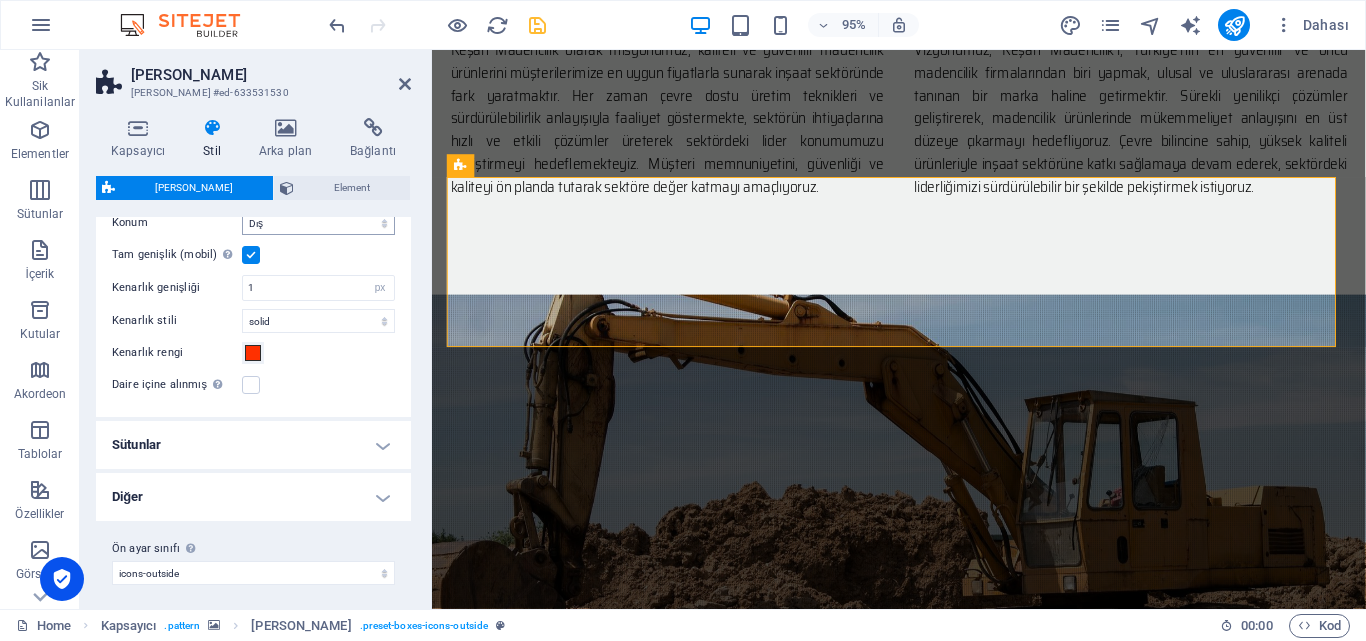 scroll, scrollTop: 782, scrollLeft: 0, axis: vertical 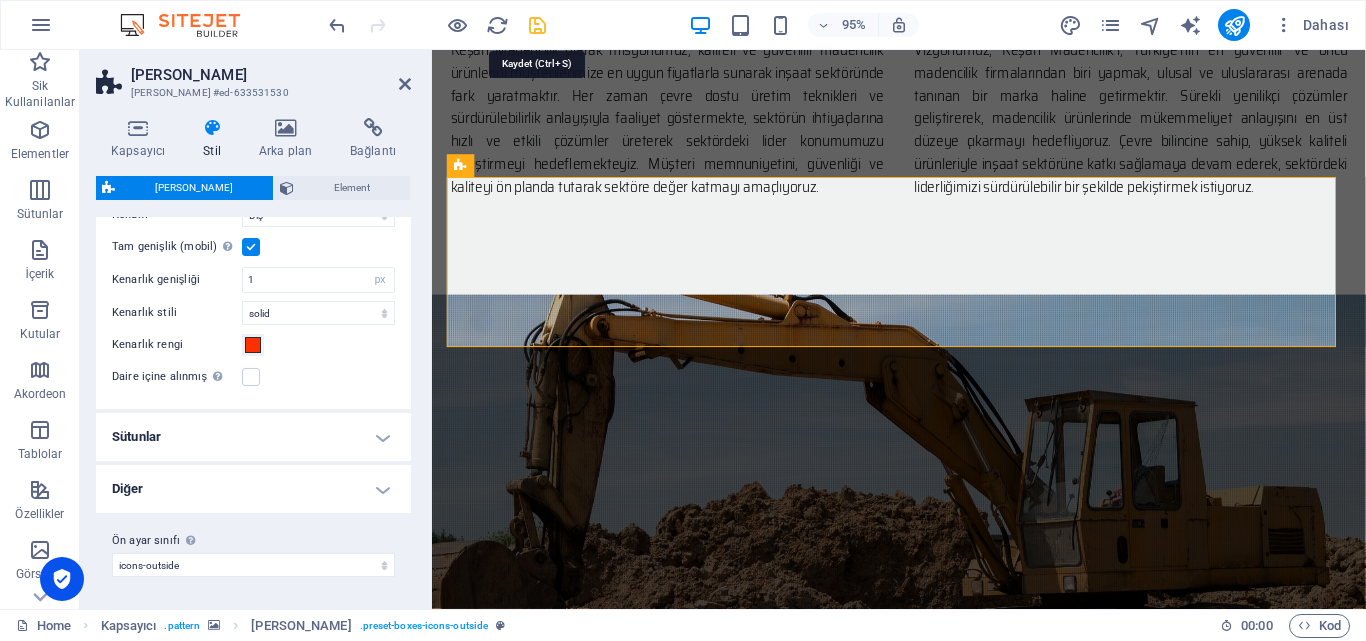 click at bounding box center [537, 25] 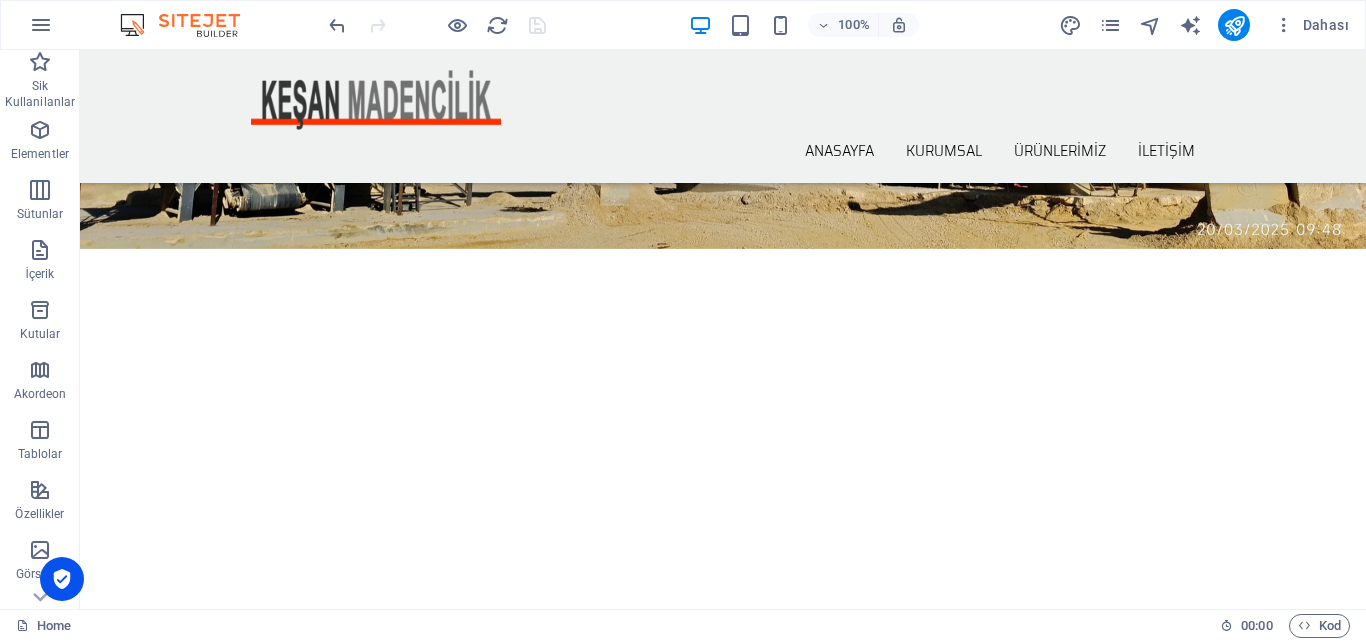 scroll, scrollTop: 0, scrollLeft: 0, axis: both 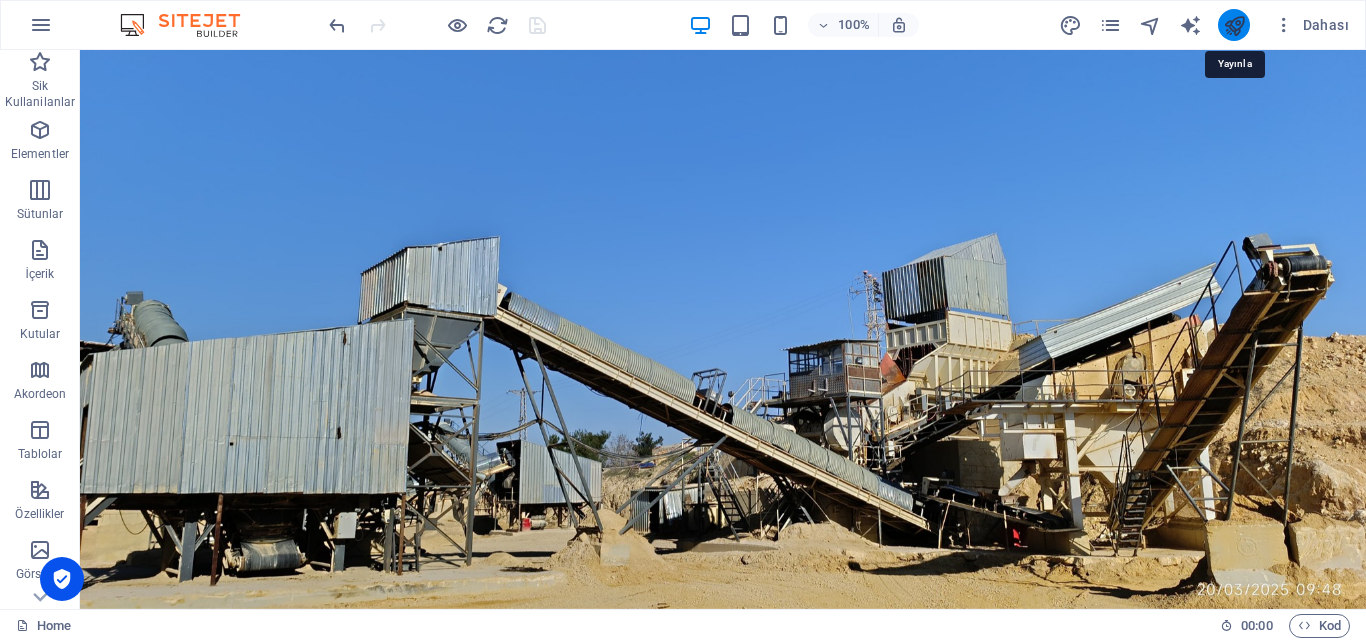 click at bounding box center [1234, 25] 